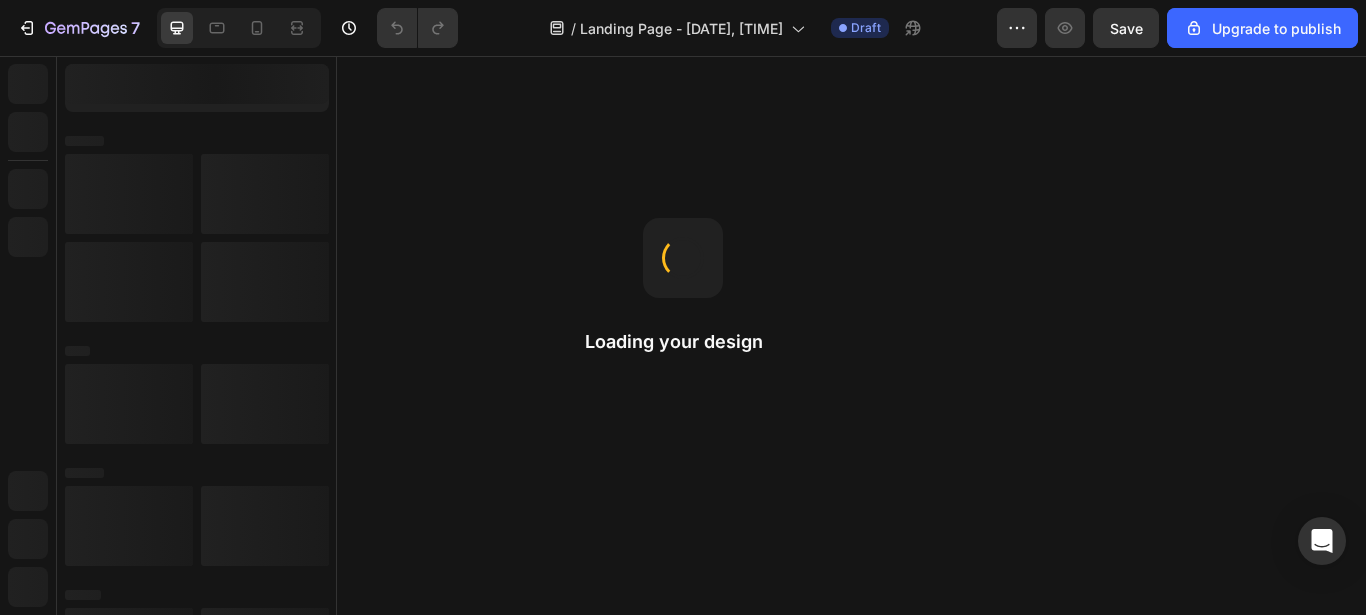 scroll, scrollTop: 0, scrollLeft: 0, axis: both 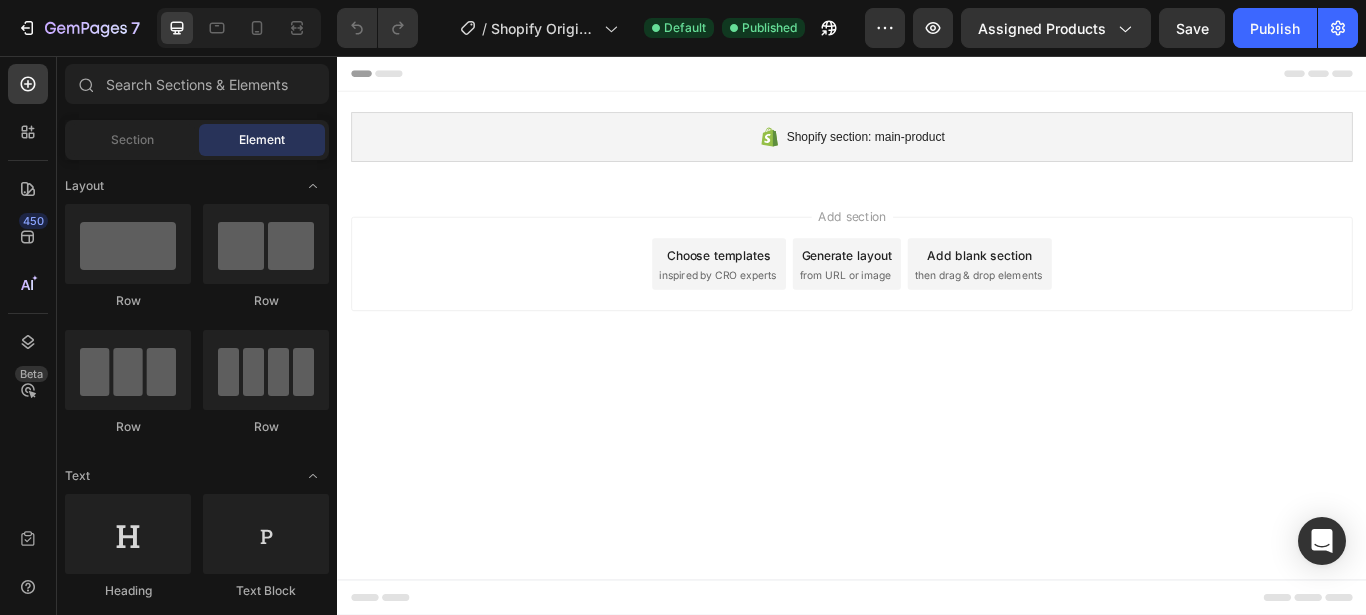 click on "Add blank section" at bounding box center [1086, 287] 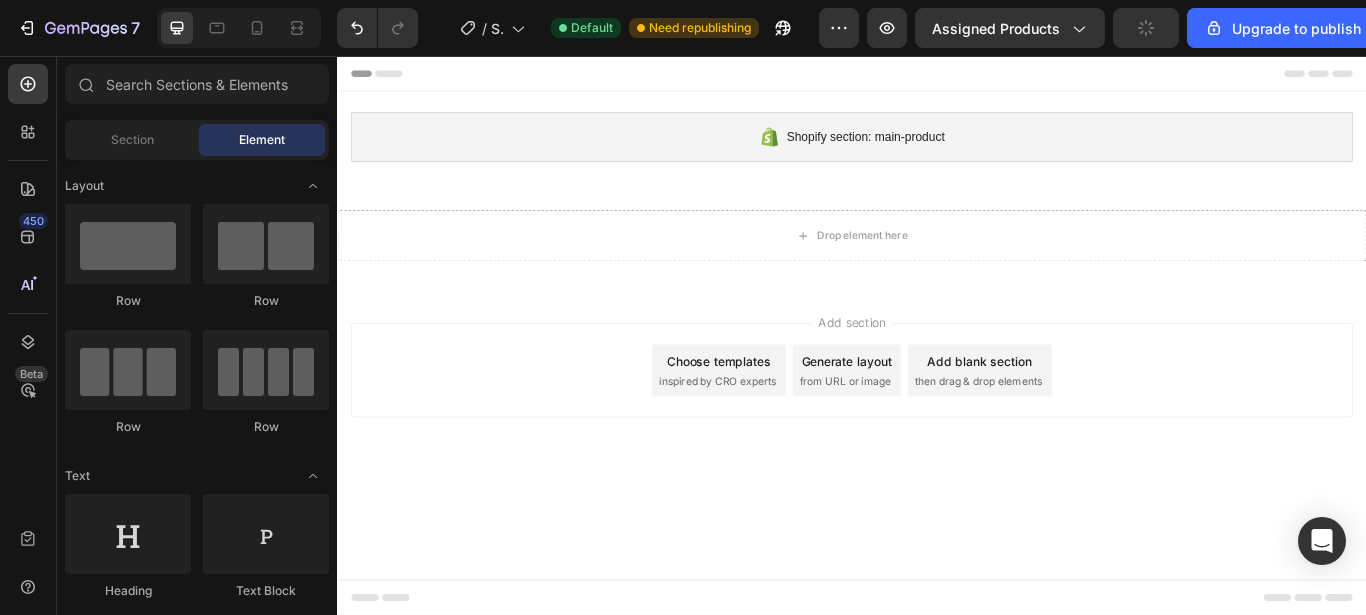 click on "Element" 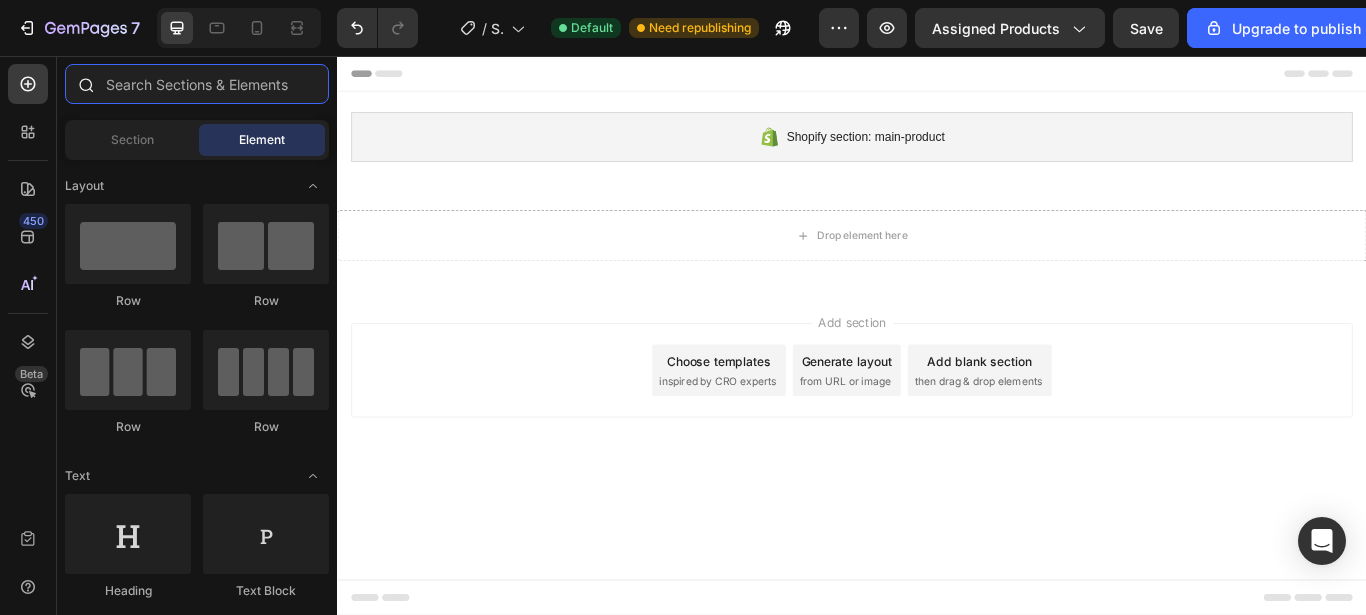click at bounding box center (197, 84) 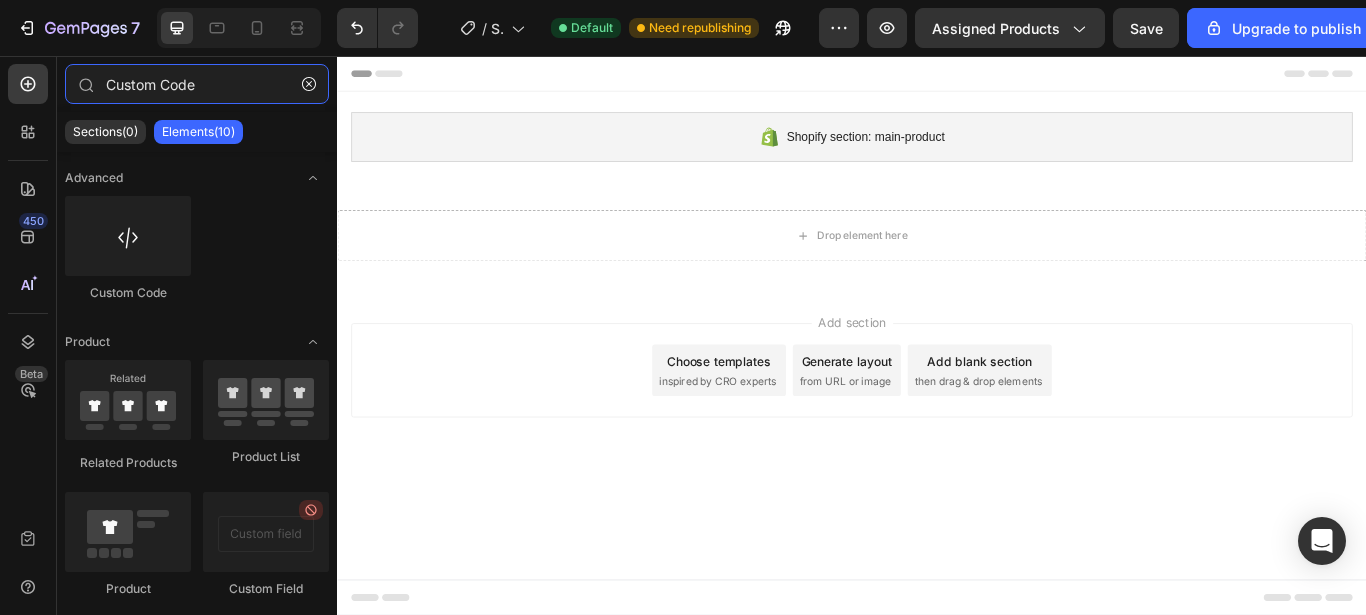 type on "Custom Code" 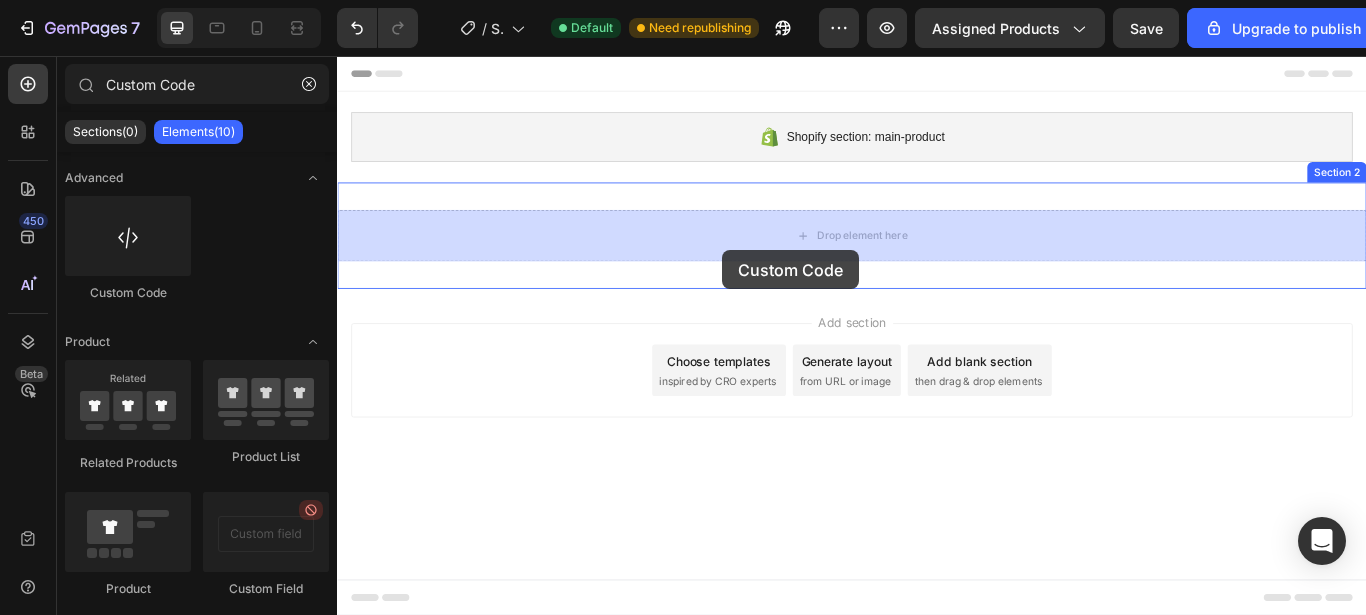 drag, startPoint x: 478, startPoint y: 314, endPoint x: 722, endPoint y: 250, distance: 252.25385 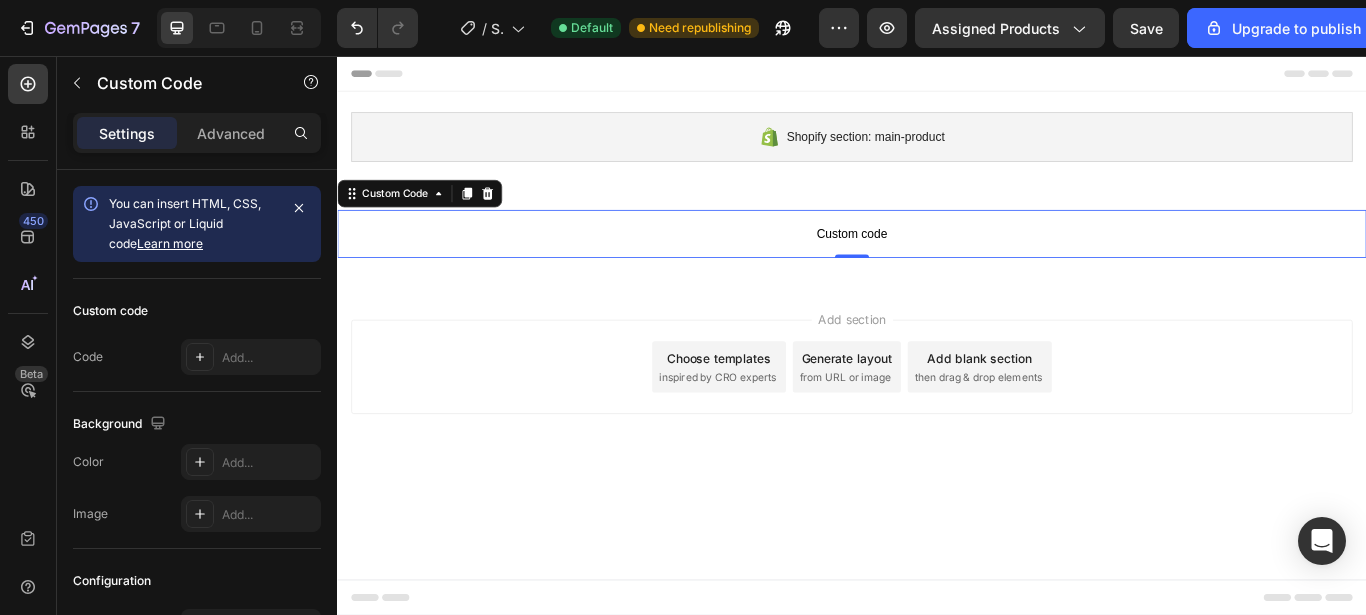 click on "Custom code" at bounding box center (937, 263) 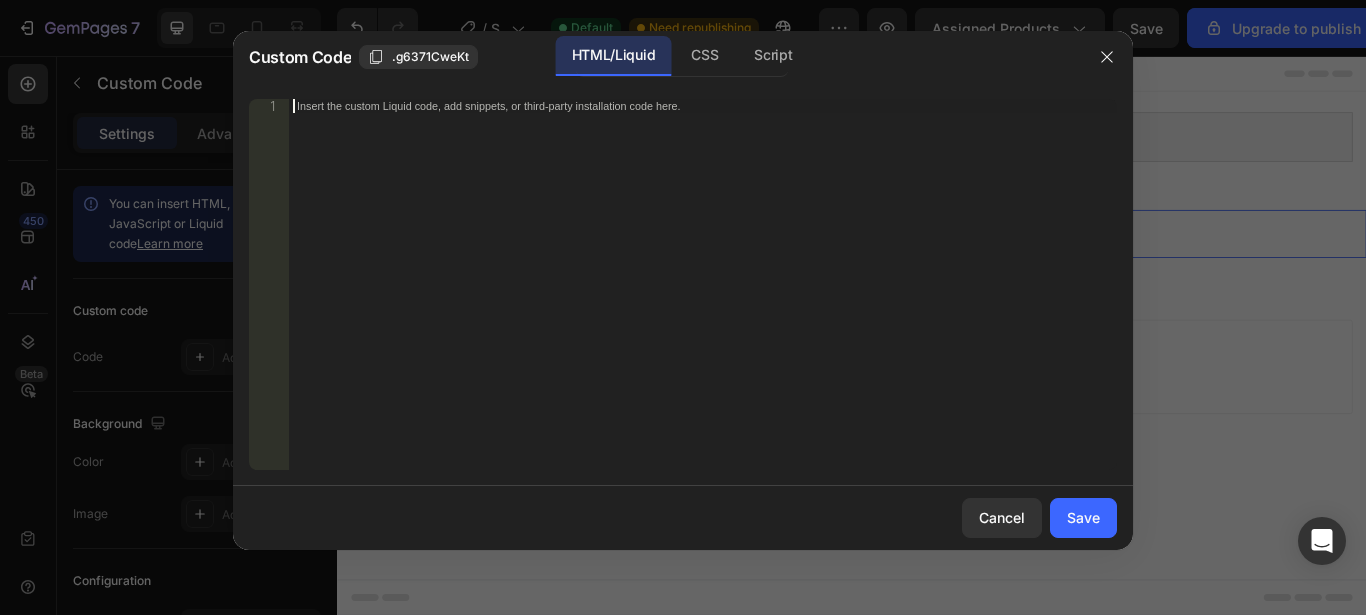 type 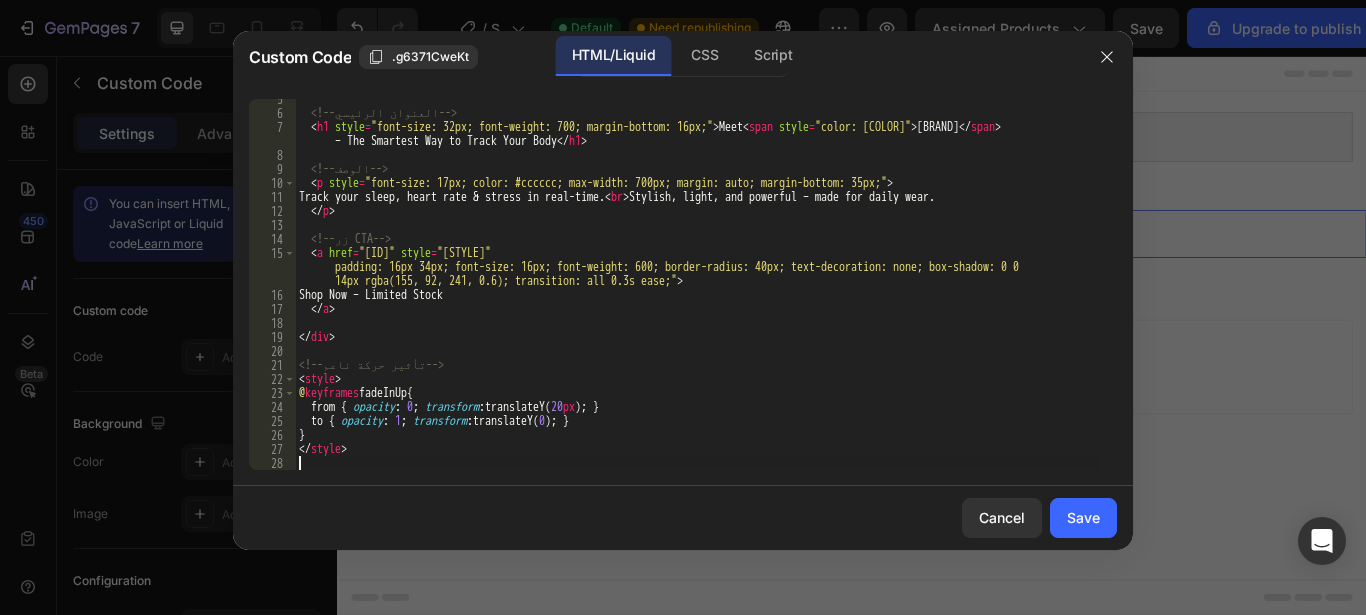 scroll, scrollTop: 105, scrollLeft: 0, axis: vertical 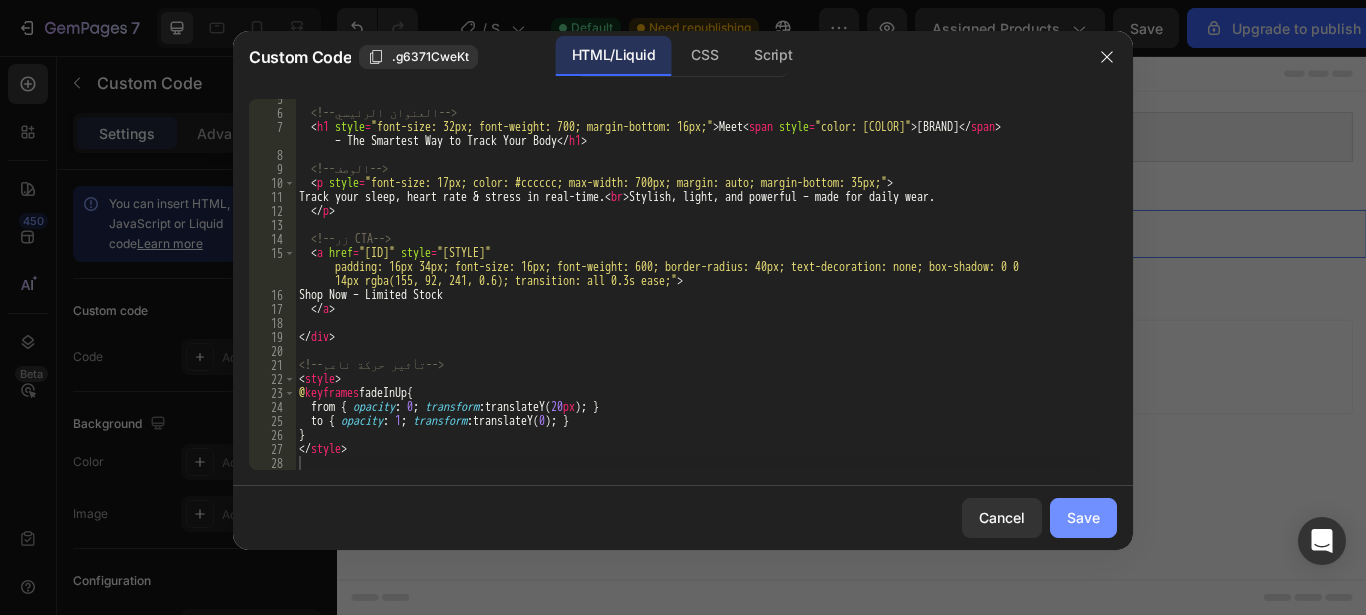 click on "Save" 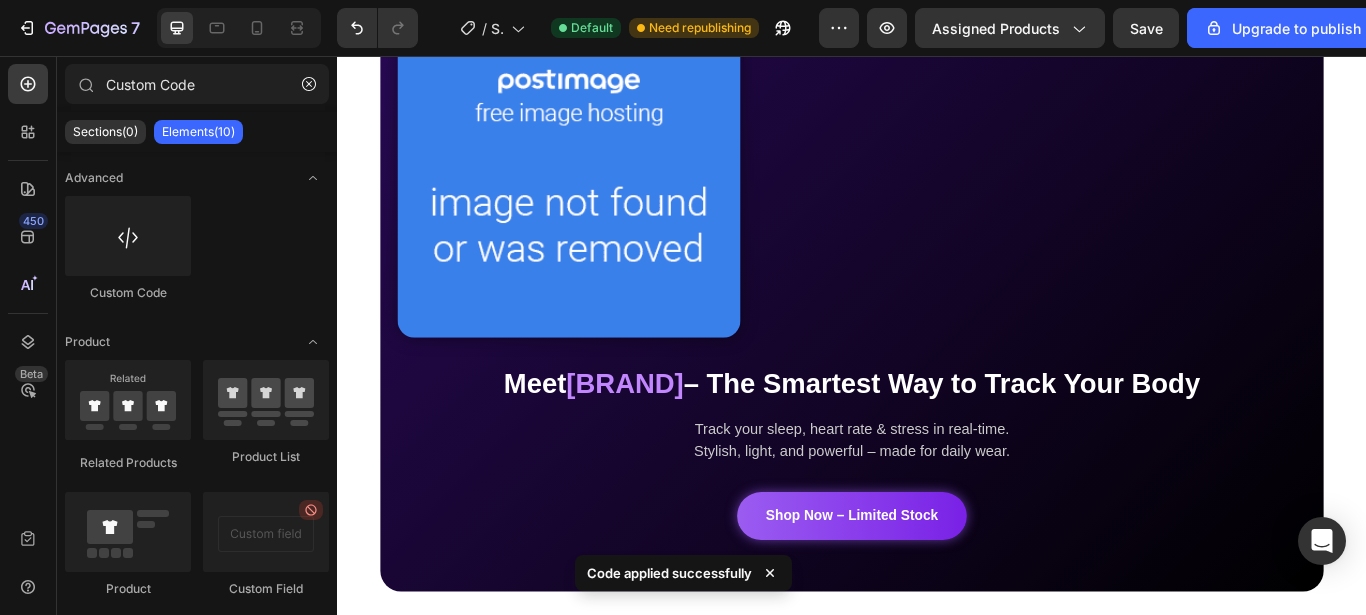 scroll, scrollTop: 320, scrollLeft: 0, axis: vertical 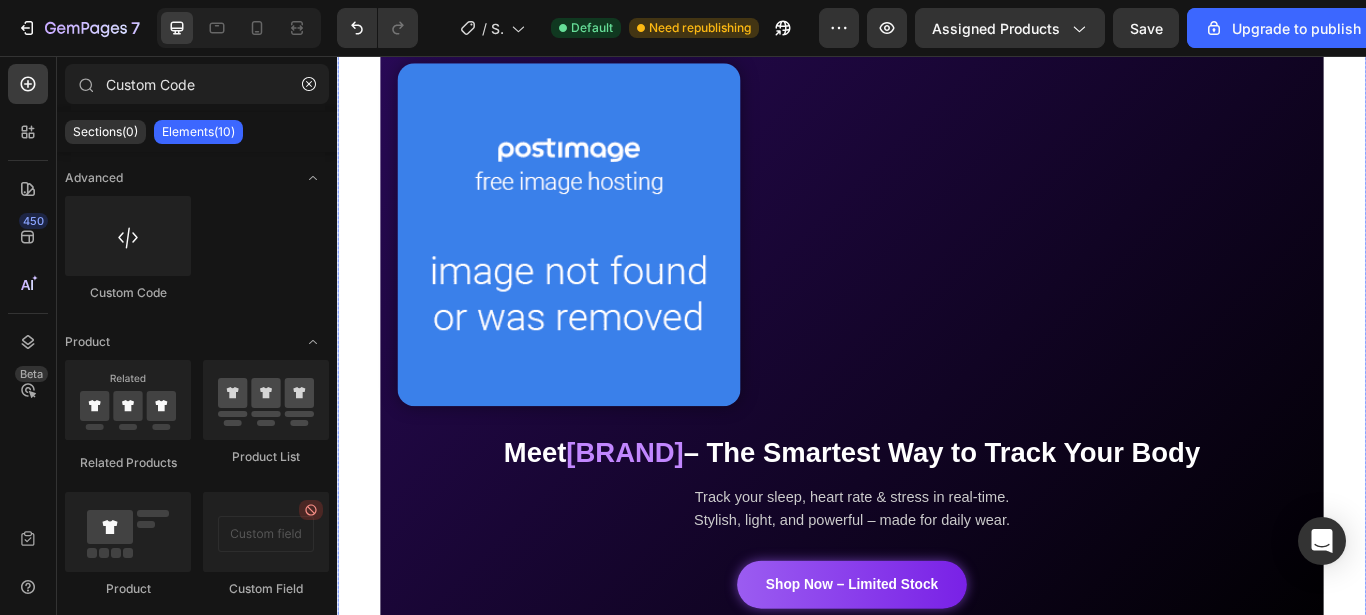 click at bounding box center (607, 264) 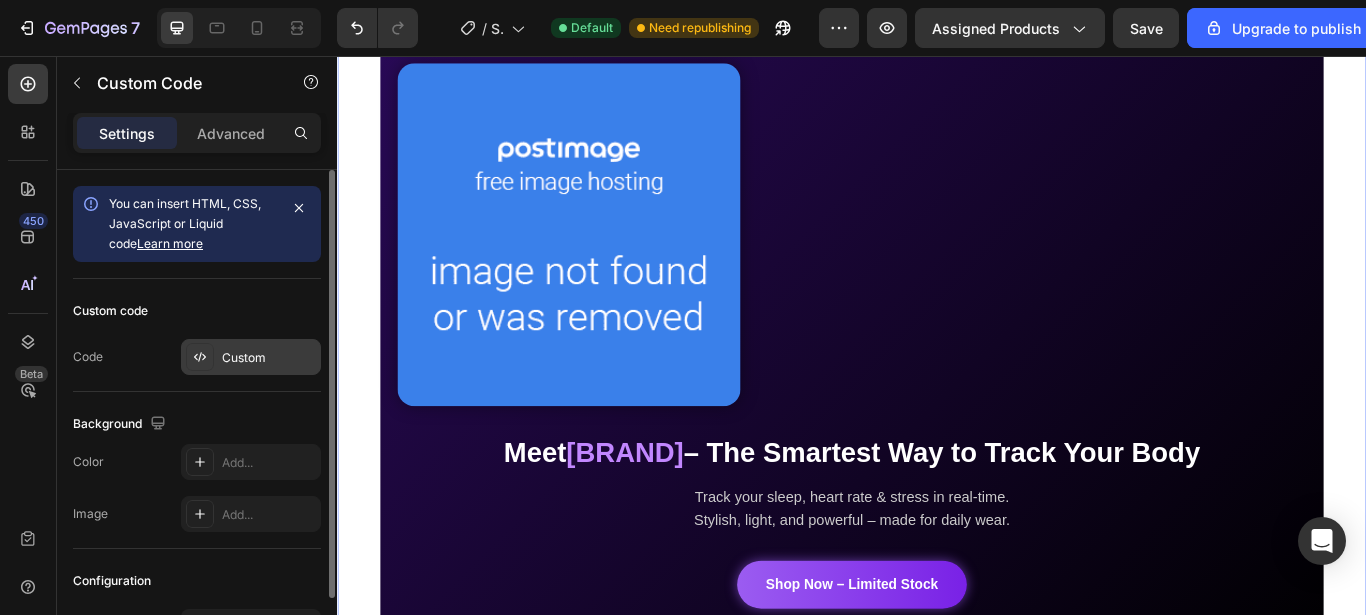 click on "Custom" at bounding box center (269, 358) 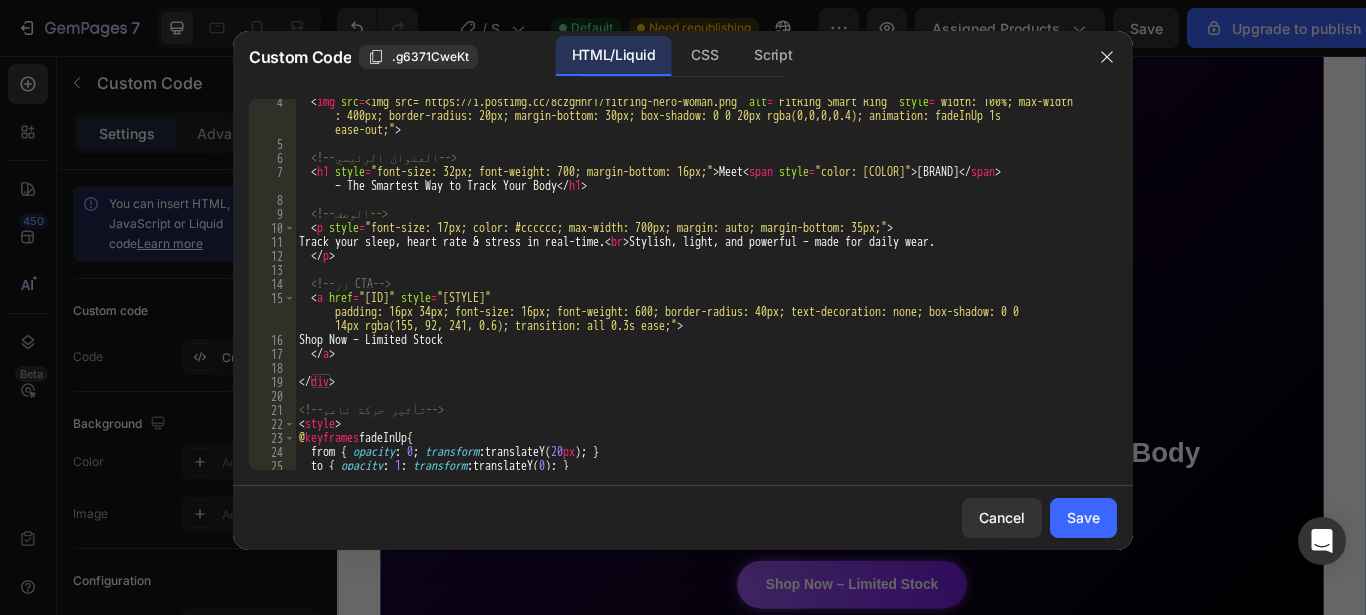 scroll, scrollTop: 65, scrollLeft: 0, axis: vertical 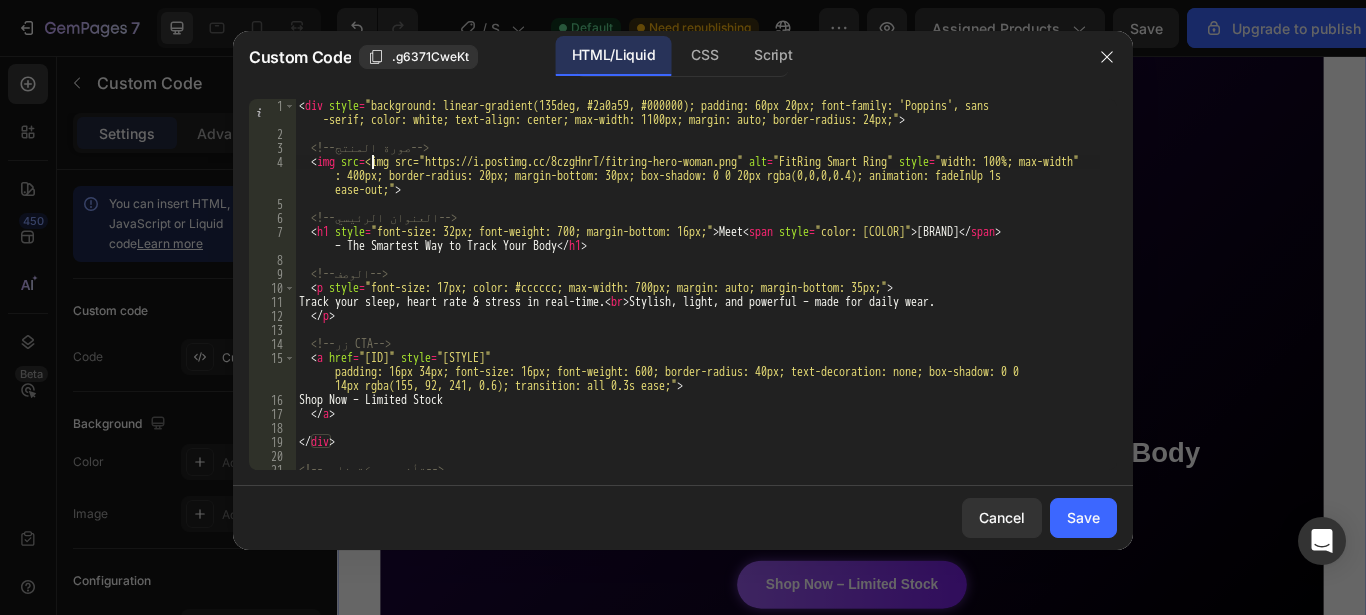 type on ""<img src="[URL]" alt="[PRODUCT]" style="width: 100%; max-width: 400px; border-radius: 20px; margin-bottom: 30px; box-shadow: 0 0 20px rgba(0,0,0,0.4); animation: fadeInUp 1s ease-out;">"" 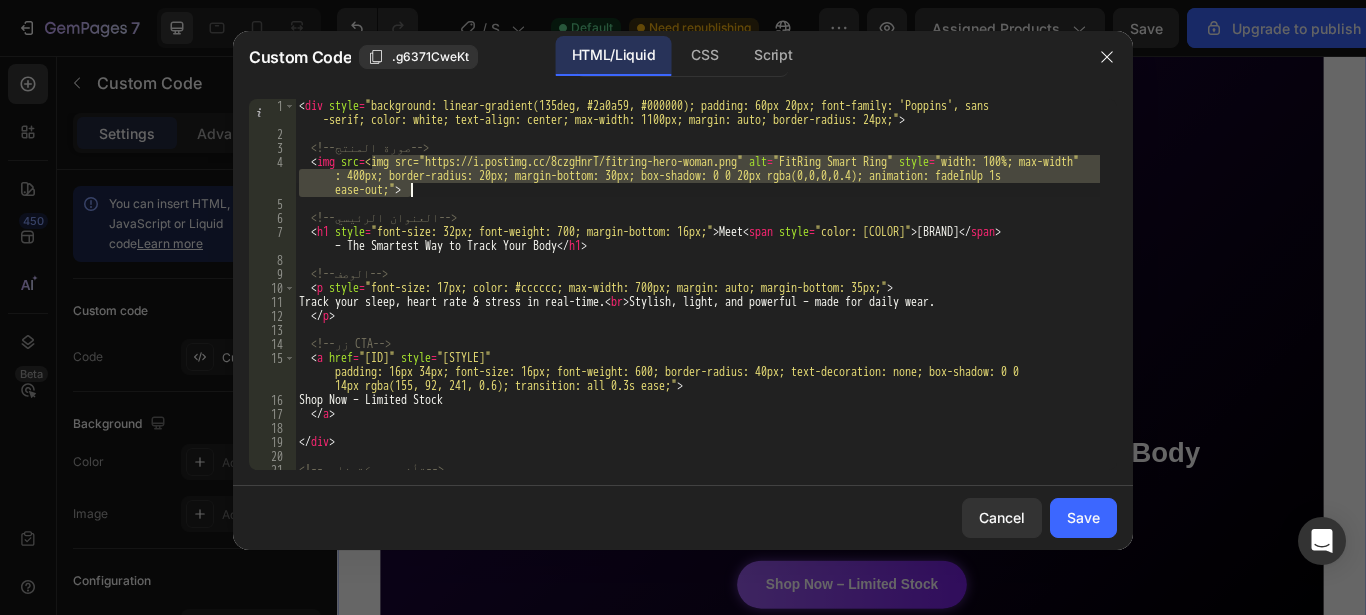 drag, startPoint x: 372, startPoint y: 162, endPoint x: 427, endPoint y: 184, distance: 59.236813 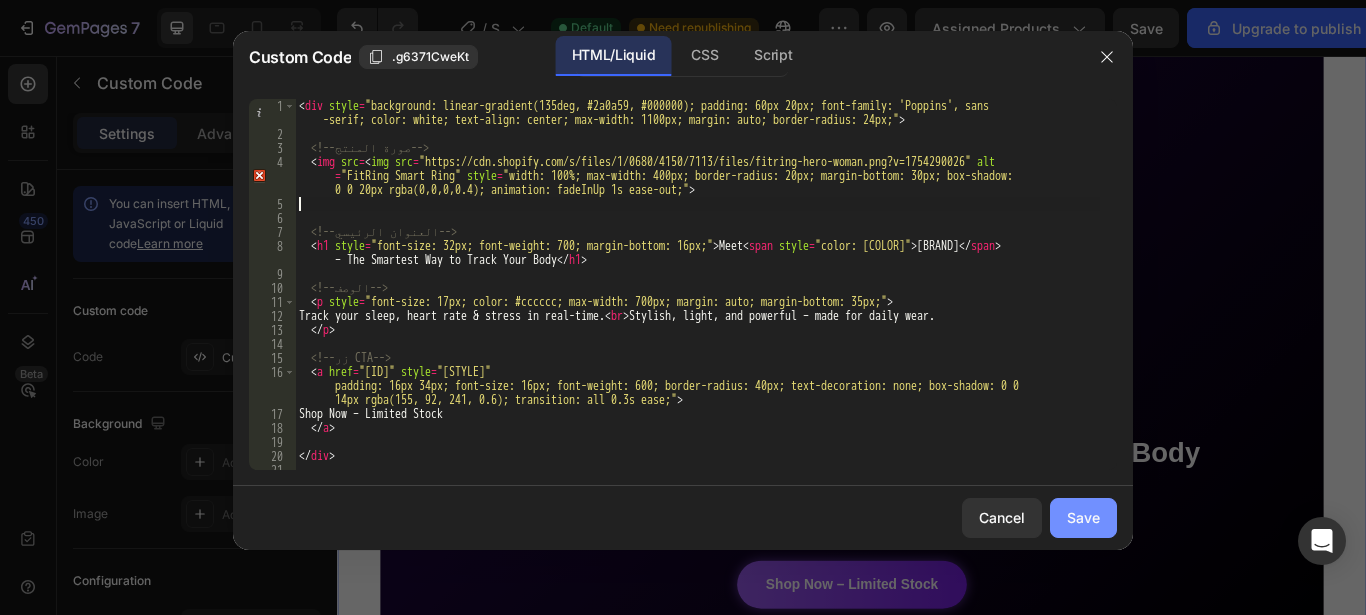 click on "Save" 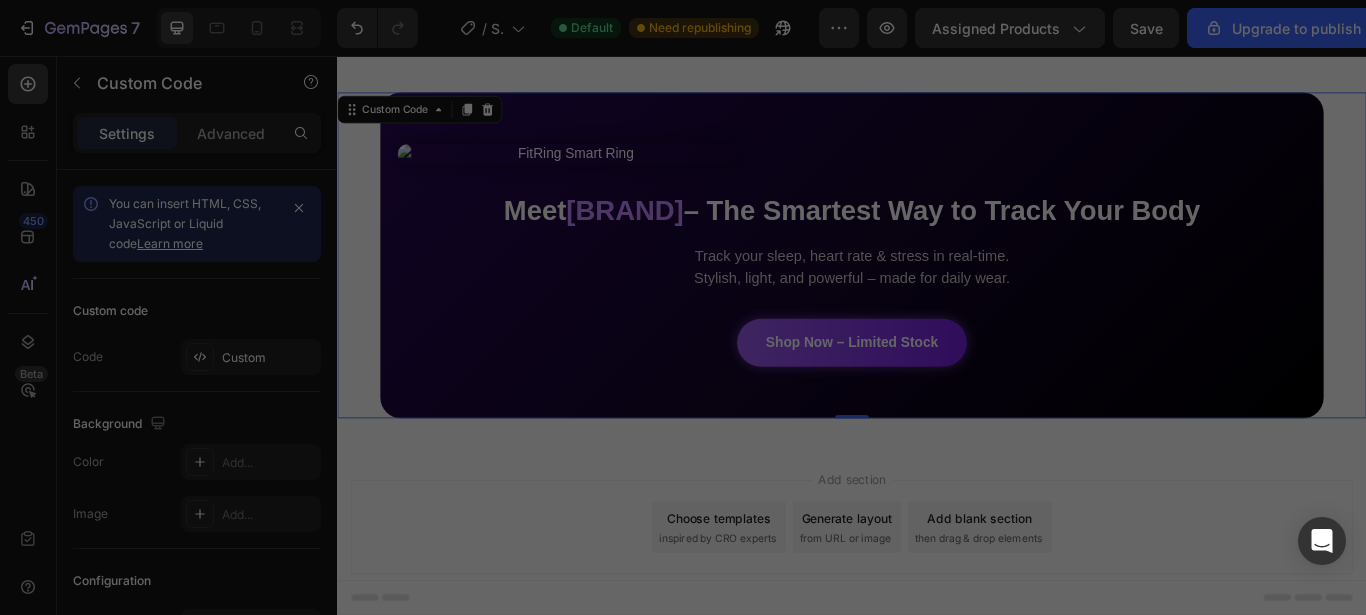 scroll, scrollTop: 113, scrollLeft: 0, axis: vertical 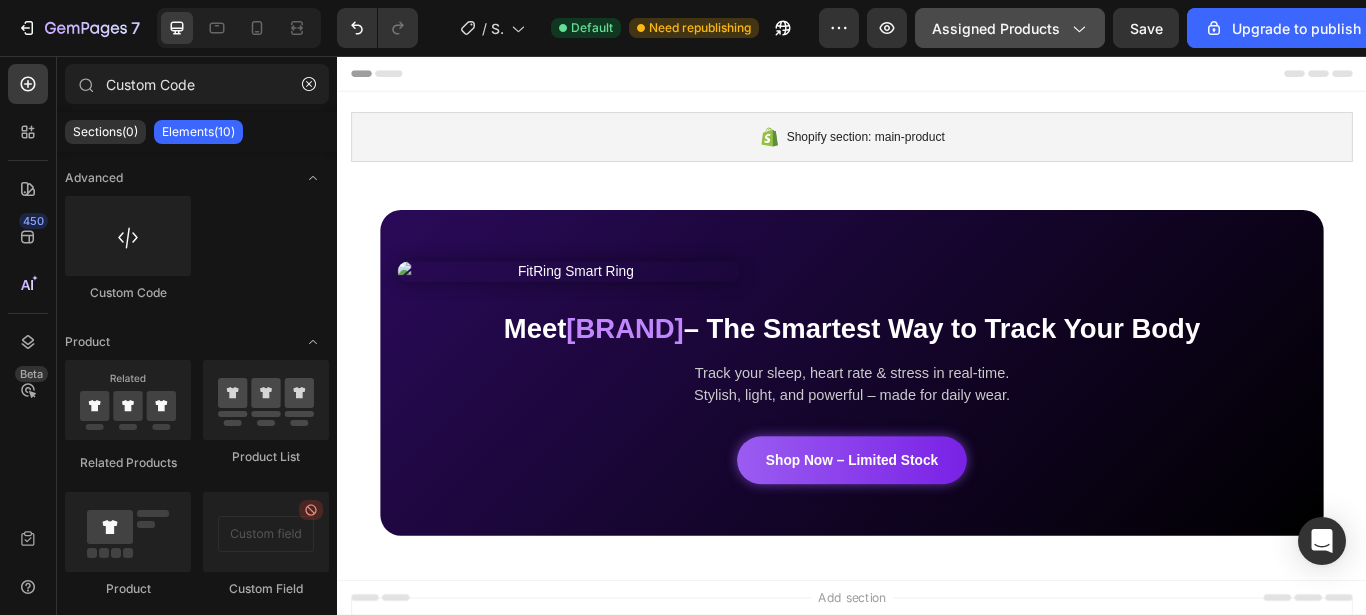 click 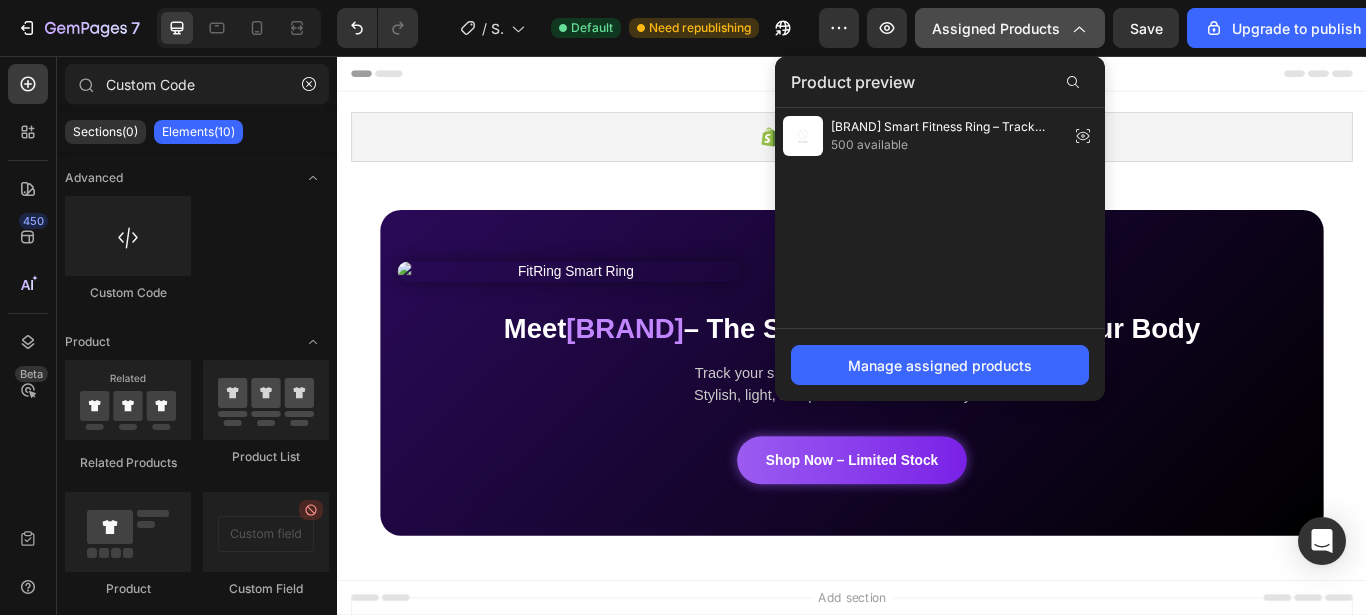 click 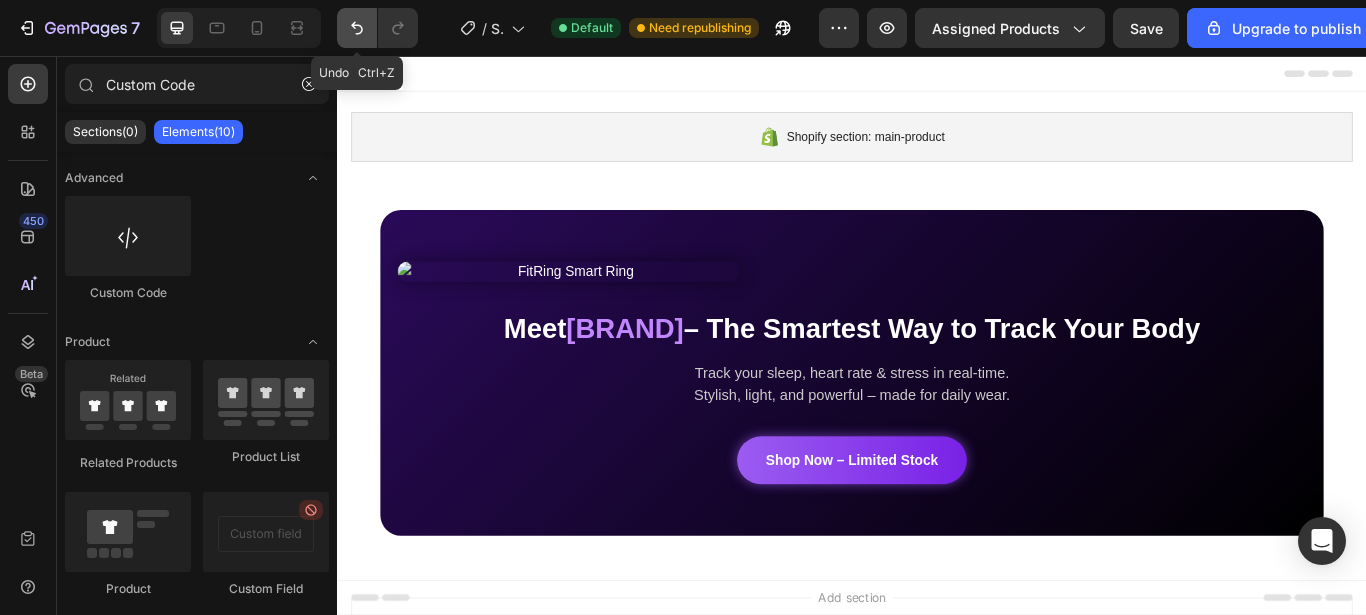 click 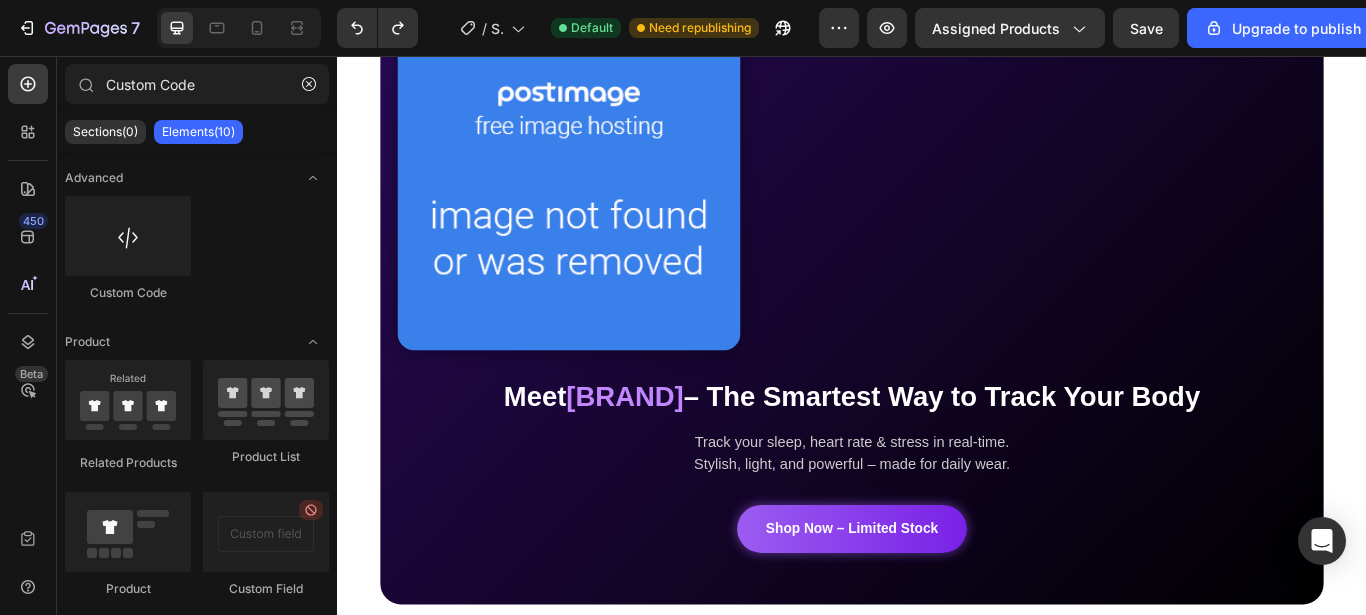 scroll, scrollTop: 300, scrollLeft: 0, axis: vertical 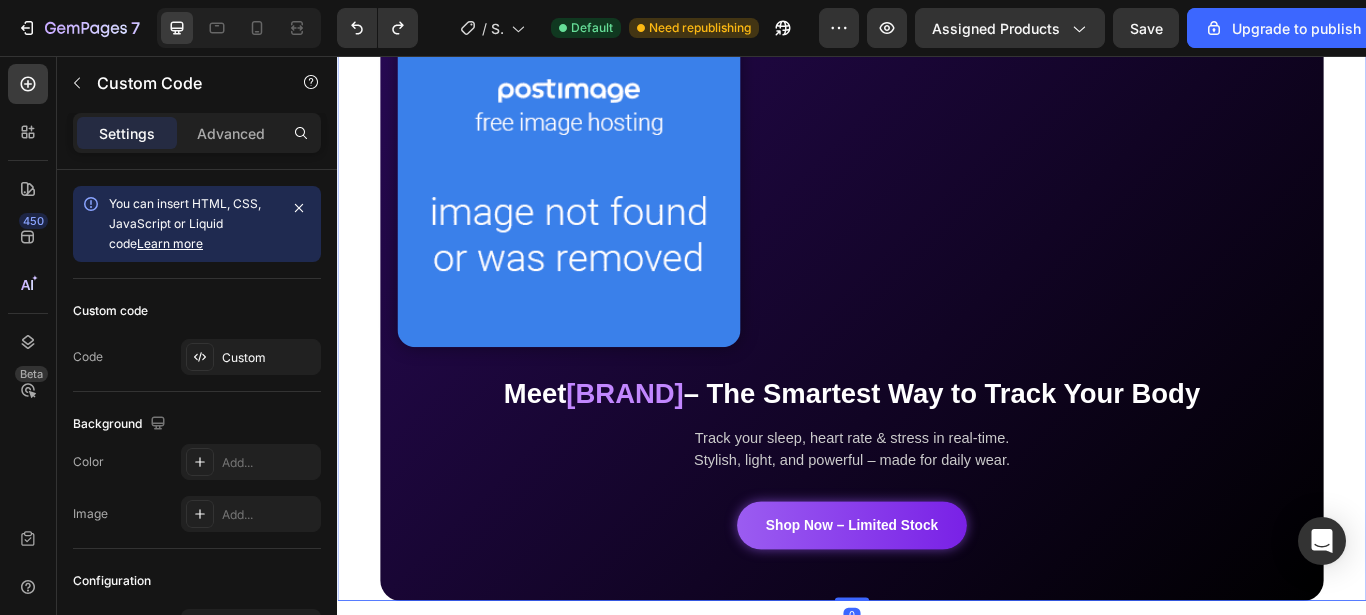 click at bounding box center (607, 195) 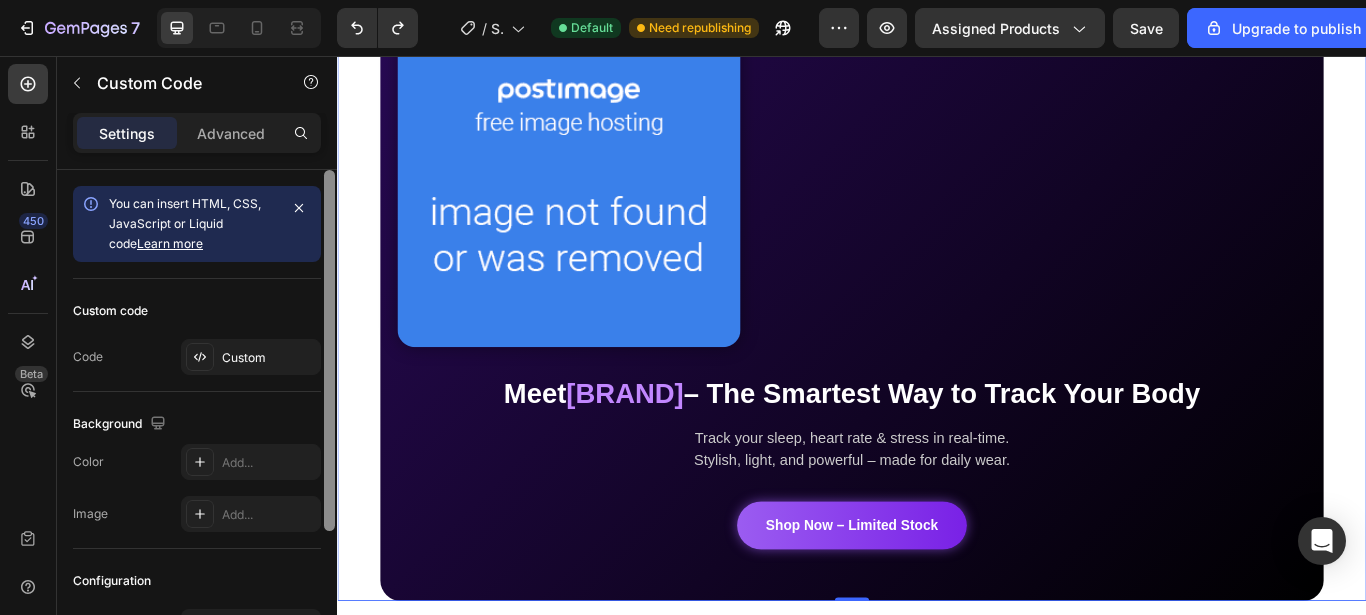 drag, startPoint x: 330, startPoint y: 206, endPoint x: 337, endPoint y: 148, distance: 58.420887 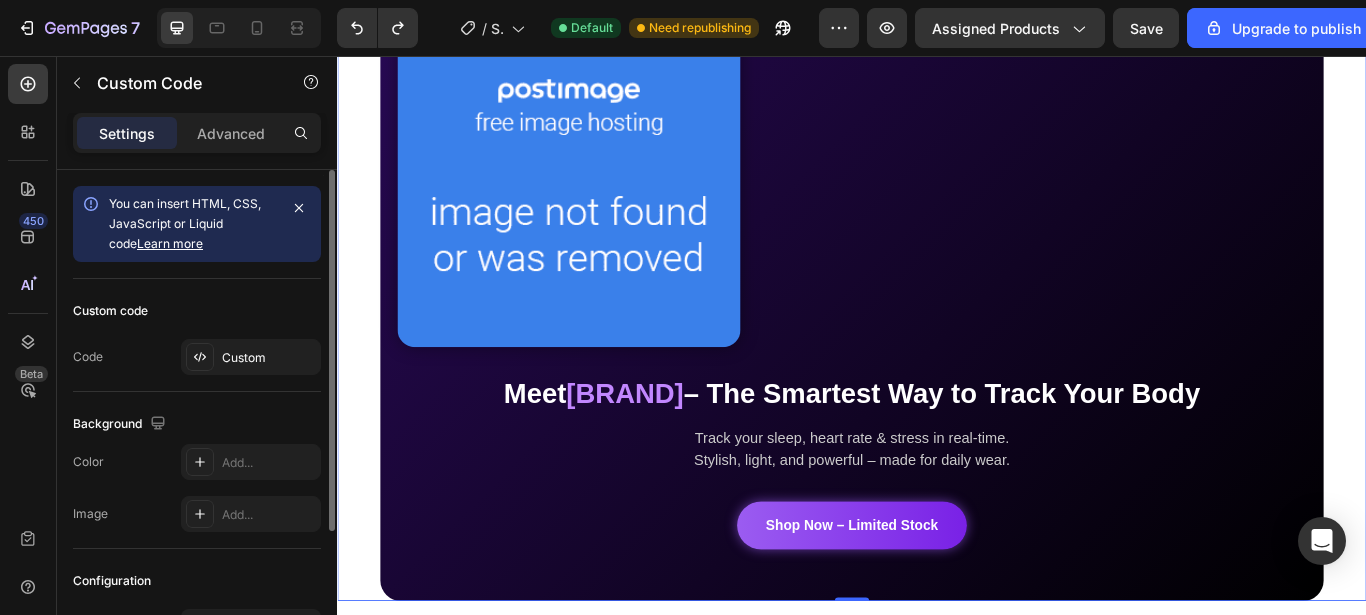 click at bounding box center [607, 195] 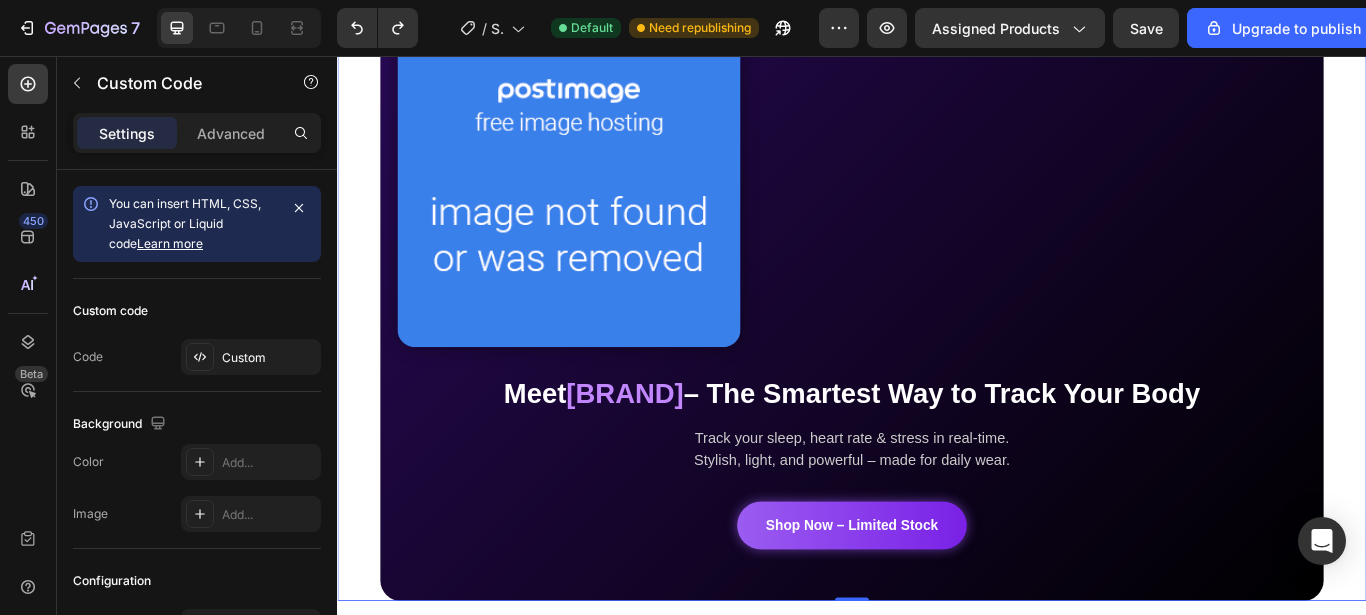 click at bounding box center [607, 195] 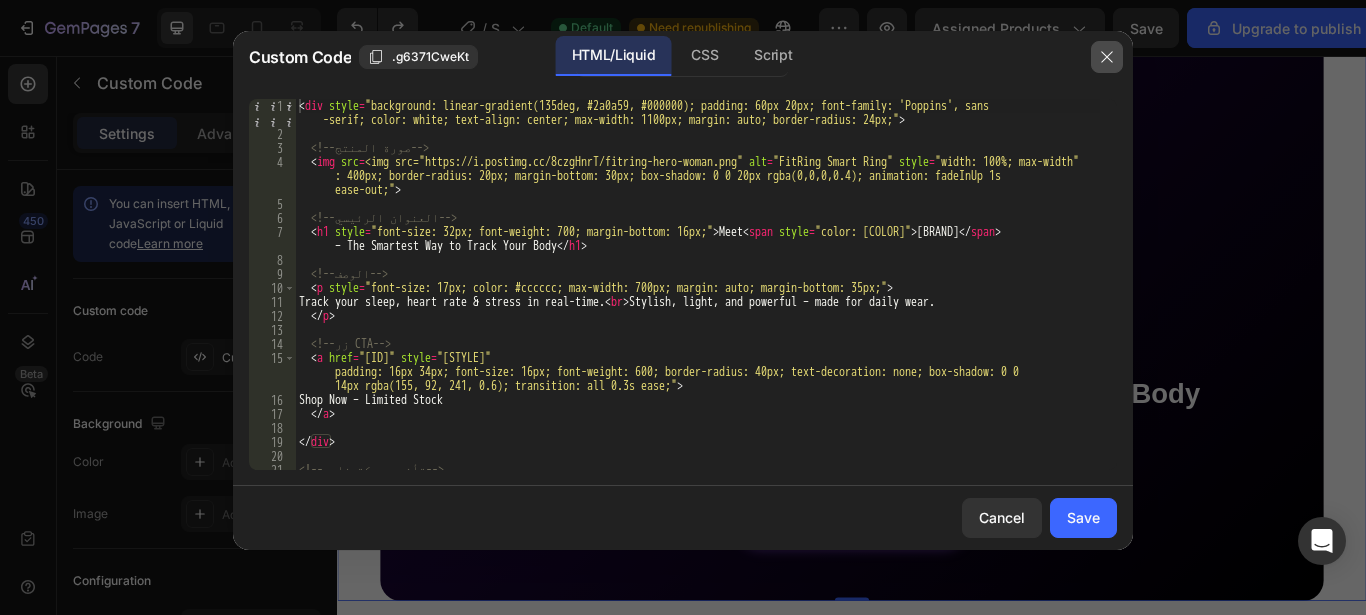 click at bounding box center [1107, 57] 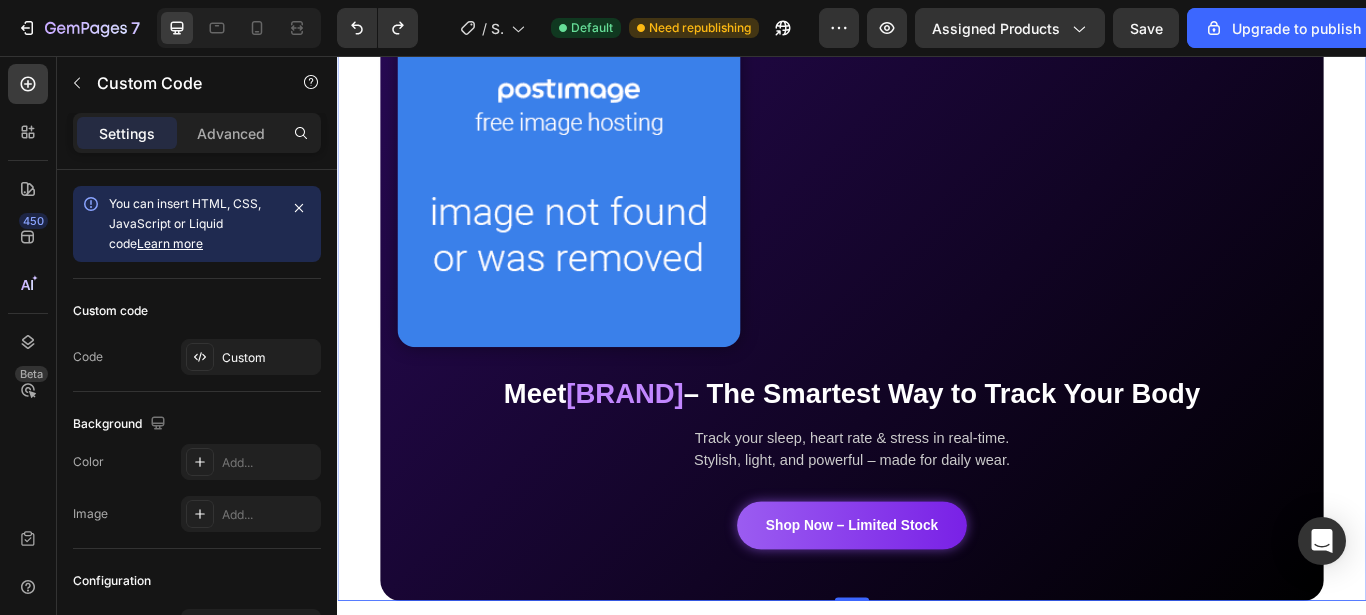 click on "Meet  FitRing™  – The Smartest Way to Track Your Body
Track your sleep, heart rate & stress in real-time.  Stylish, light, and powerful – made for daily wear.
Shop Now – Limited Stock" at bounding box center [937, 313] 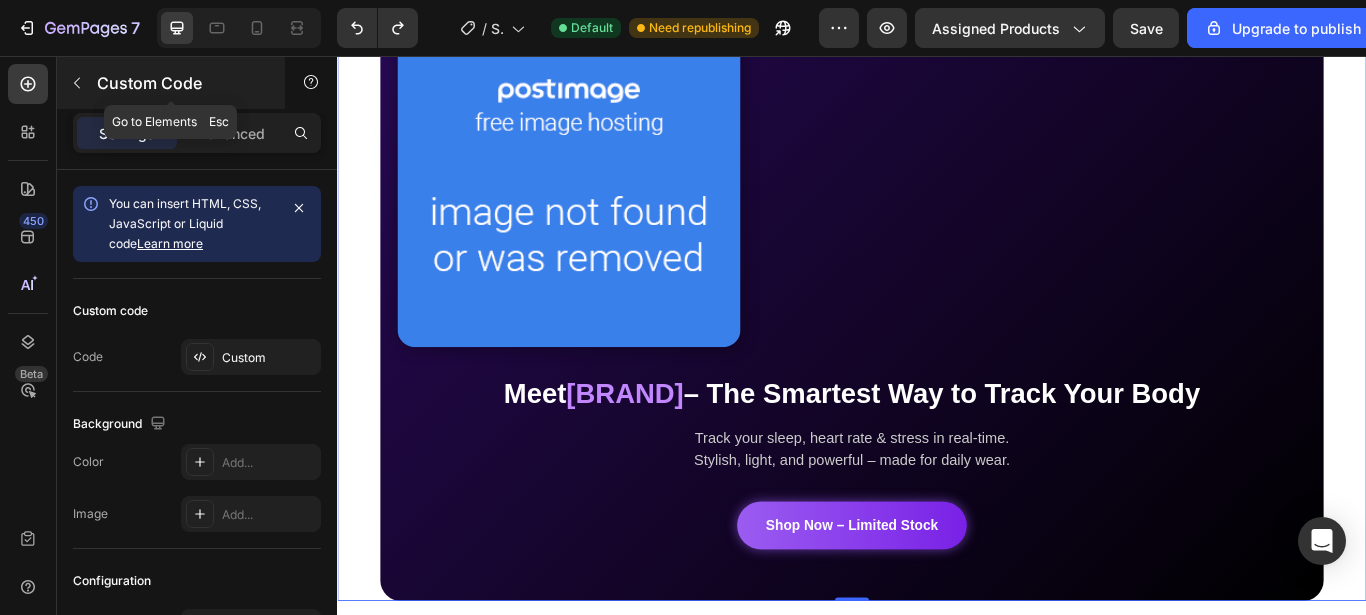 click at bounding box center [77, 83] 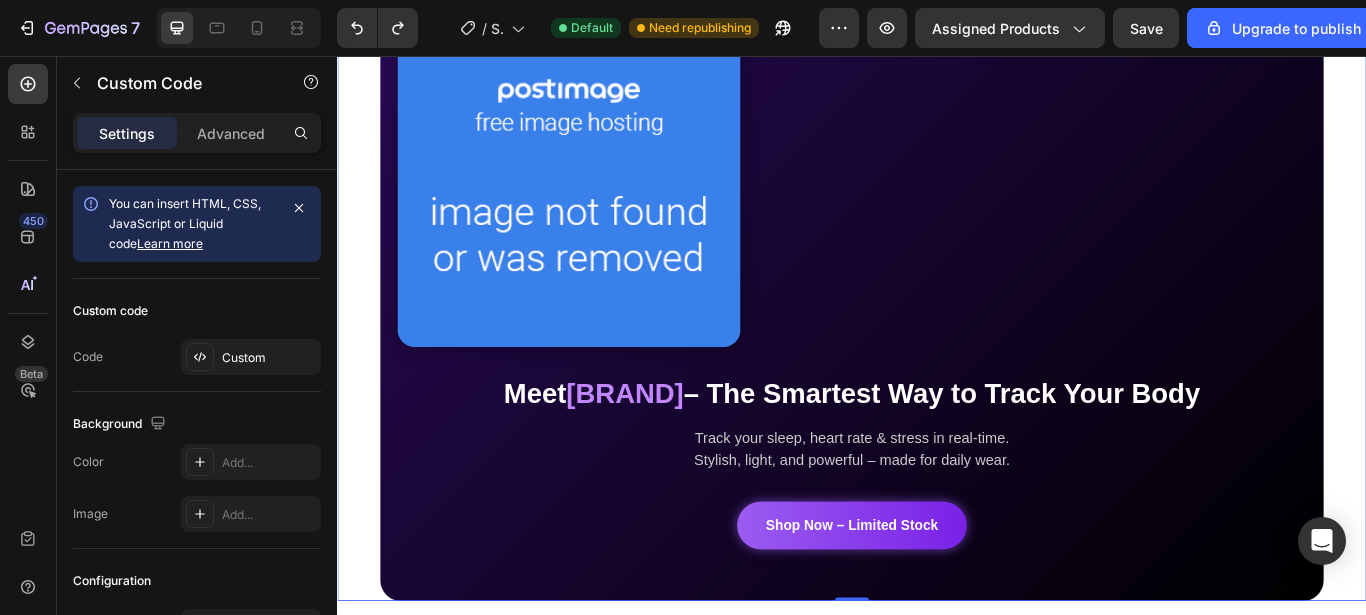 click at bounding box center [607, 195] 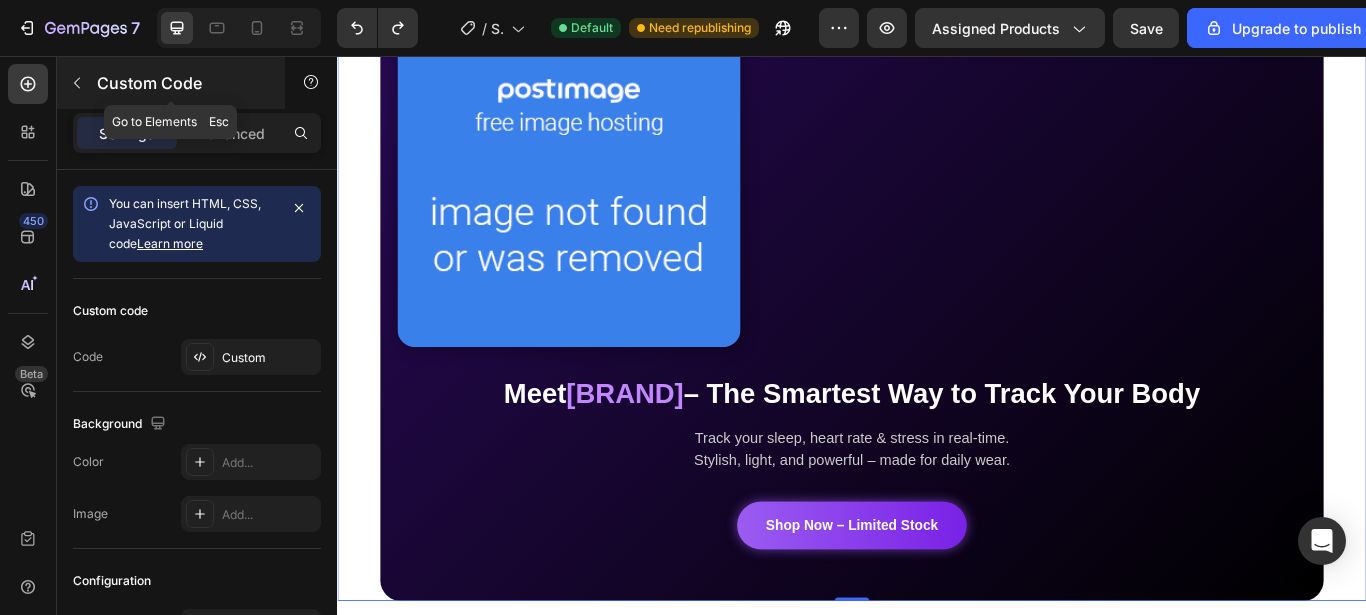 click 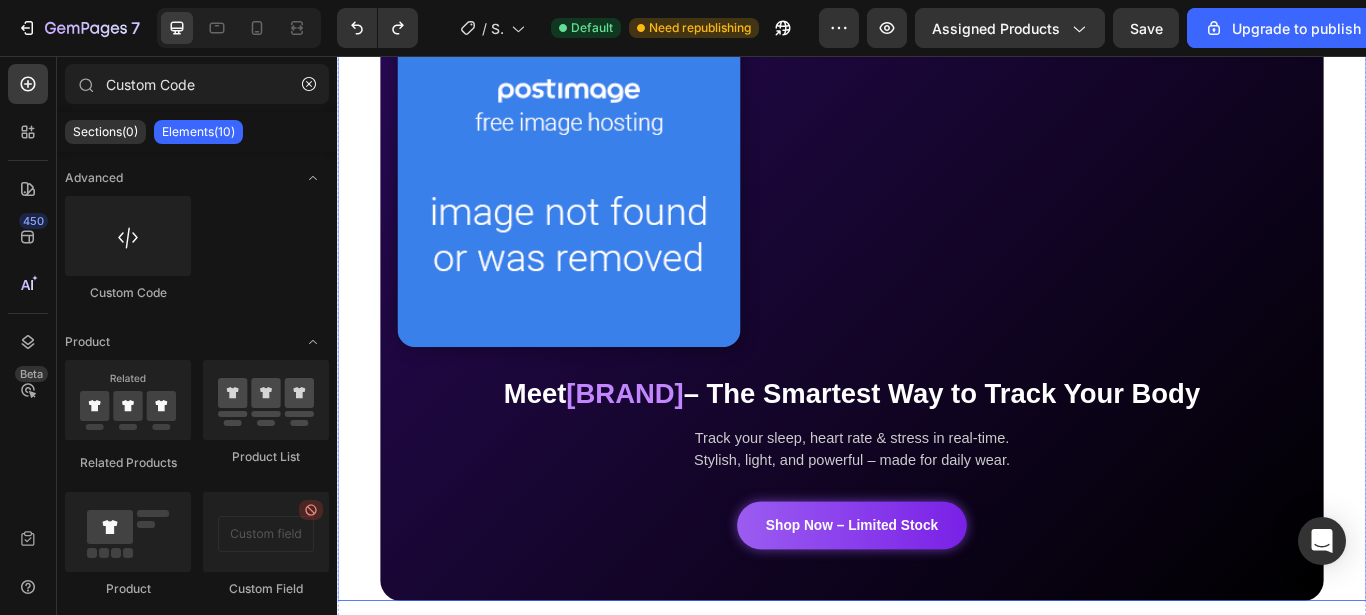 click at bounding box center [607, 195] 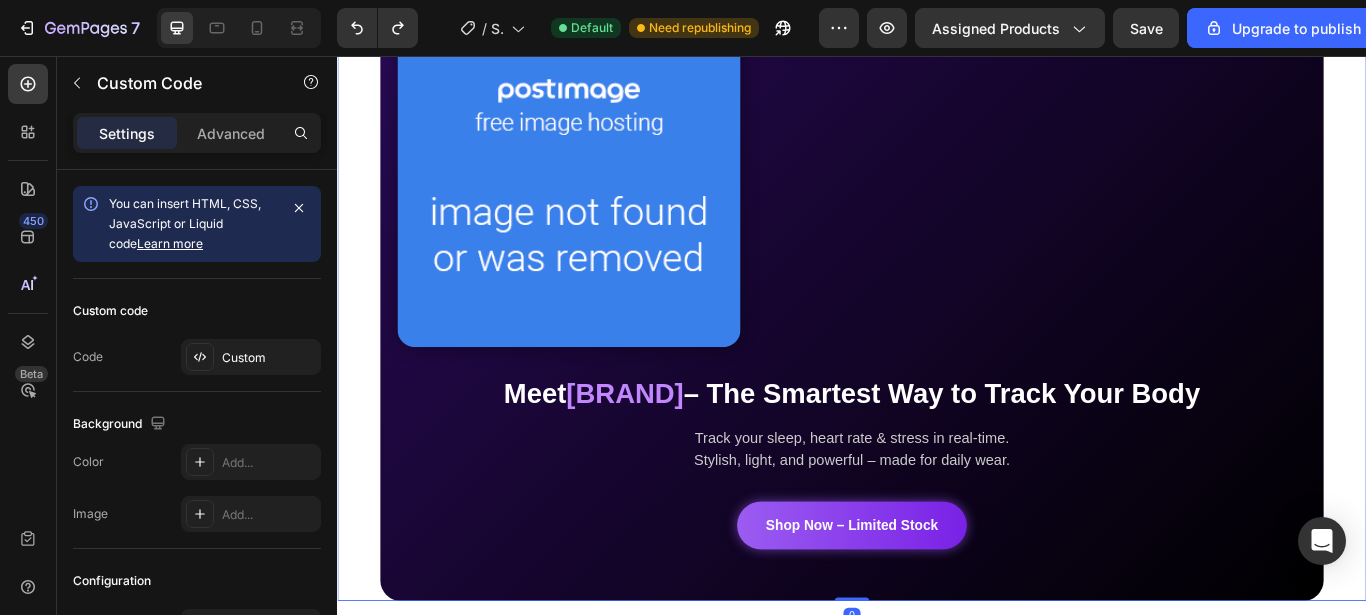 click at bounding box center (607, 195) 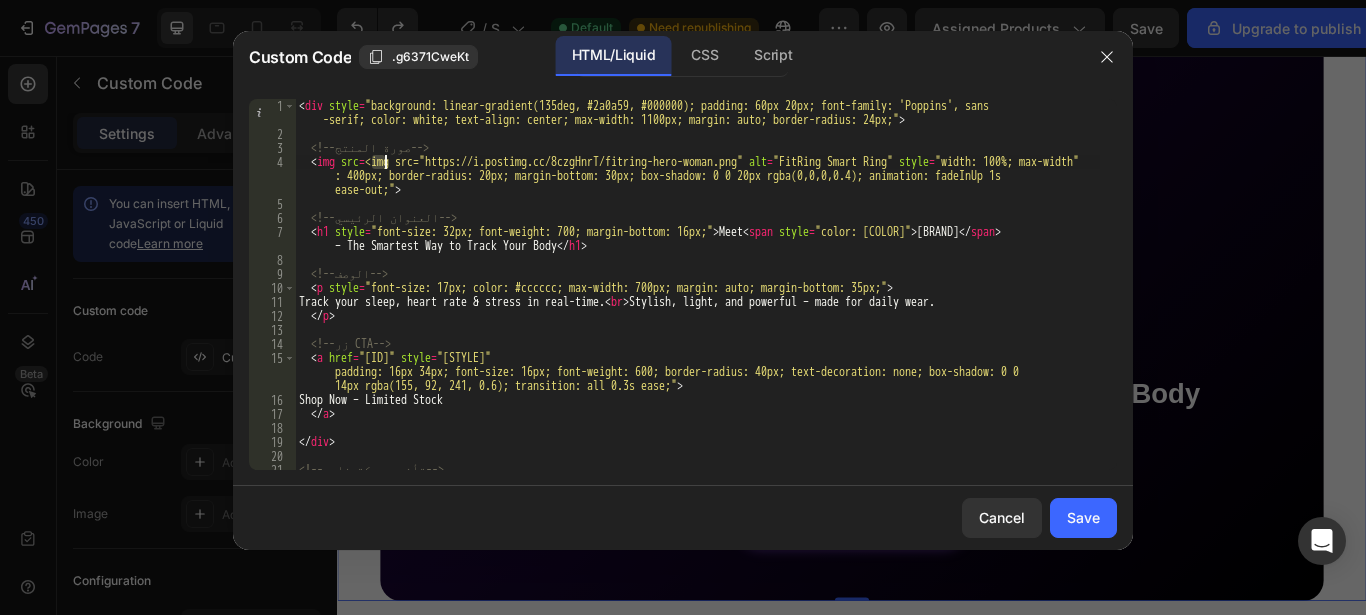 drag, startPoint x: 374, startPoint y: 158, endPoint x: 386, endPoint y: 169, distance: 16.27882 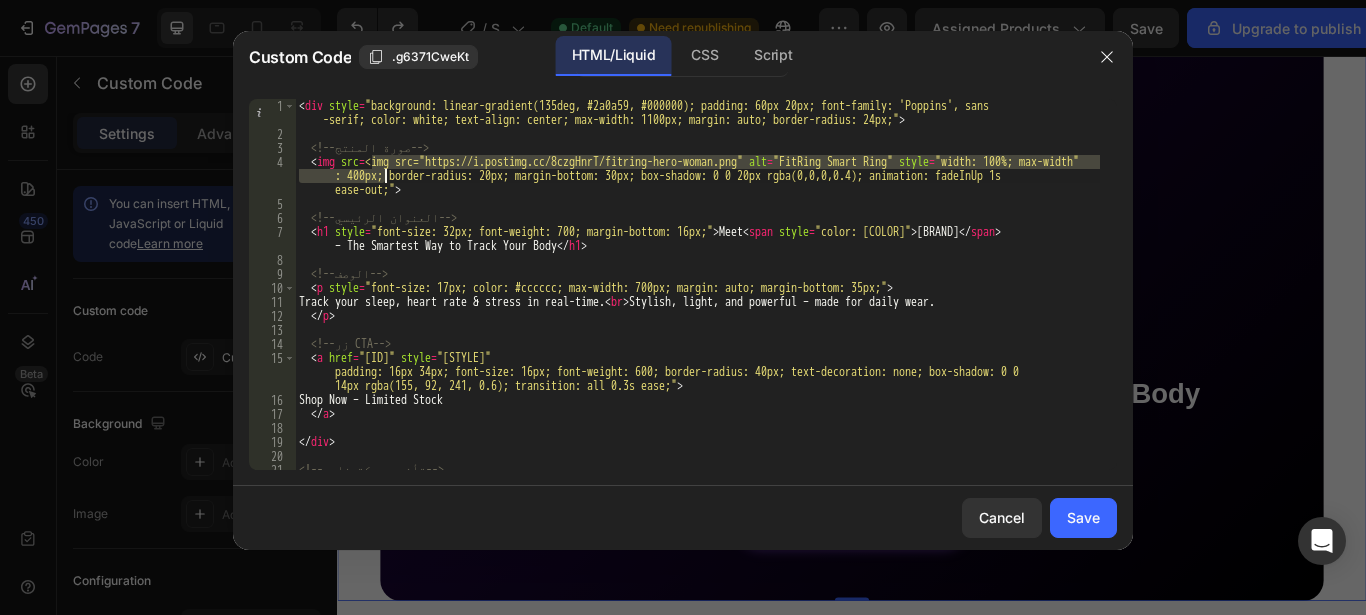 click on "<div style="background: linear-gradient(135deg, #2a0a59, #000000); padding: 60px 20px; font-family: 'Poppins', sans      -serif; color: white; text-align: center; max-width: 1100px; margin: auto; border-radius: 24px;" >       <!--  صورة المنتج  -->    <img src = "https://i.postimg.cc/8czgHnrT/fitring-hero-woman.png"   alt = "FitRing Smart Ring"   style = "width: 100%; max-width        : 400px; border-radius: 20px; margin-bottom: 30px; box-shadow: 0 0 20px rgba(0,0,0,0.4); animation: fadeInUp 1s         ease-out;" >    <!--  العنوان الرئيسي  -->    <h1   style = "font-size: 32px; font-weight: 700; margin-bottom: 16px;" > Meet  <span   style = "color: #c287ff;" > FitRing™ </span>   – The Smartest Way to Track Your Body </ h1 >    <!--  الوصف  -->    <p   style = "font-size: 17px; color: #cccccc; max-width: 700px; margin: auto; margin-bottom: 35px;" >     Track your sleep, heart rate & stress in real-time. < br >    </ p >    <!-- -->" at bounding box center (697, 284) 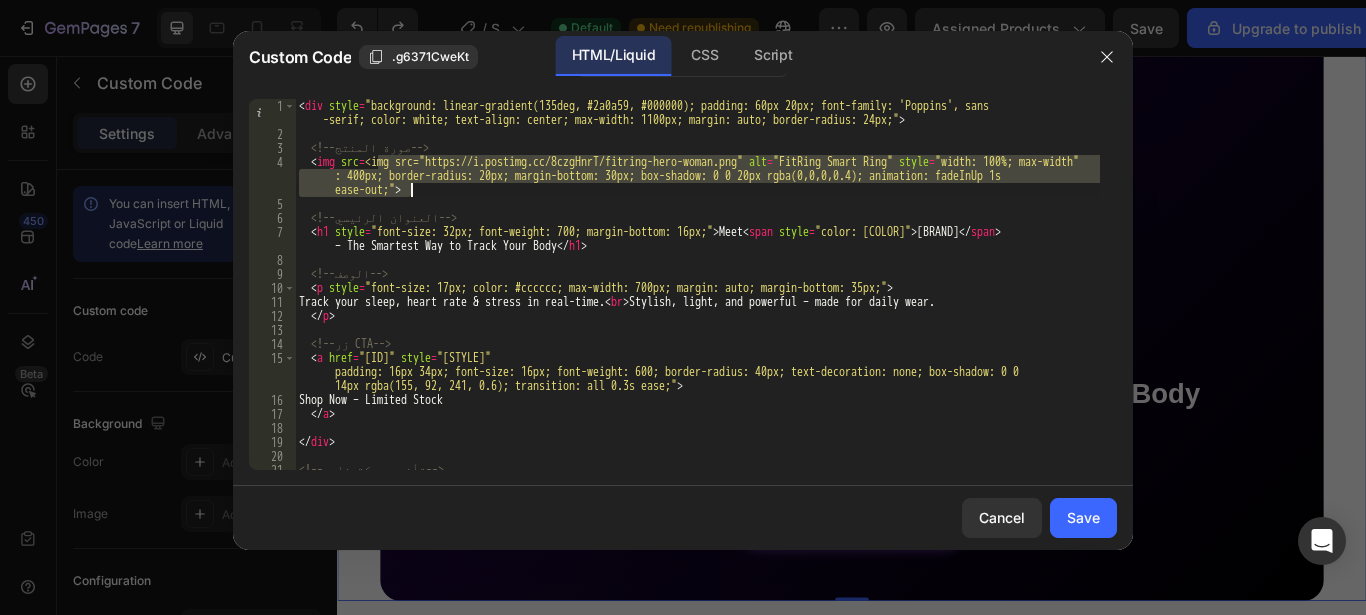 drag, startPoint x: 381, startPoint y: 163, endPoint x: 416, endPoint y: 194, distance: 46.75468 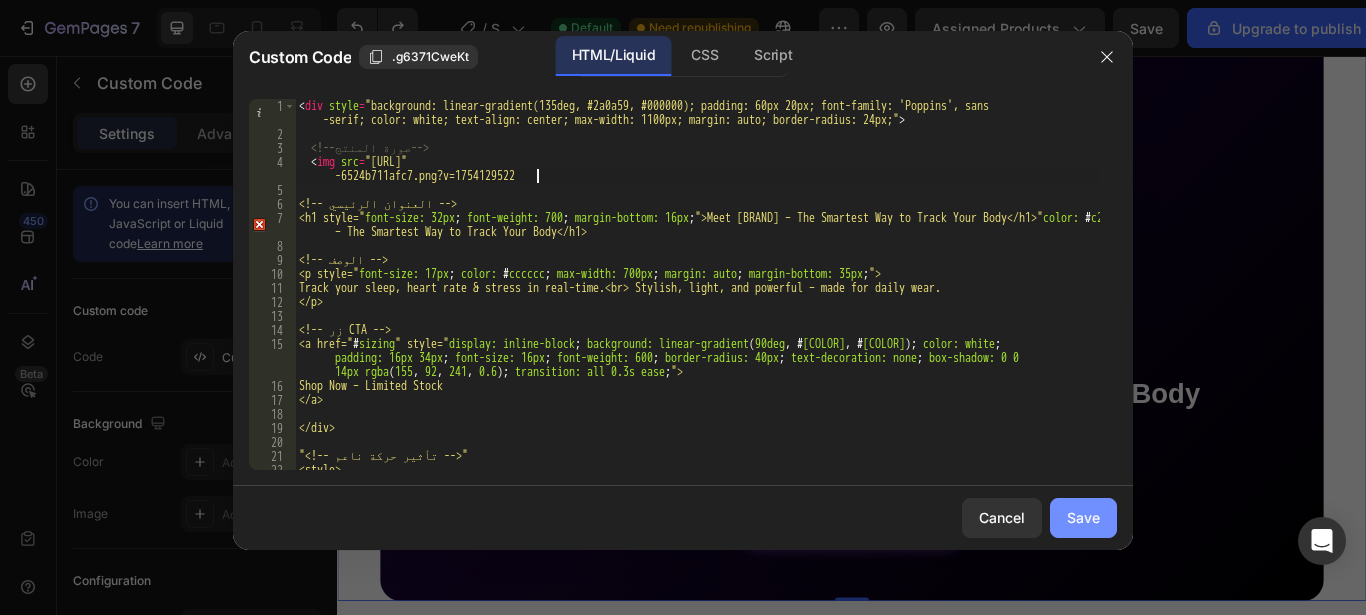 click on "Save" at bounding box center [1083, 517] 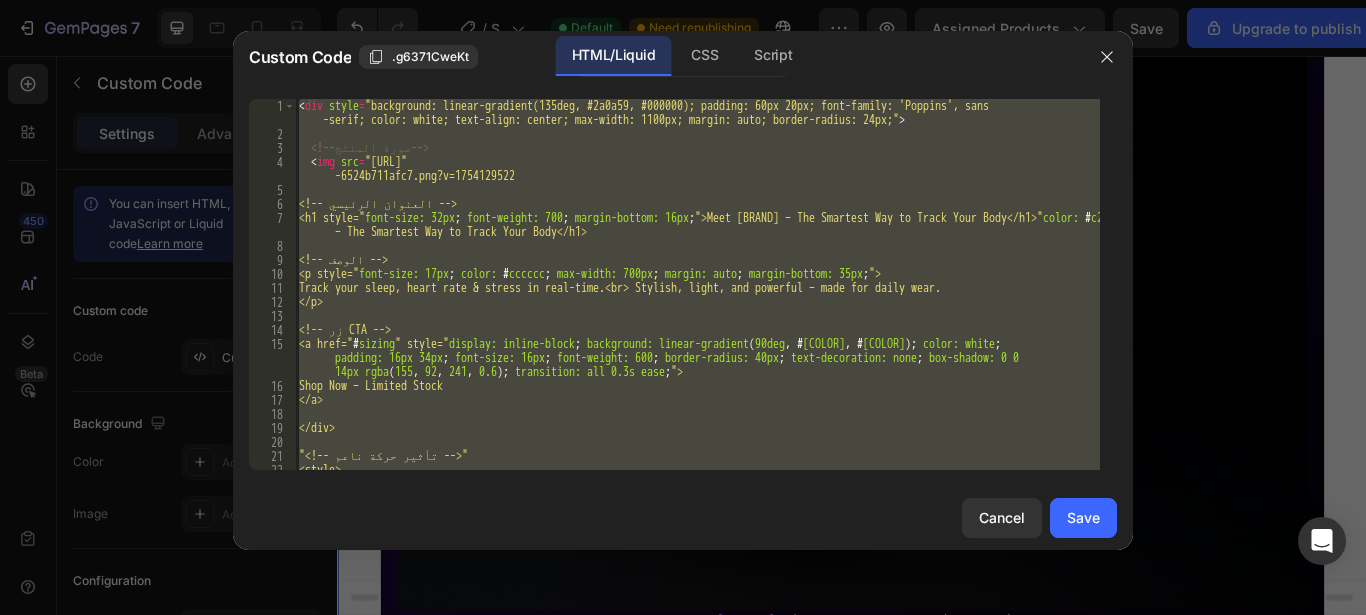 scroll, scrollTop: 43, scrollLeft: 0, axis: vertical 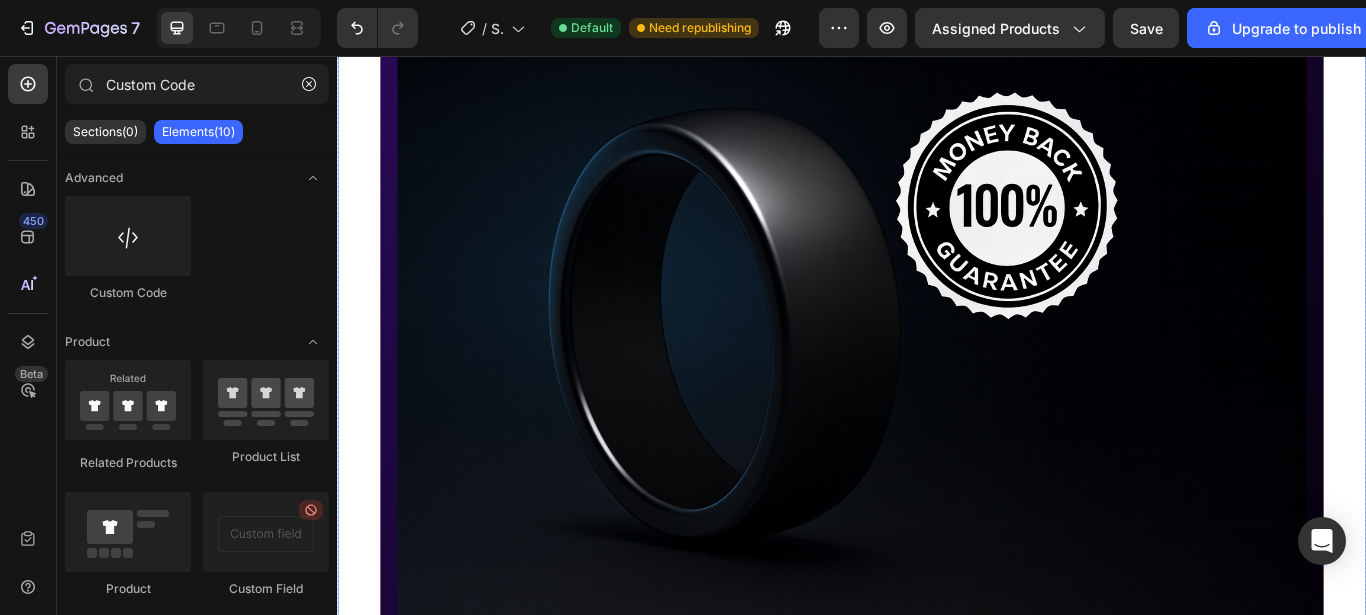 click at bounding box center (937, 367) 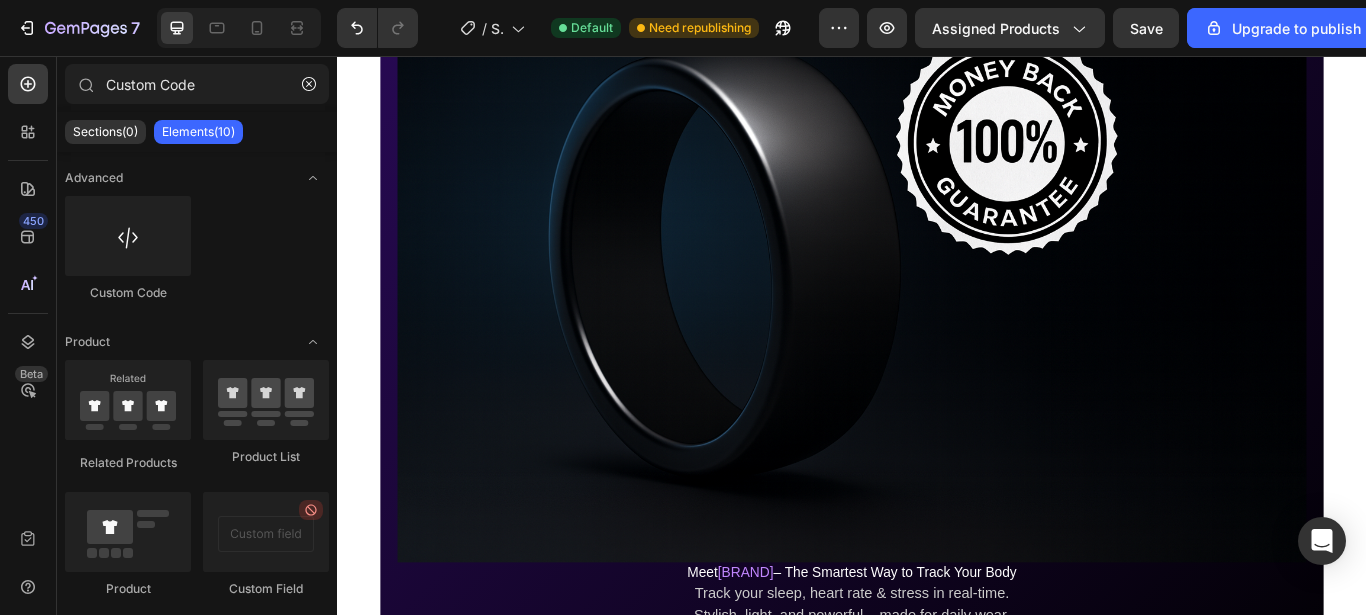 scroll, scrollTop: 377, scrollLeft: 0, axis: vertical 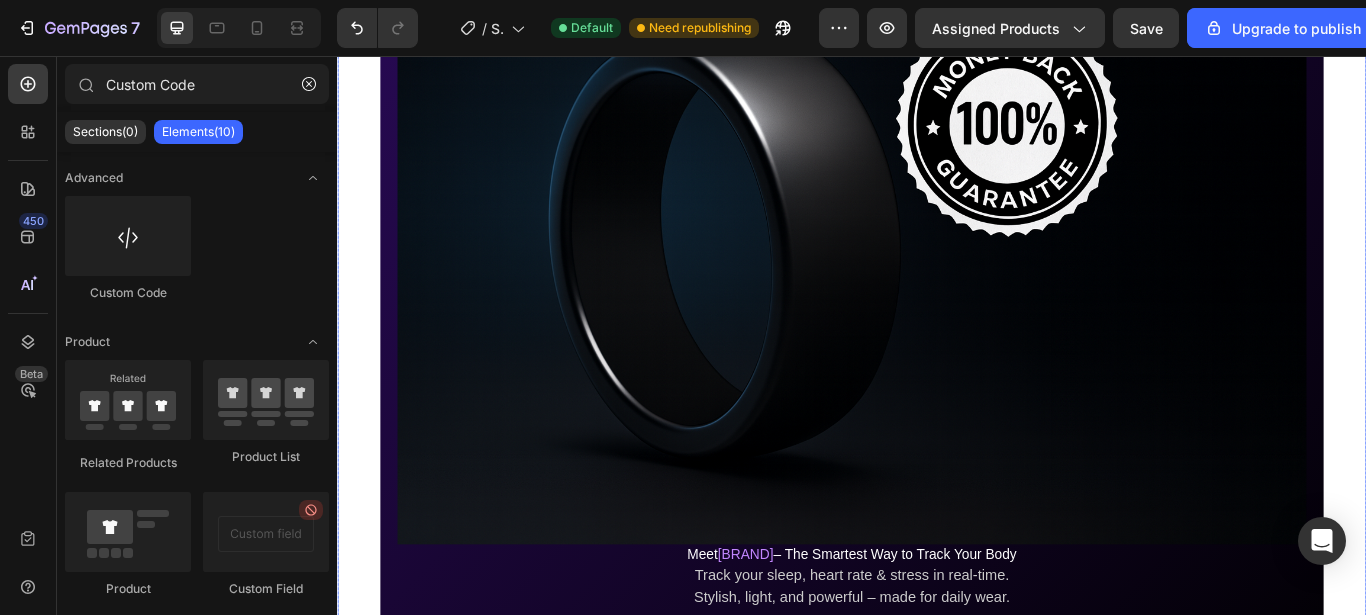 click at bounding box center (937, 271) 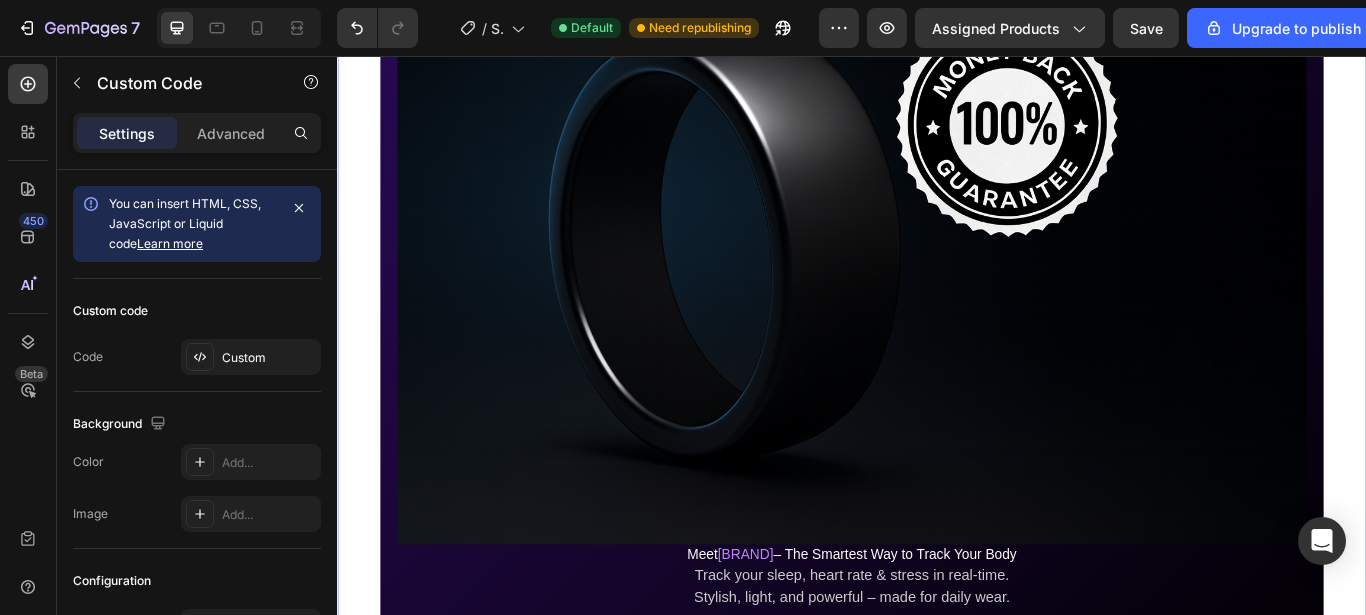 click at bounding box center (937, 271) 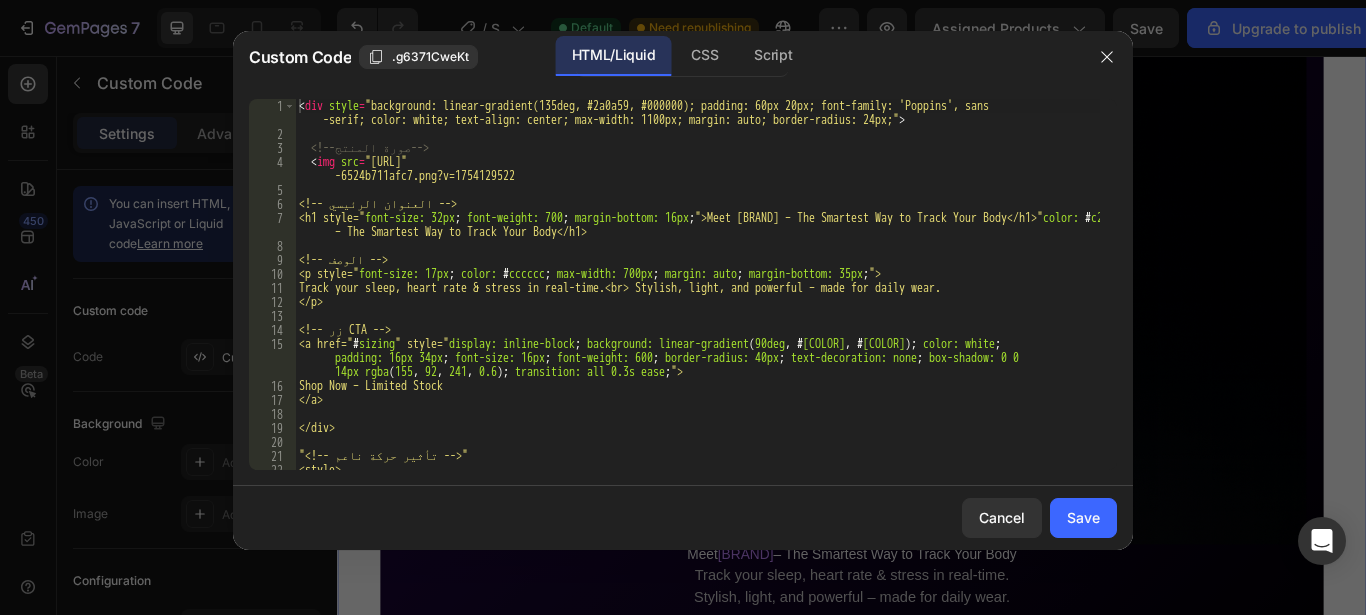 click on "< div   style = "background: linear-gradient(135deg, #2a0a59, #000000); padding: 60px 20px; font-family: 'Poppins', sans      -serif; color: white; text-align: center; max-width: 1100px; margin: auto; border-radius: 24px;" >       <!--  صورة المنتج  -->    < img   src = "https://cdn.shopify.com/s/files/1/0930/8297/6628/files/gempages_578134729346253765-12acf717-c918-49f6-a58f-[FILENAME].png?v=1754129522   <!-- العنوان الرئيسي -->   <h1 style=" font-size:   32px ;   font-weight:   700 ;   margin-bottom:   16px ; ">Meet <span style=" color:   # c287ff ; ">FitRing™</span>         – The Smartest Way to Track Your Body</h1>   <!-- الوصف -->   <p style=" font-size:   17px ;   color:   # cccccc ;   max-width:   700px ;   margin:   auto ;   margin-bottom:   35px ; ">     Track your sleep, heart rate & stress in real-time.<br> Stylish, light, and powerful – made for daily wear.   </p>   <!-- زر CTA -->   <a href=" # sizing " style=" display:   inline-block" at bounding box center (697, 305) 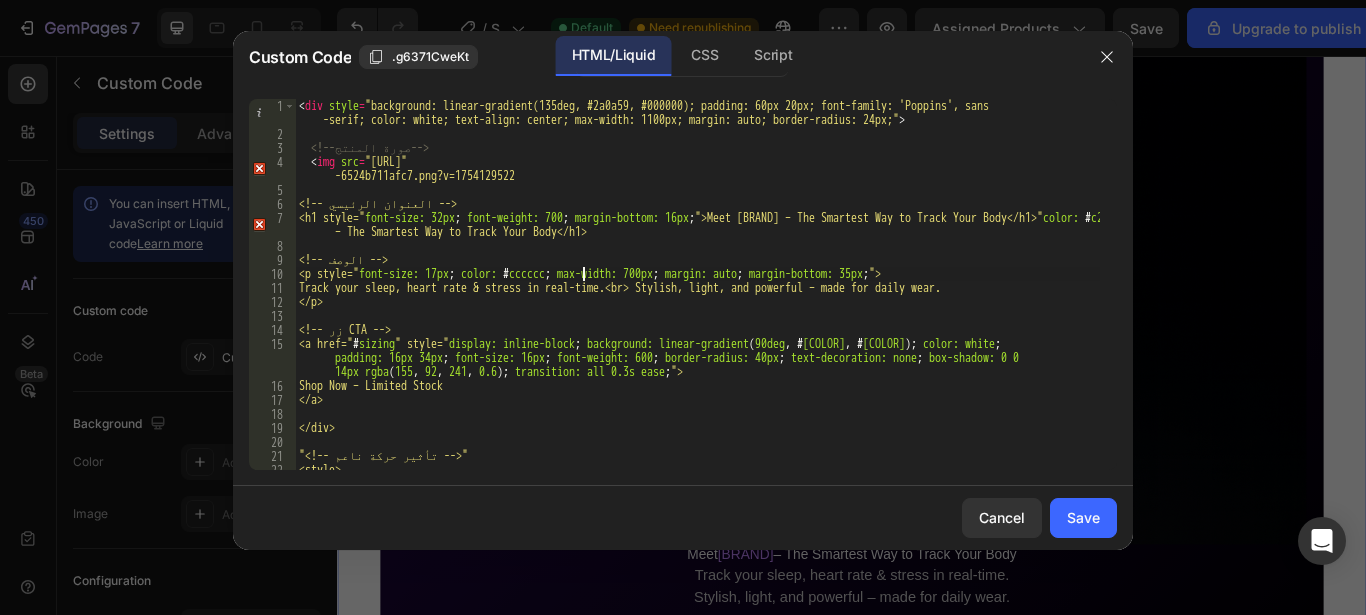 type on "</style>" 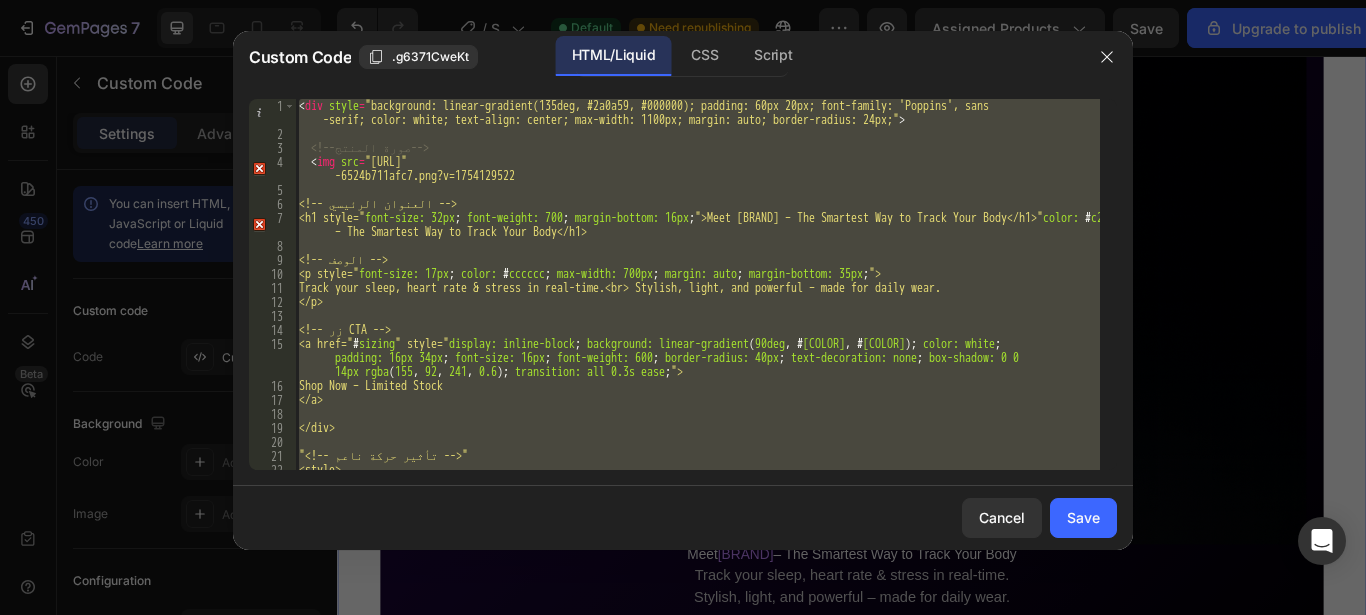 paste 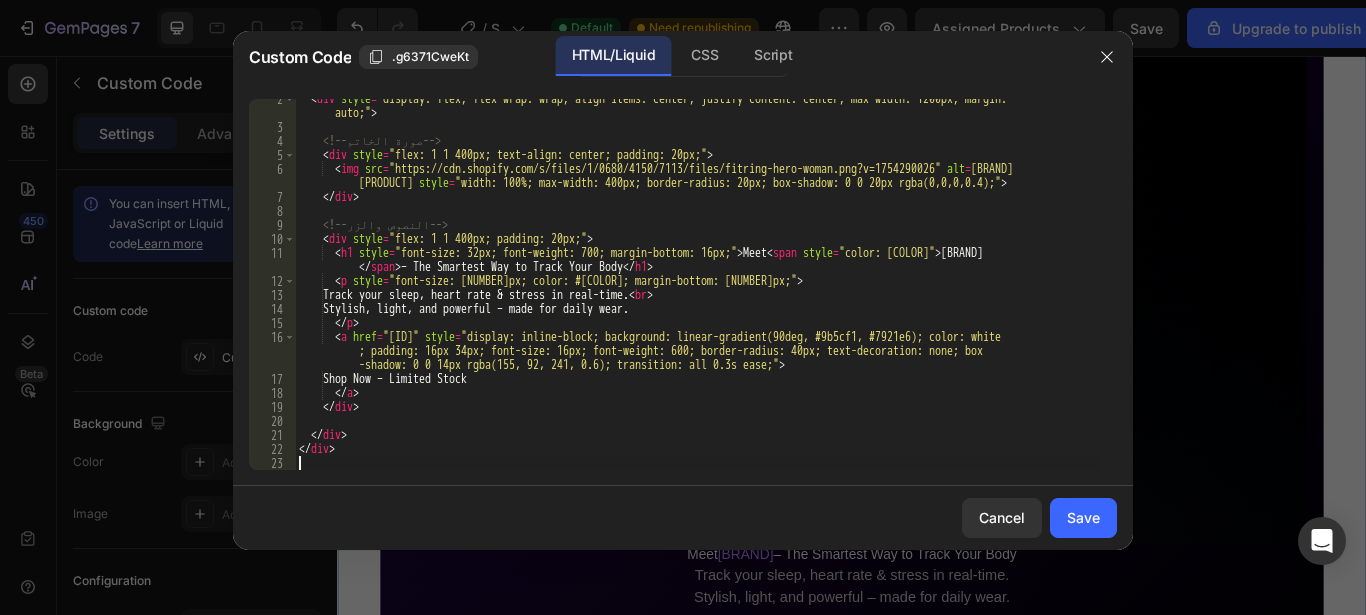 scroll, scrollTop: 35, scrollLeft: 0, axis: vertical 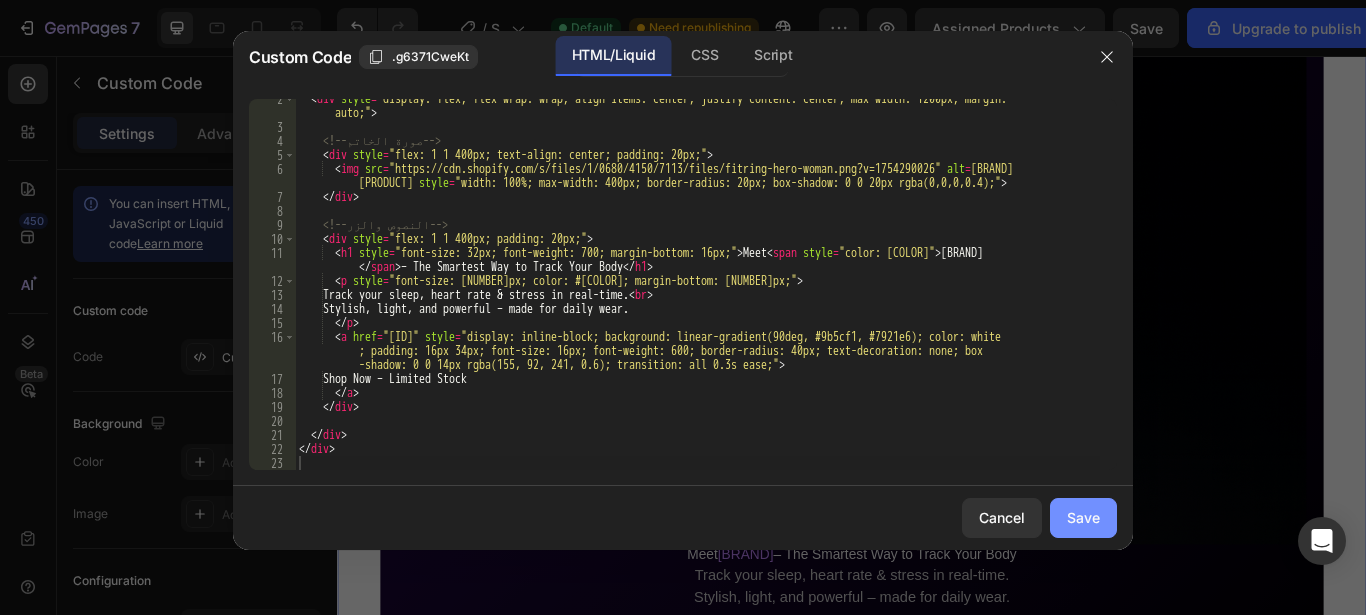 click on "Save" at bounding box center (1083, 517) 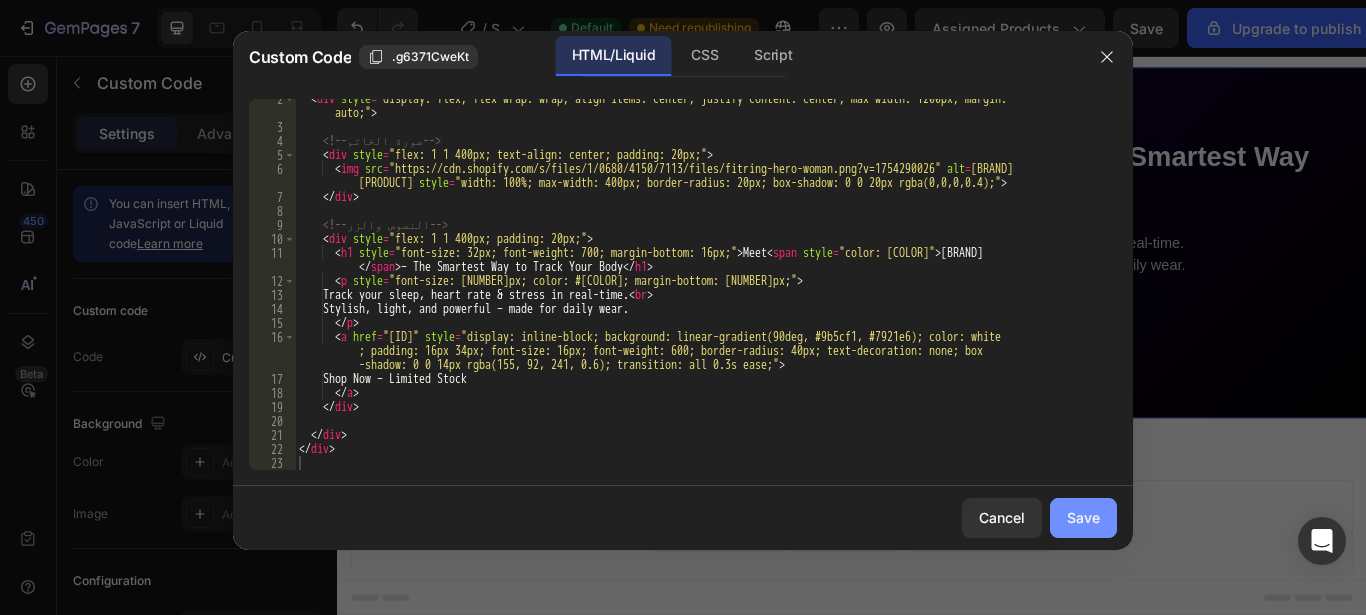 scroll, scrollTop: 166, scrollLeft: 0, axis: vertical 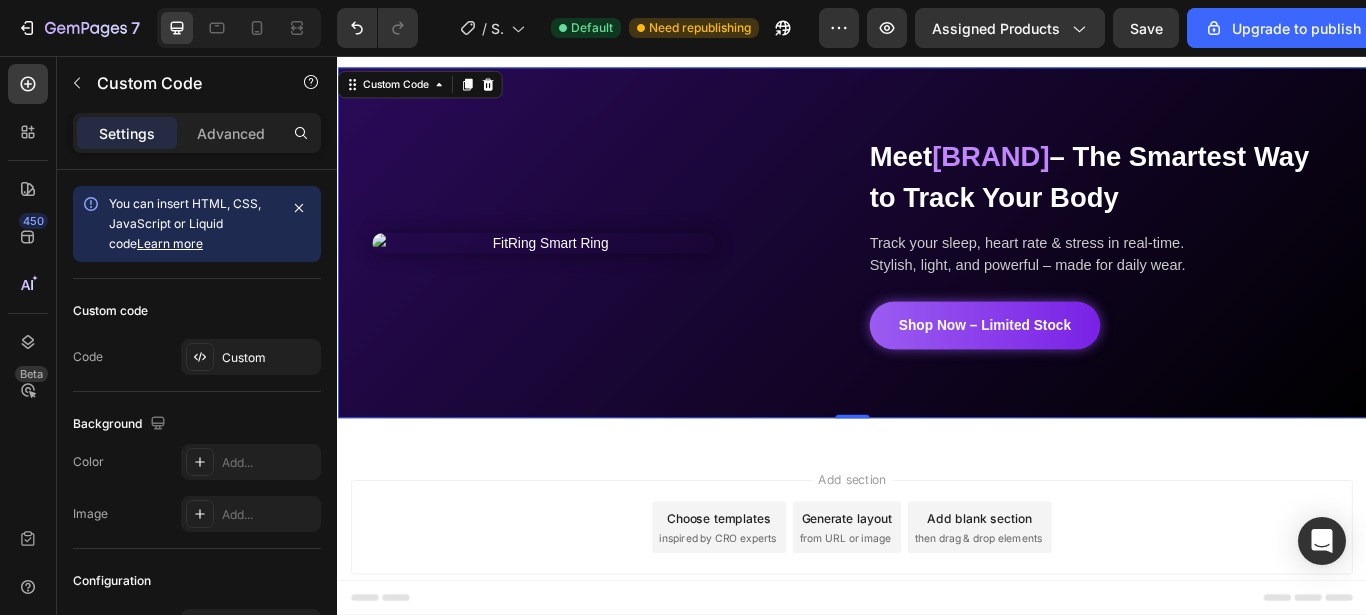 click at bounding box center [577, 274] 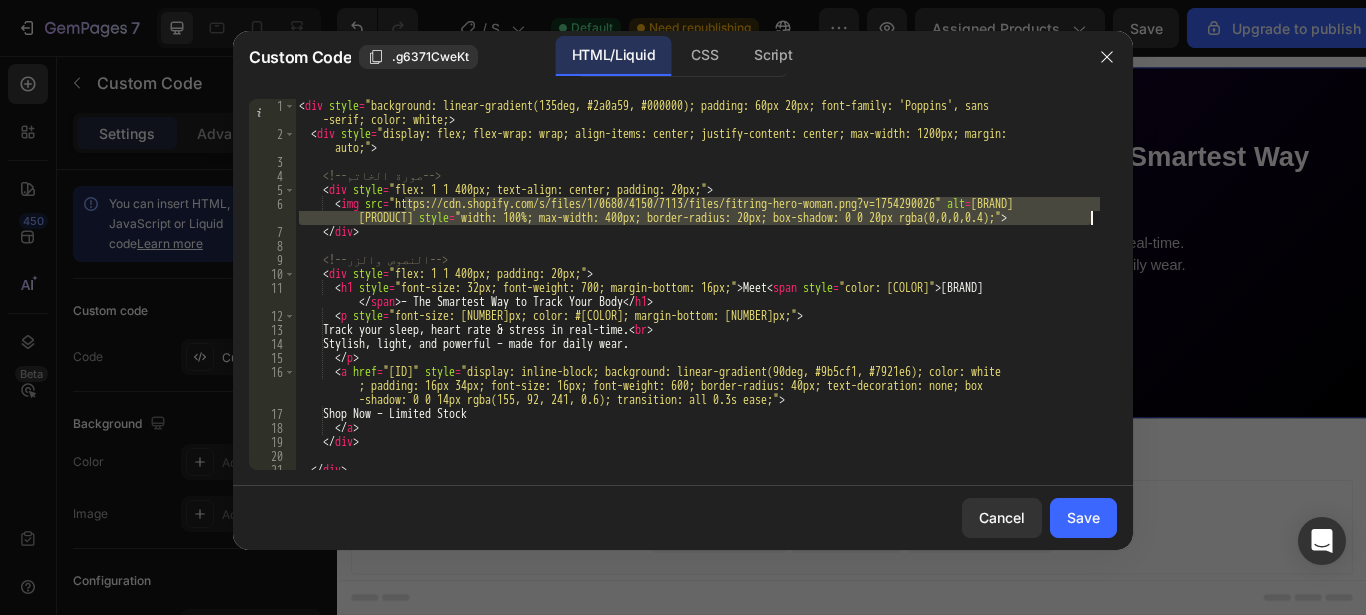 drag, startPoint x: 407, startPoint y: 201, endPoint x: 1092, endPoint y: 222, distance: 685.32184 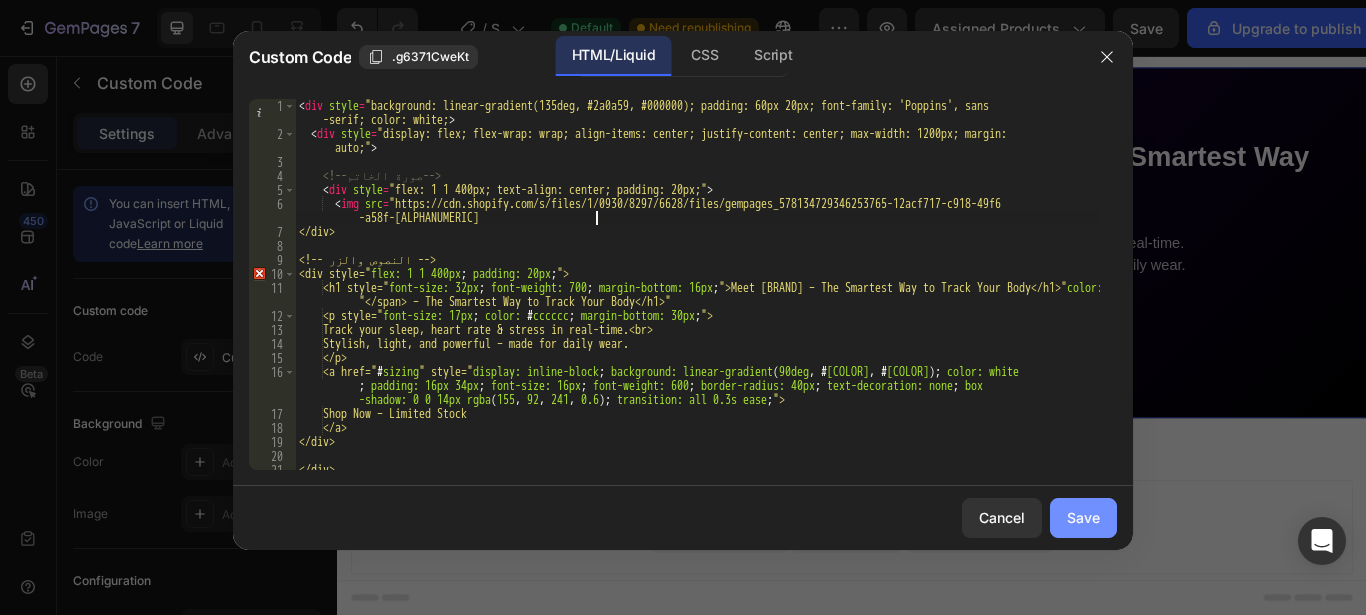 click on "Save" 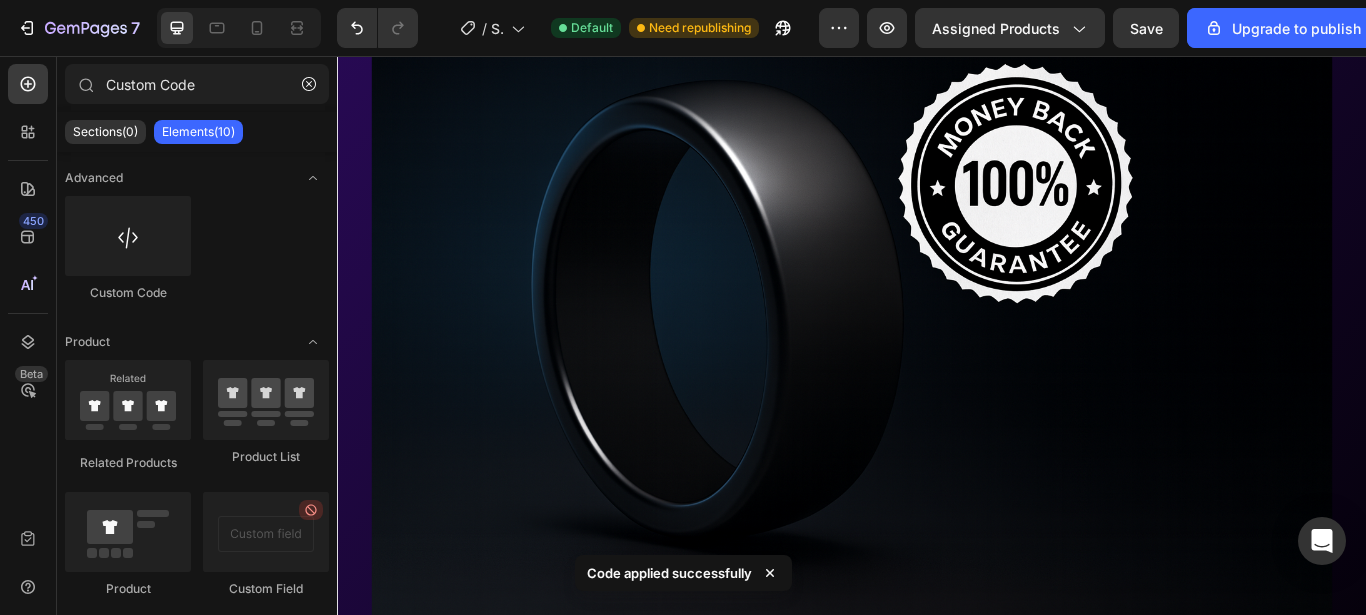 scroll, scrollTop: 315, scrollLeft: 0, axis: vertical 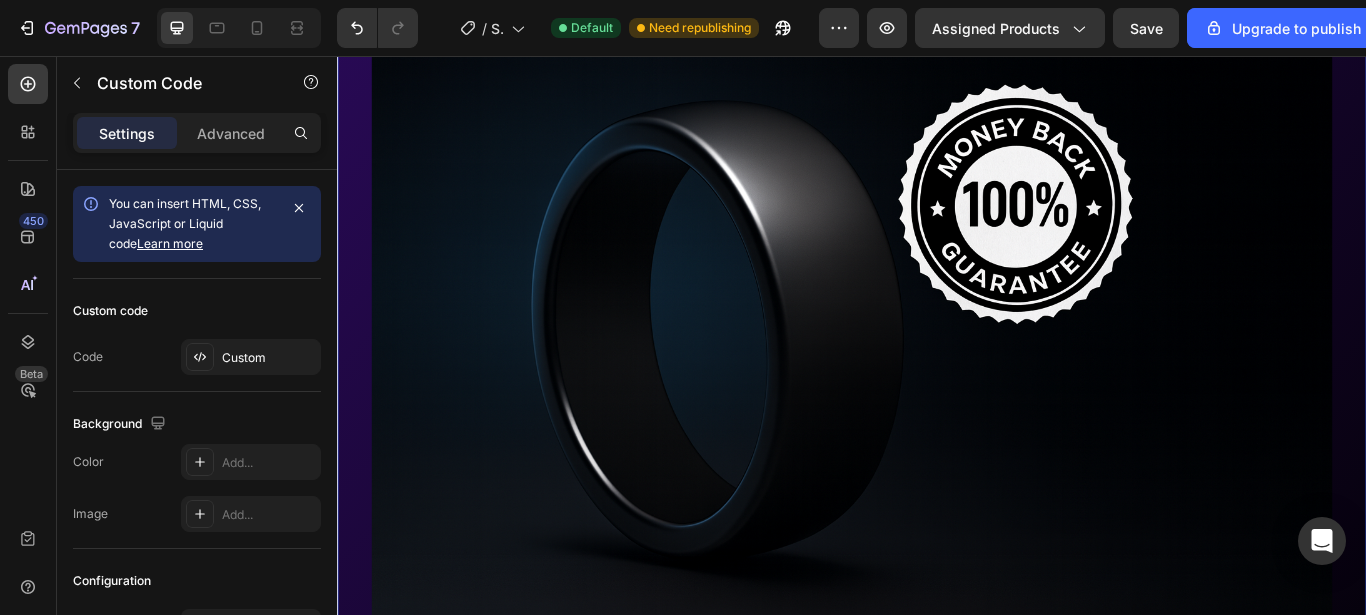 click at bounding box center (937, 373) 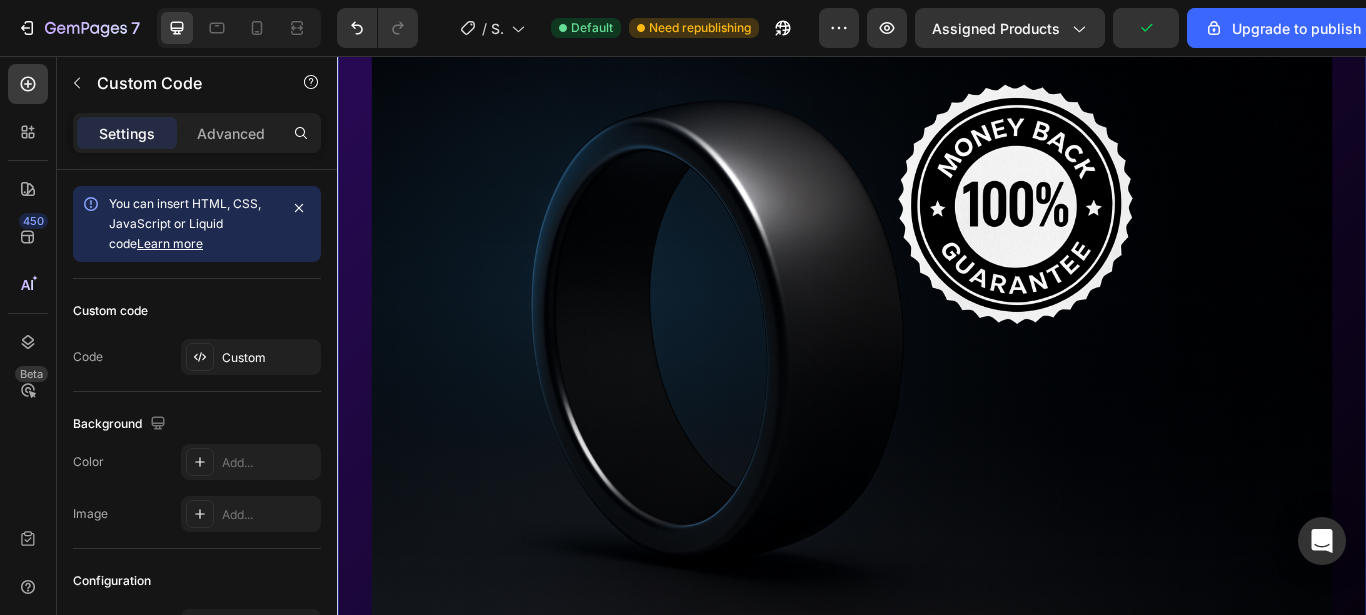 click at bounding box center [937, 373] 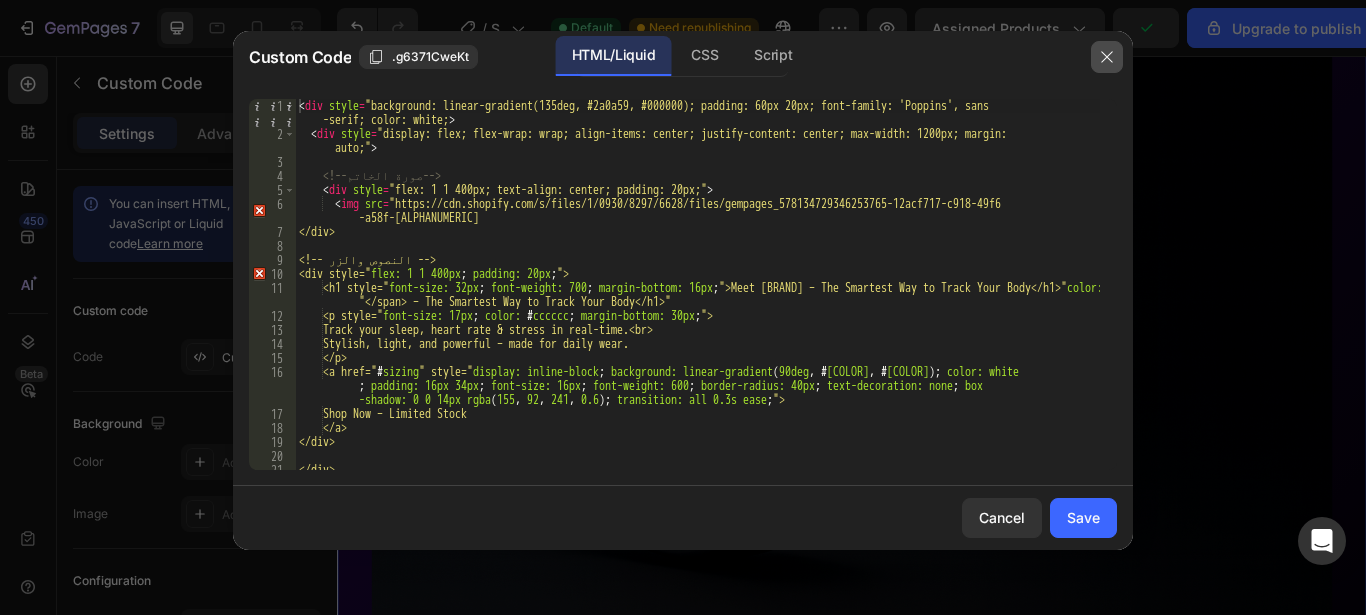 click at bounding box center (1107, 57) 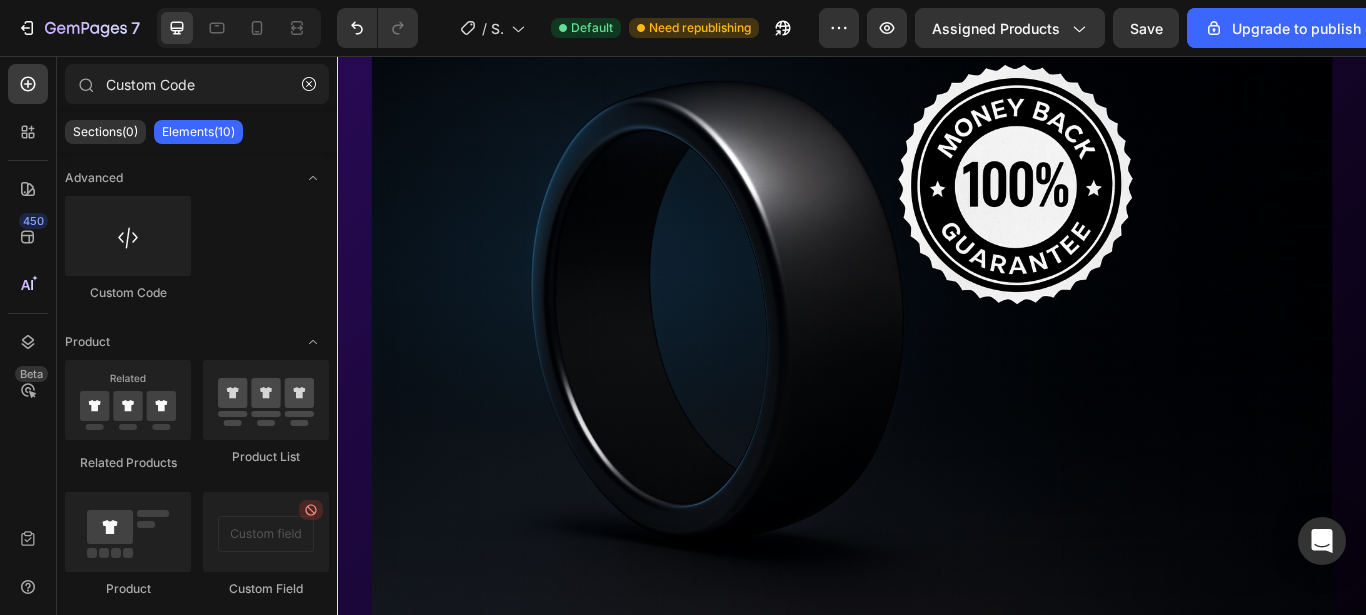 scroll, scrollTop: 332, scrollLeft: 0, axis: vertical 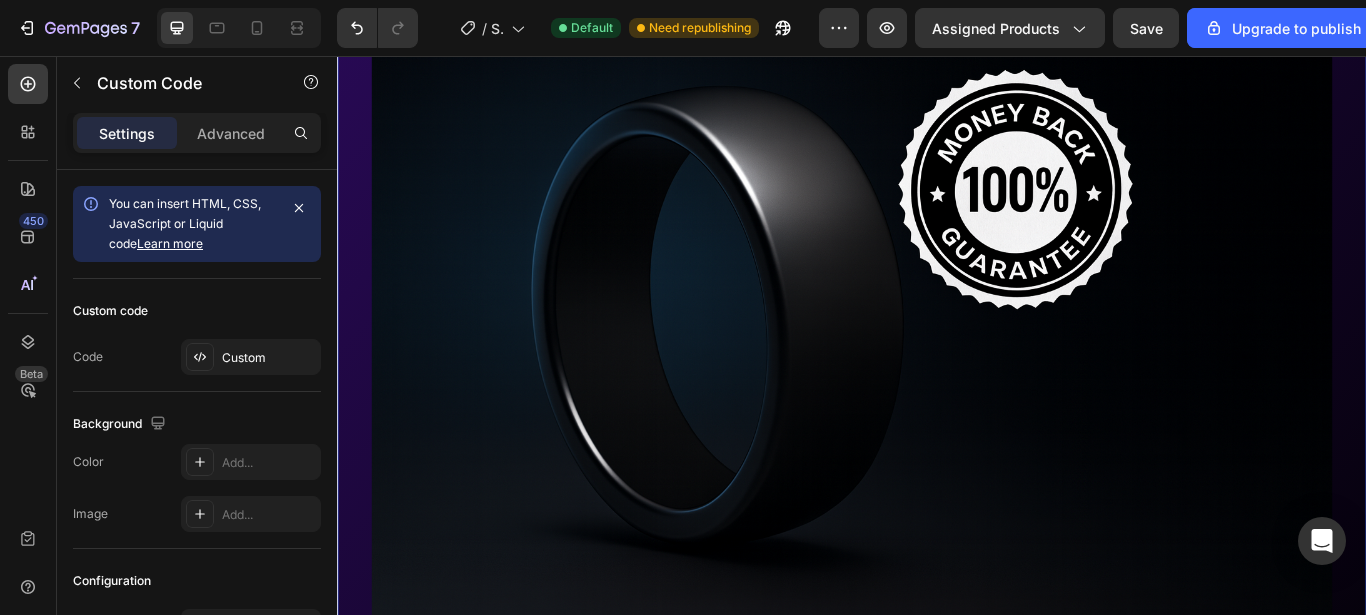 click on "Meet  [PRODUCT]™  – The Smartest Way to Track Your Body
Track your sleep, heart rate & stress in real-time.
Stylish, light, and powerful – made for daily wear.
Shop Now – Limited Stock
Custom Code   [NUMBER]" at bounding box center [937, 457] 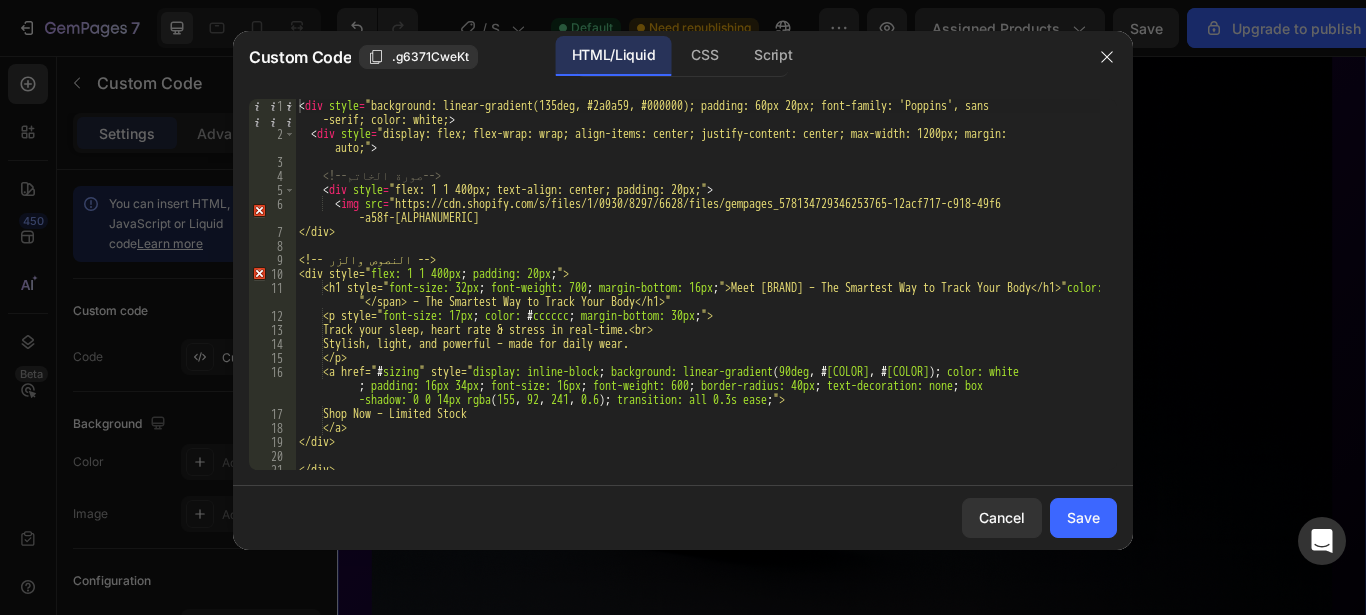 scroll, scrollTop: 0, scrollLeft: 0, axis: both 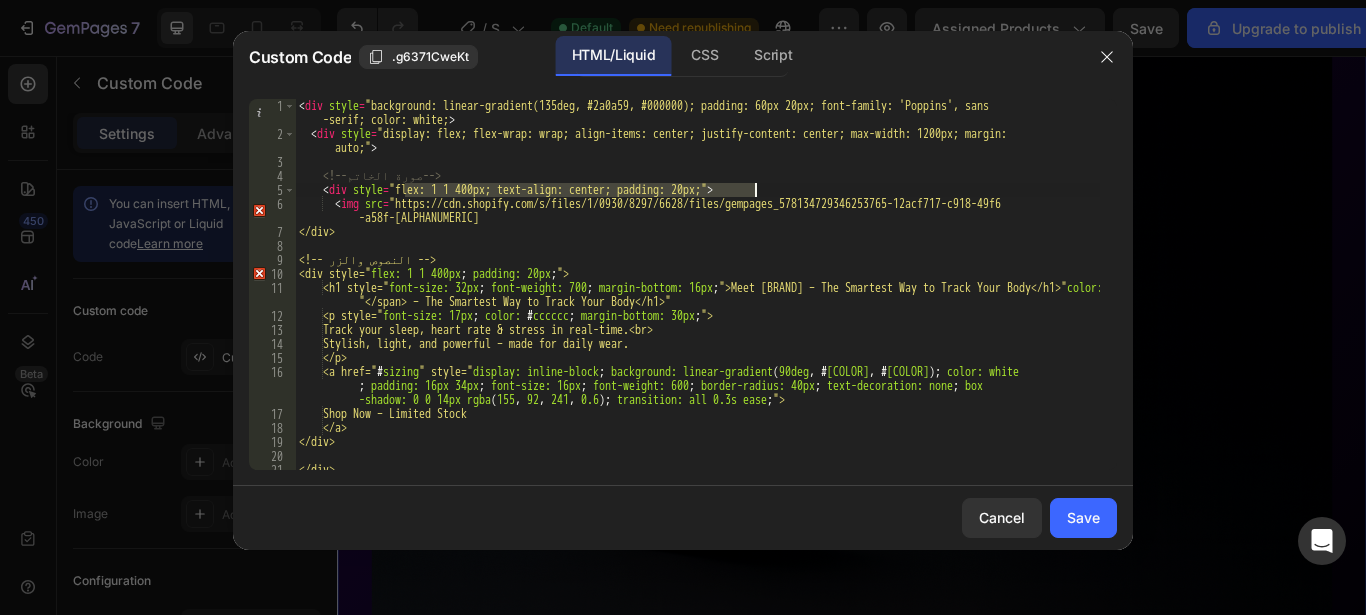 drag, startPoint x: 402, startPoint y: 184, endPoint x: 760, endPoint y: 189, distance: 358.0349 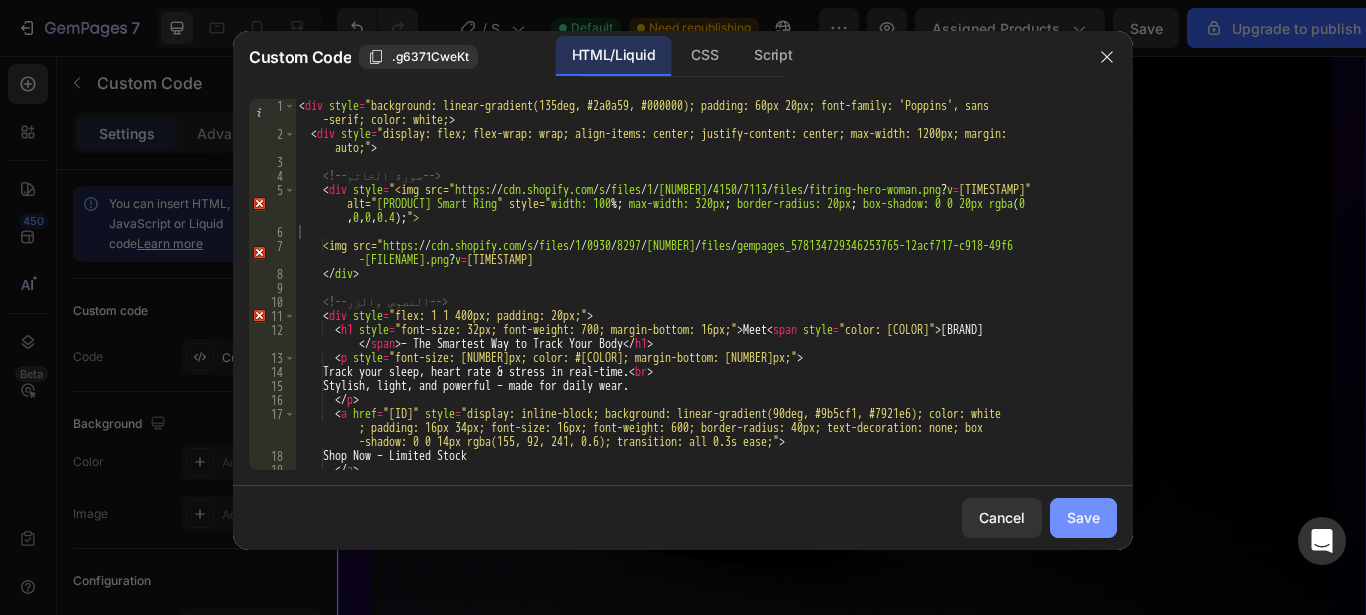 click on "Save" at bounding box center (1083, 517) 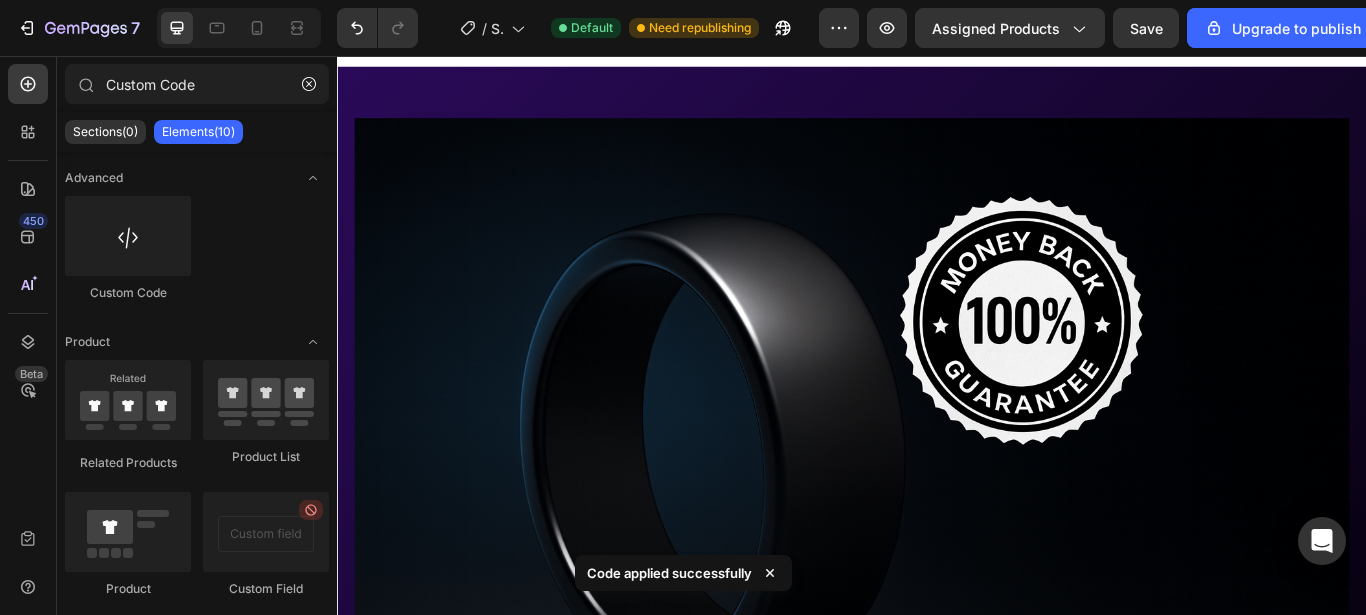 scroll, scrollTop: 90, scrollLeft: 0, axis: vertical 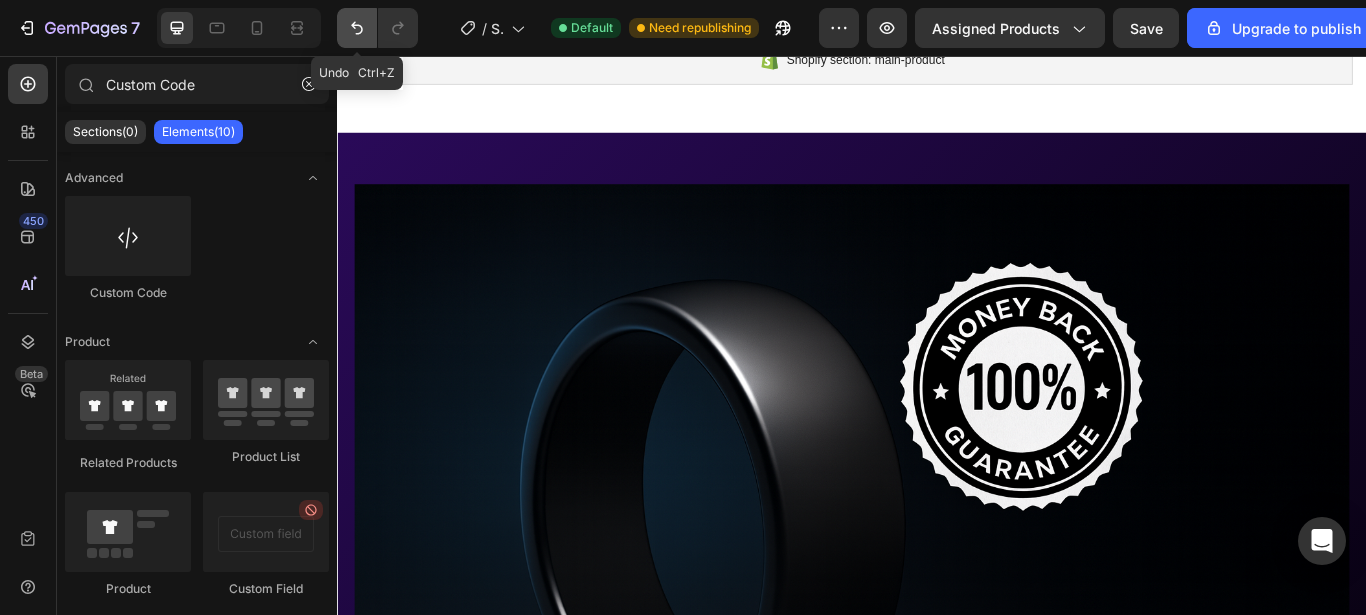 click 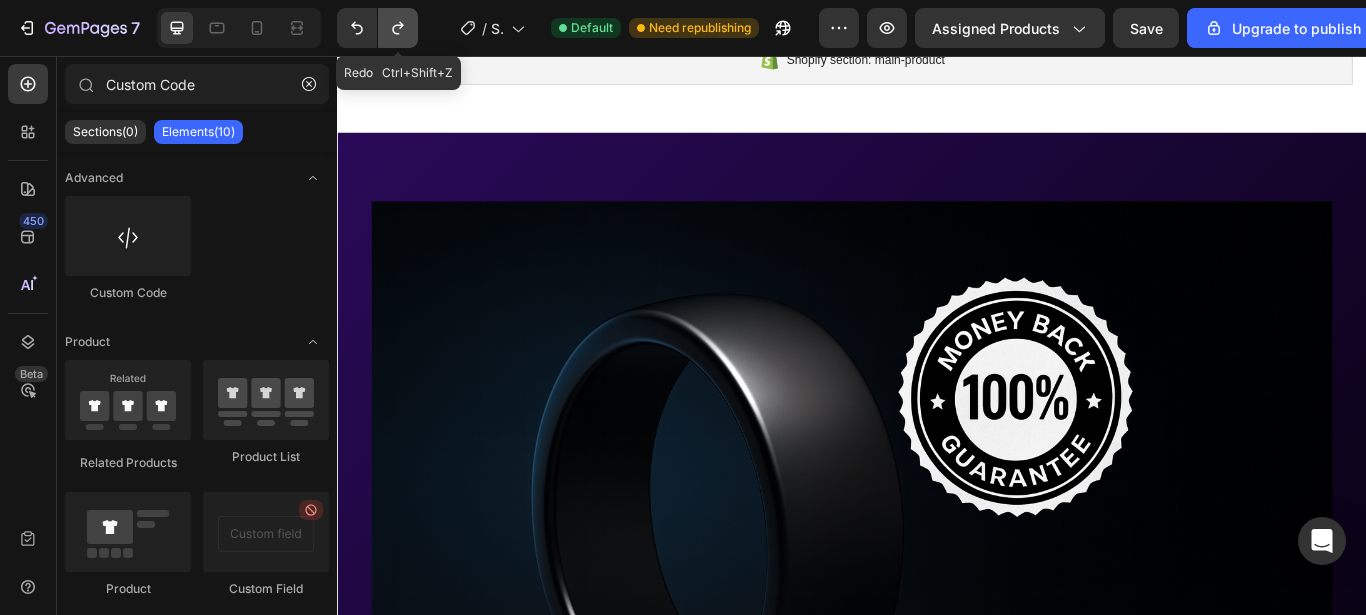 click 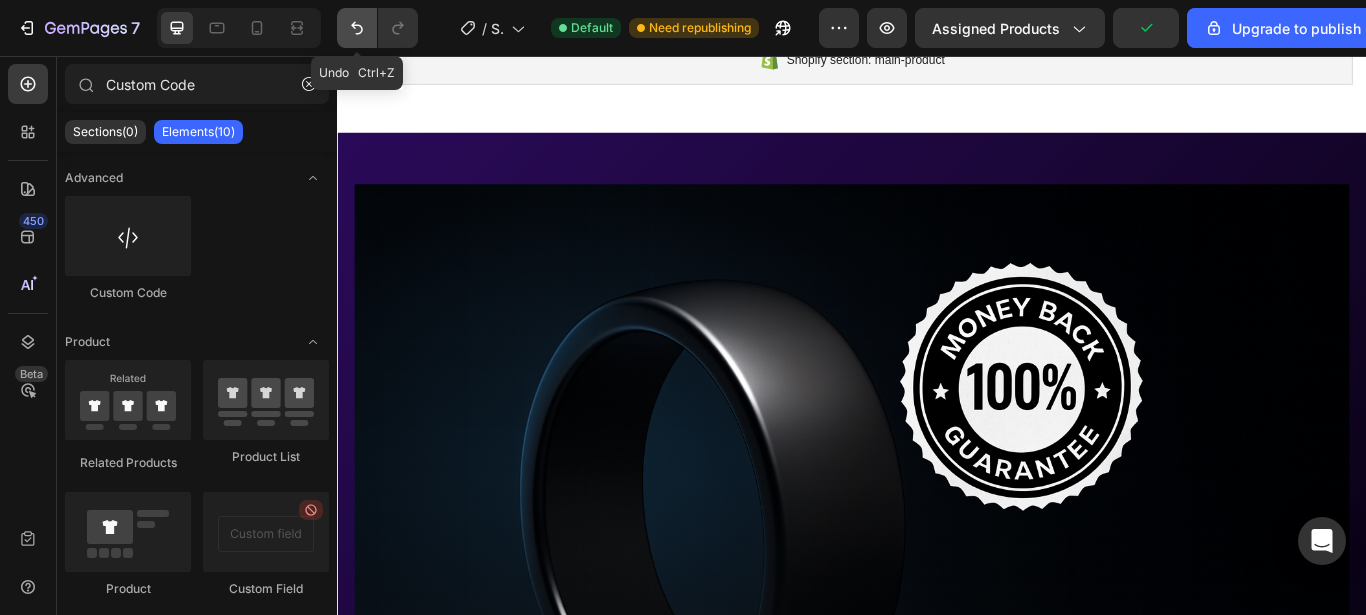 click 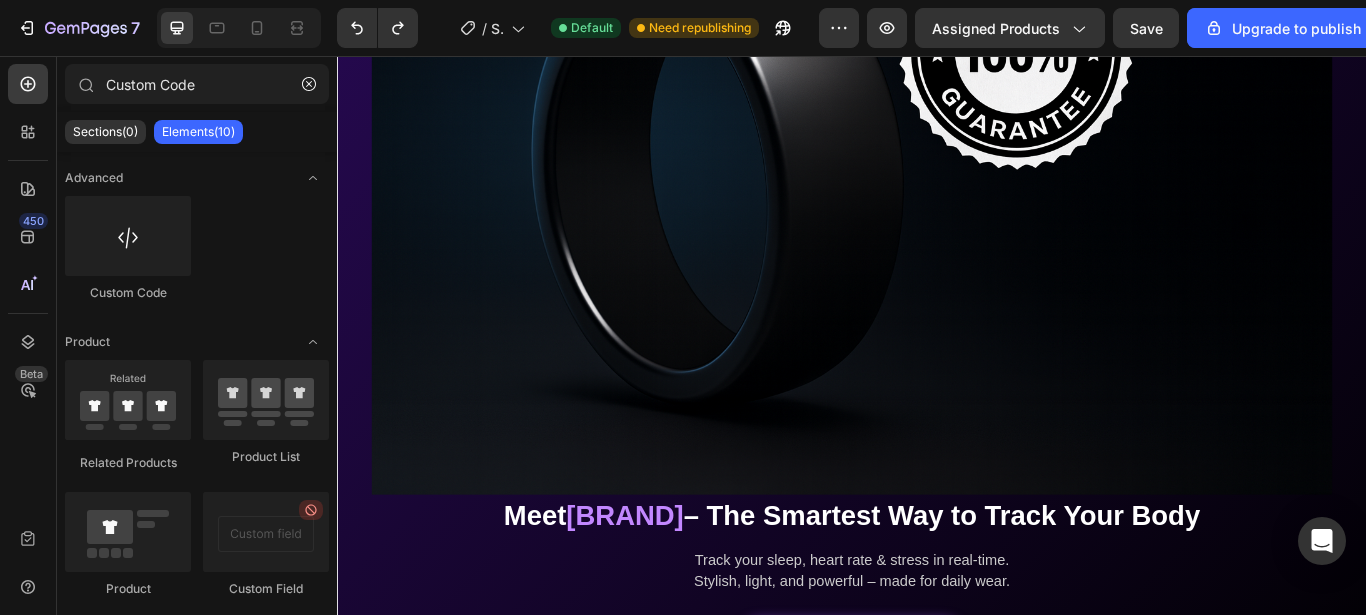 scroll, scrollTop: 479, scrollLeft: 0, axis: vertical 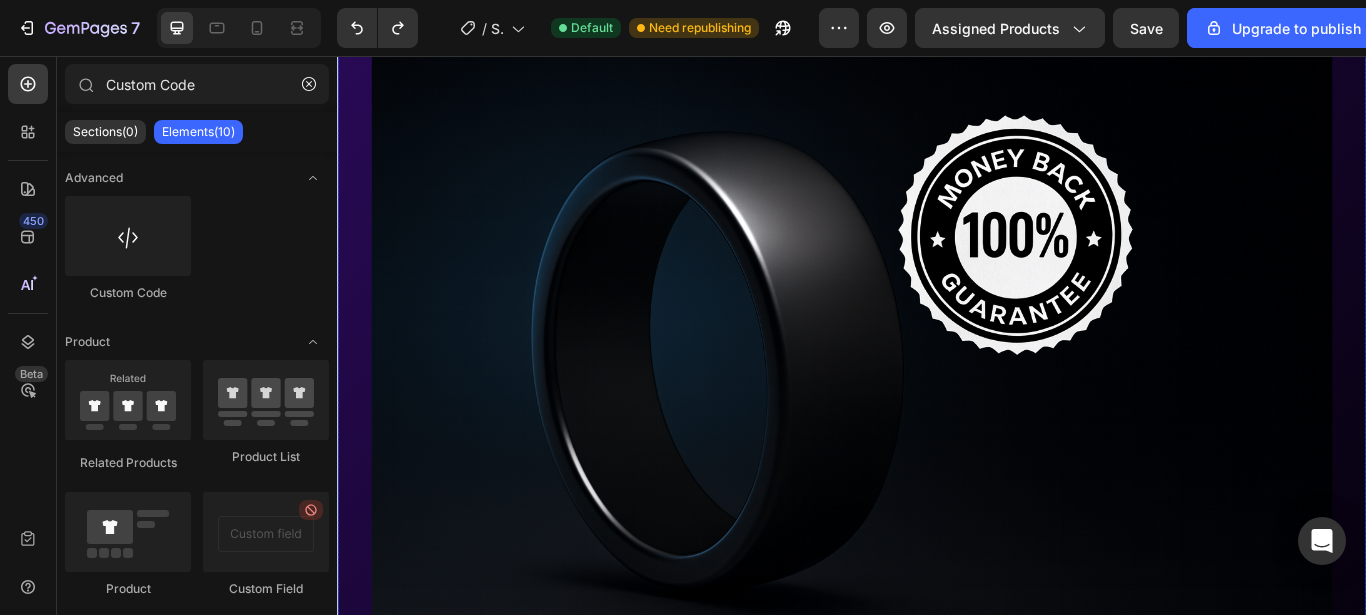 click at bounding box center [937, 409] 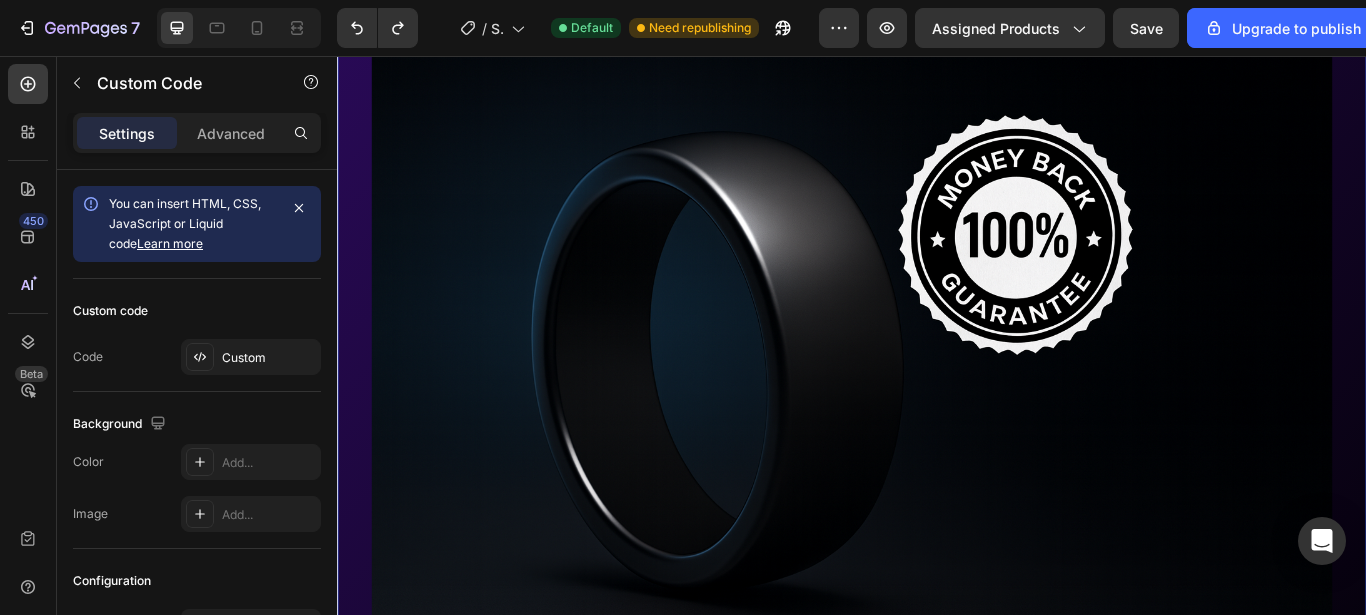 click at bounding box center [937, 409] 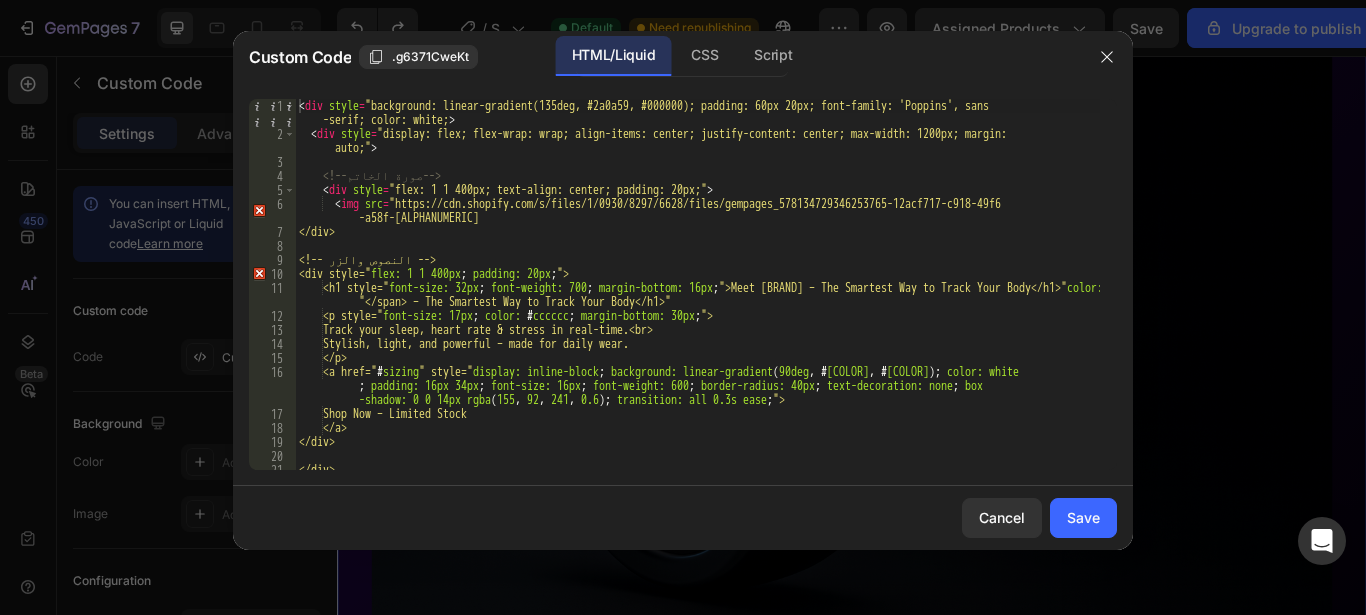 type on "<div style="flex: 1 1 400px; text-align: center; padding: 20px;">" 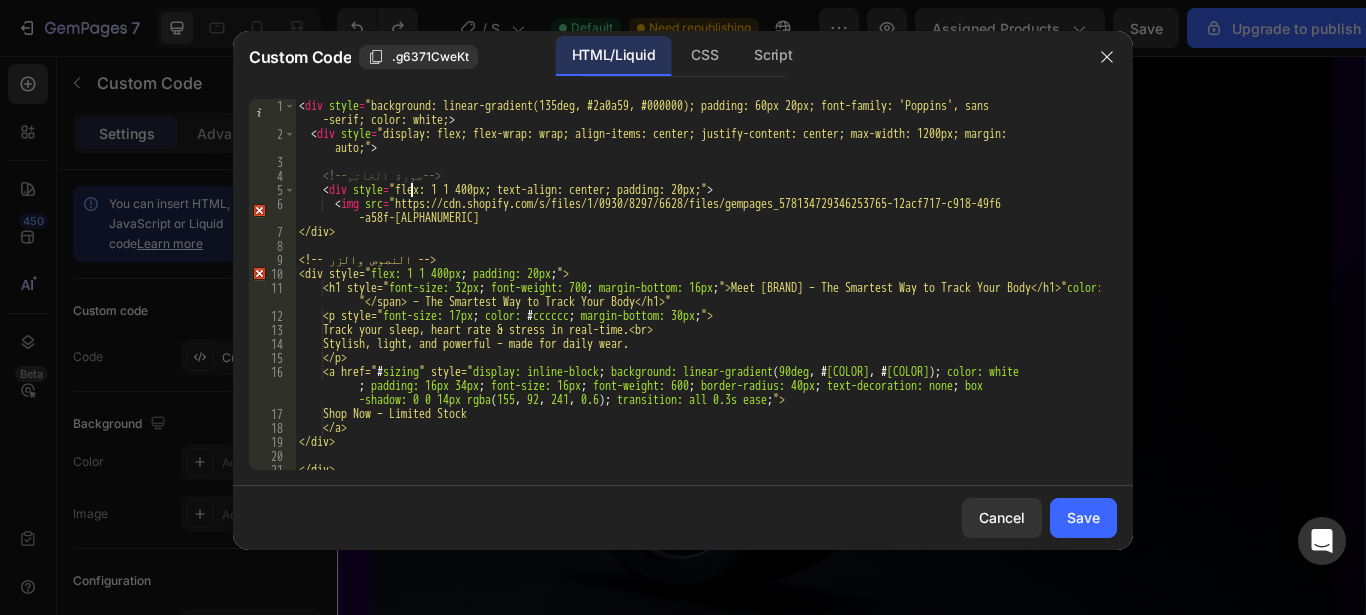 click on "< div   style = "background: linear-gradient(135deg, #2a0a59, #000000); padding: 60px 20px; font-family: 'Poppins', sans      -serif; color: white;" >    < div   style = "display: flex; flex-wrap: wrap; align-items: center; justify-content: center; max-width: 1200px; margin:         auto;" >           <!--  صورة الخاتم  -->      < div   style = "flex: 1 1 400px; text-align: center; padding: 20px;" >         < img   src = "[URL]     </div>     <!-- النصوص والزر -->     <div style=" flex:   1   1   400px ;   padding:   20px ; ">        <h1 style=" font-size:   32px ;   font-weight:   700 ;   margin-bottom:   16px ; ">Meet [BRAND]            </span> – The Smartest Way to Track Your Body</h1>        <p style=" font-size:   17px ;   color:   # cccccc ;   margin-bottom:   30px ; "> #" at bounding box center [697, 305] 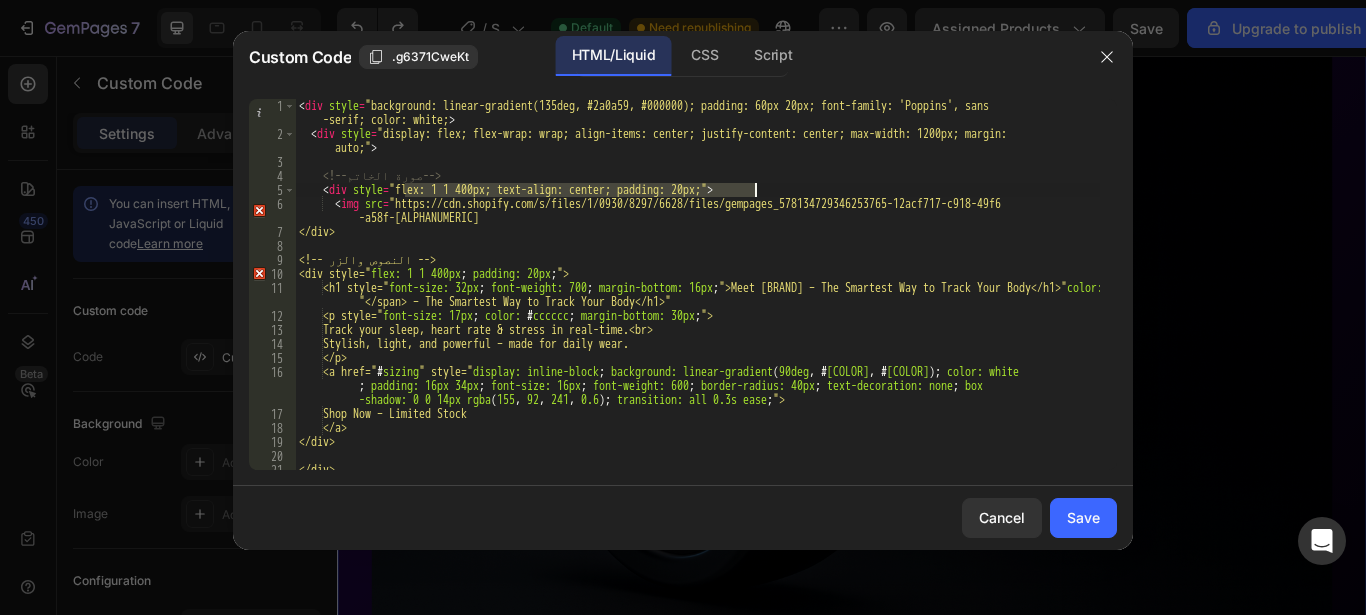 drag, startPoint x: 404, startPoint y: 183, endPoint x: 756, endPoint y: 189, distance: 352.05115 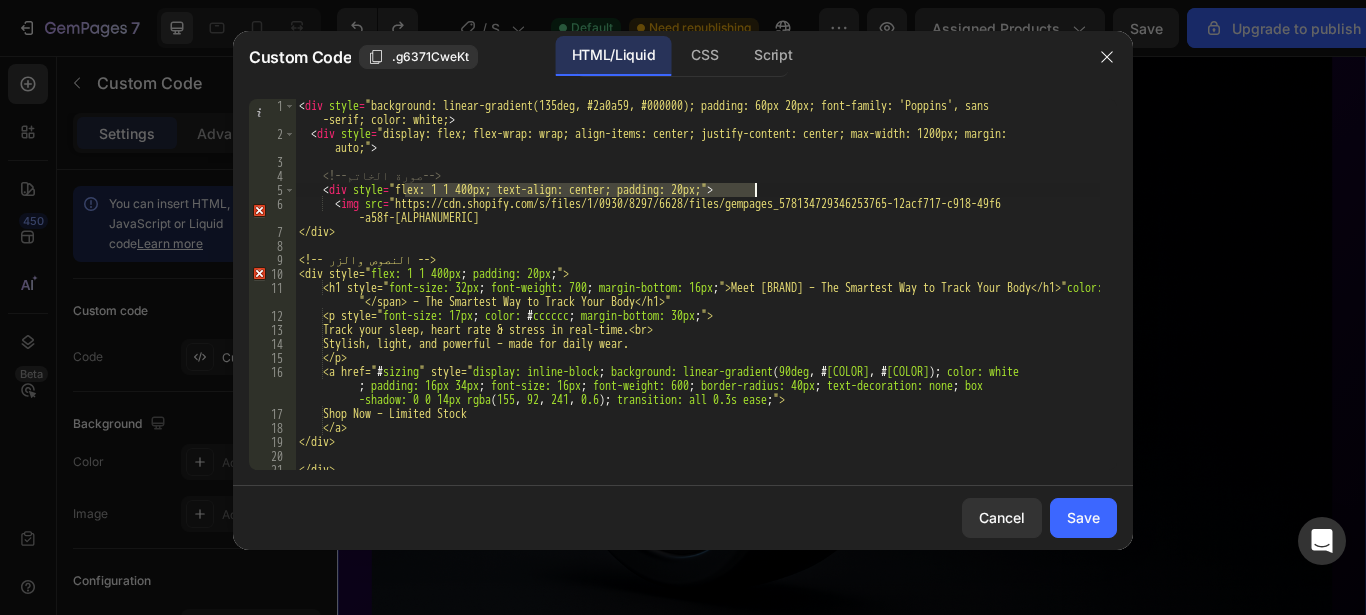 paste 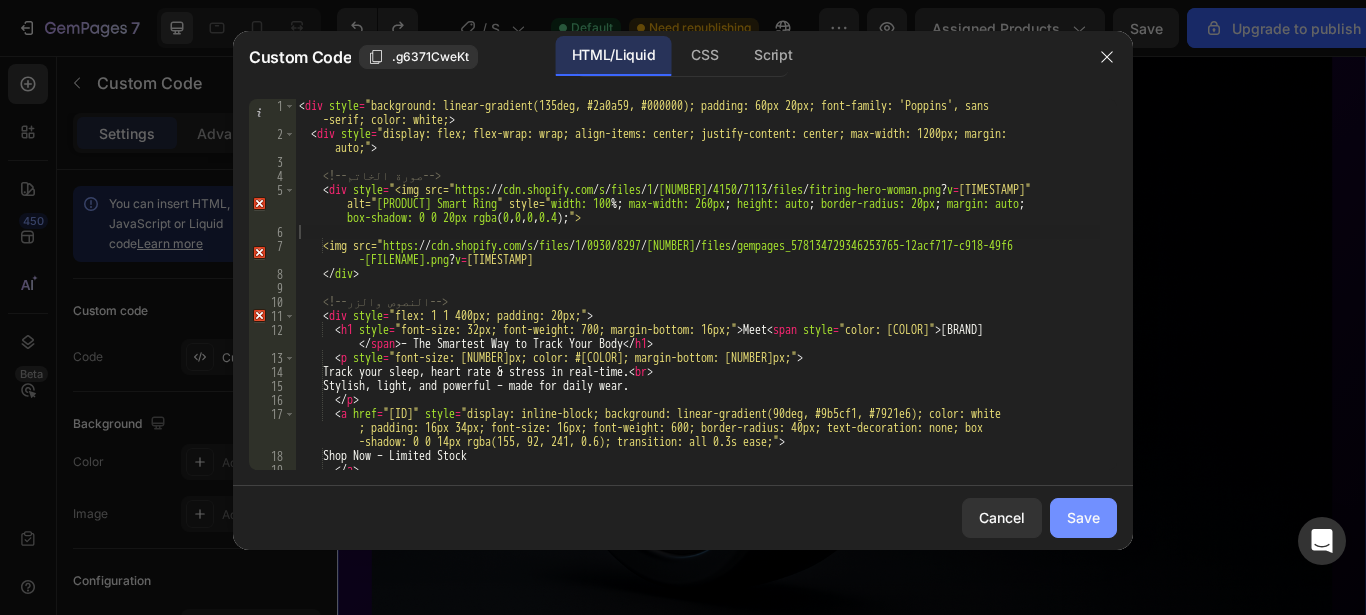 click on "Save" at bounding box center [1083, 517] 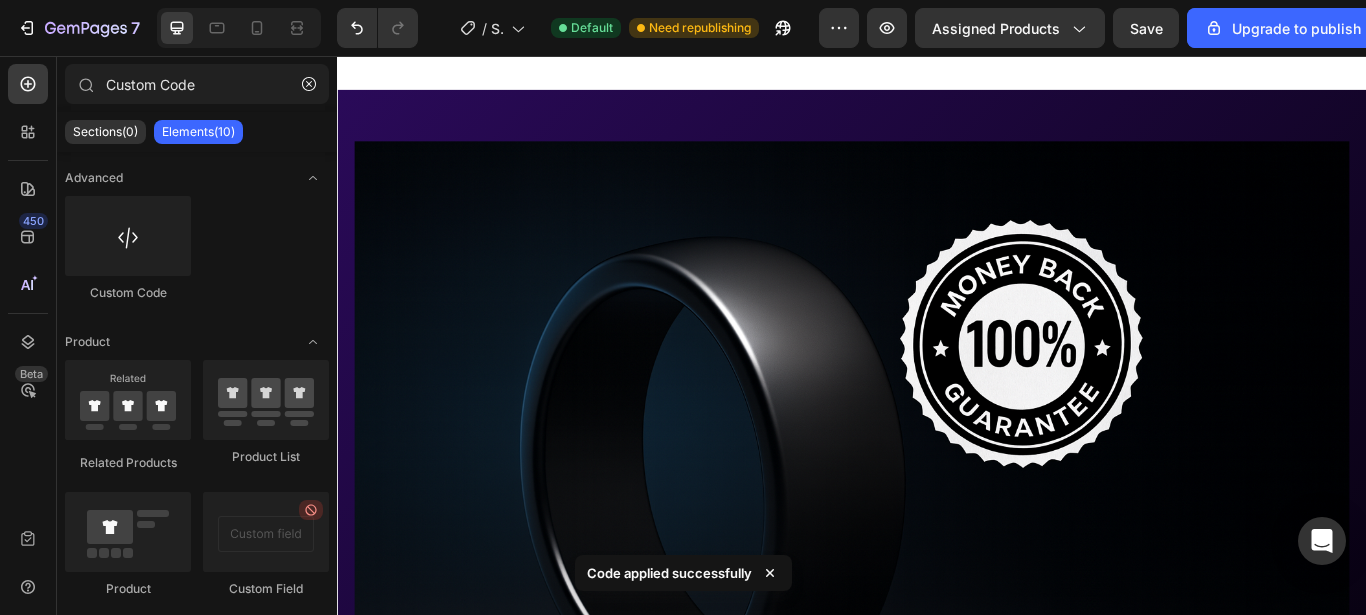 scroll, scrollTop: 137, scrollLeft: 0, axis: vertical 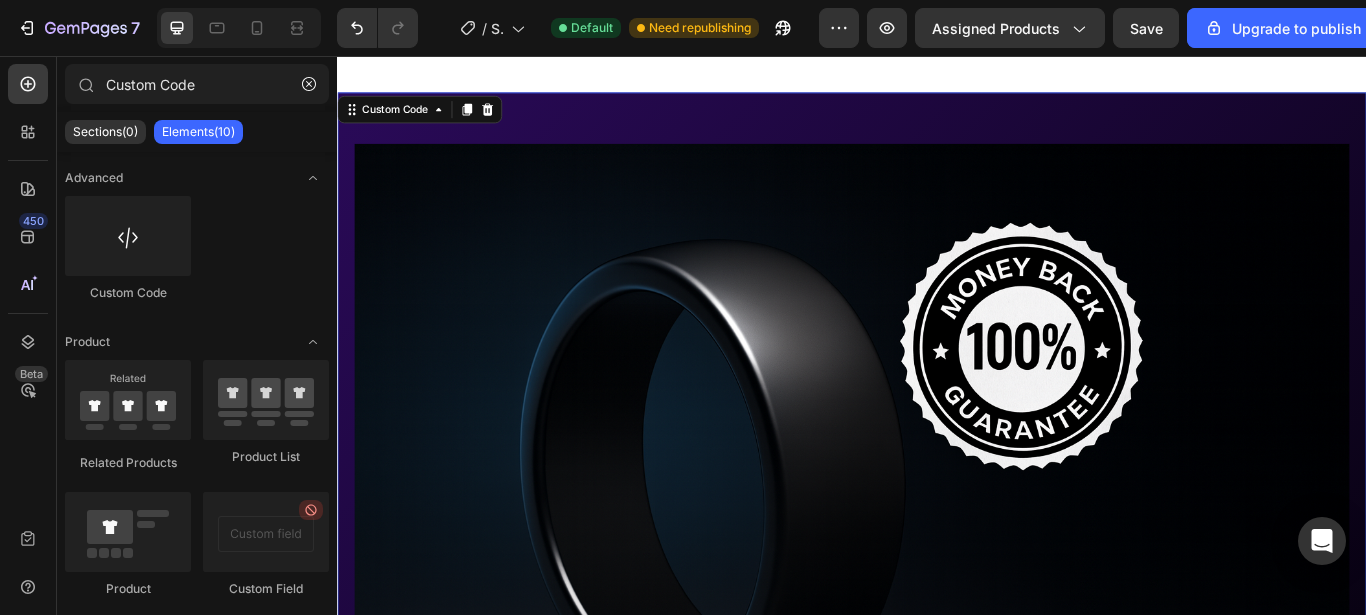 click at bounding box center [937, 544] 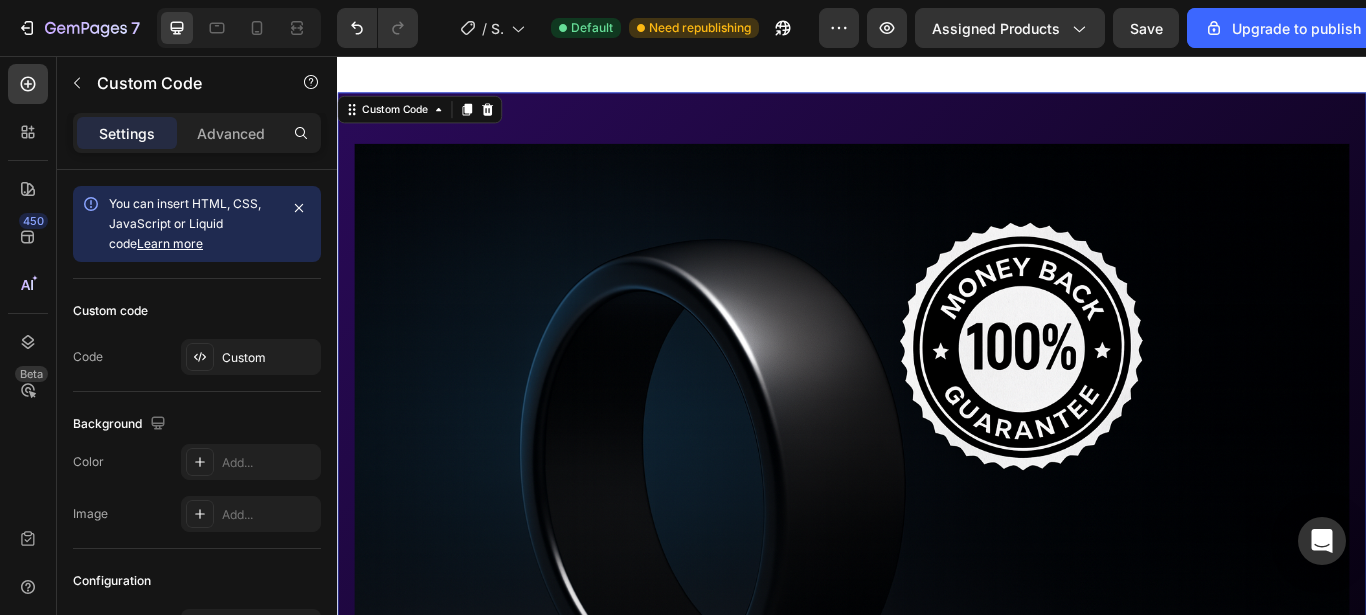 click at bounding box center (937, 544) 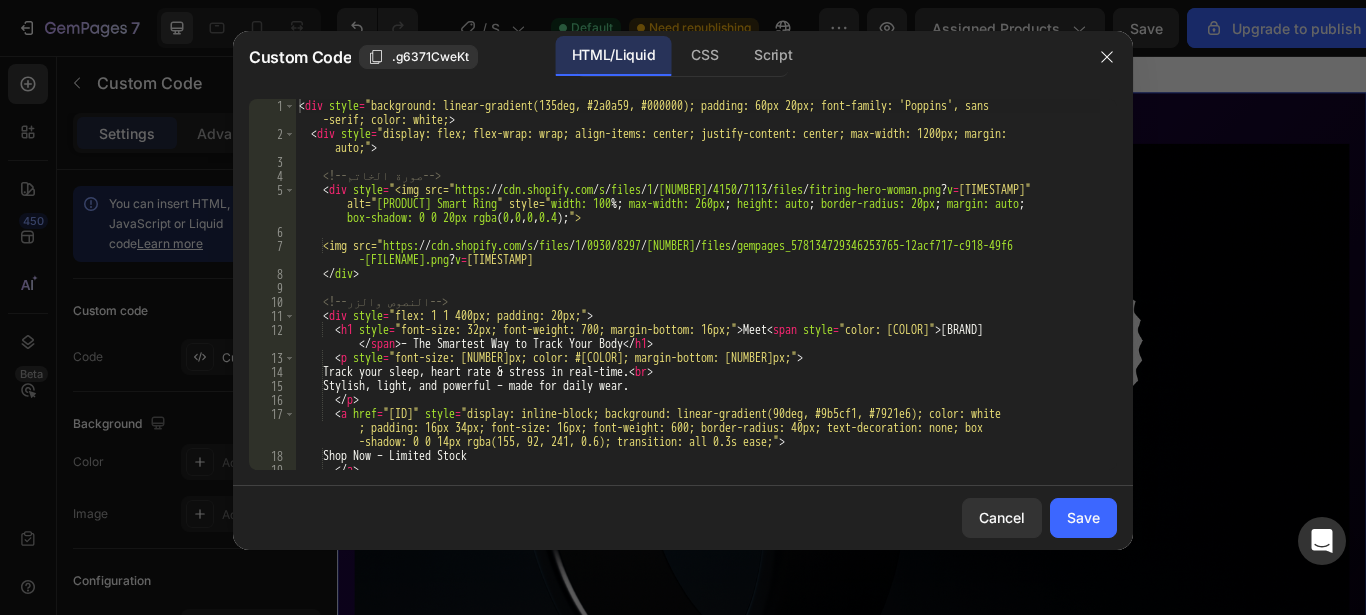 click on "< div   style = "background: linear-gradient(135deg, #2a0a59, #000000); padding: 60px 20px; font-family: 'Poppins', sans      -serif; color: white;" >    < div   style = "display: flex; flex-wrap: wrap; align-items: center; justify-content: center; max-width: 1200px; margin:         auto;" >           <!--  صورة الخاتم  -->      < div   style = "<img src=" https: // cdn.shopify.com / s / files / 1 / 0680 / 4150 / 7113 / files / fitring-hero-woman.png ? v = 1754290026 "           alt=" FitRing   Smart   Ring " style=" width:   100 %;   max-width:   260px ;   height:   auto ;   border-radius:   20px ;   margin:   auto ;            box-shadow:   0   0   20px   rgba ( 0 , 0 , 0 , 0.4 ); " >        <img src=" https: // cdn.shopify.com / s / files / 1 / 0930 / 8297 / 6628 / files / gempages_578134729346253765-12acf717-c918-49f6            -a58f-6524b711afc7.png ? v = 1754129522      </ div >      <!--  النصوص والزر  -->      < div   style = >         < h1   =" at bounding box center [697, 305] 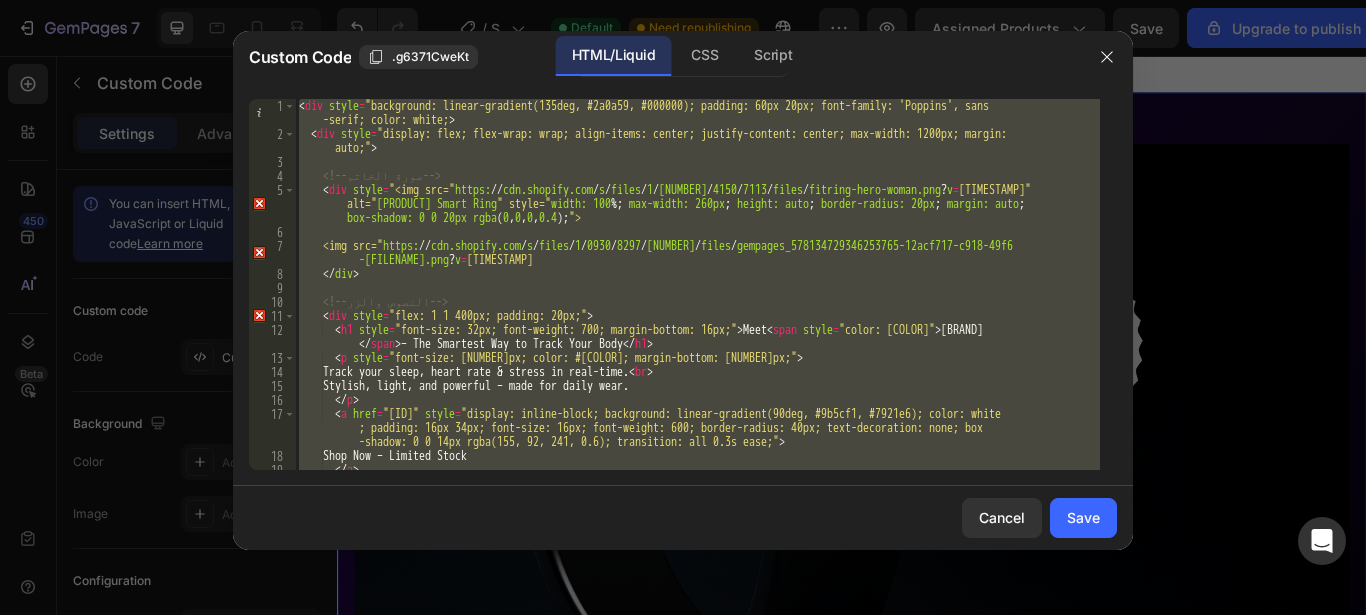 type on "ر" 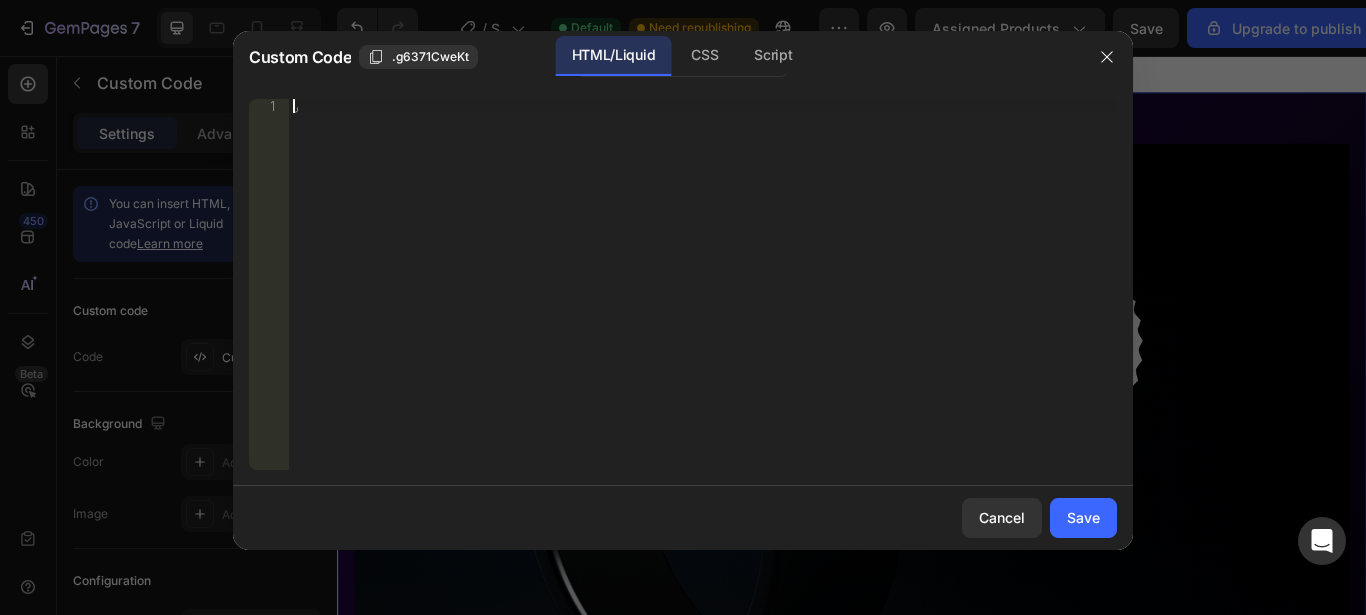 scroll, scrollTop: 0, scrollLeft: 0, axis: both 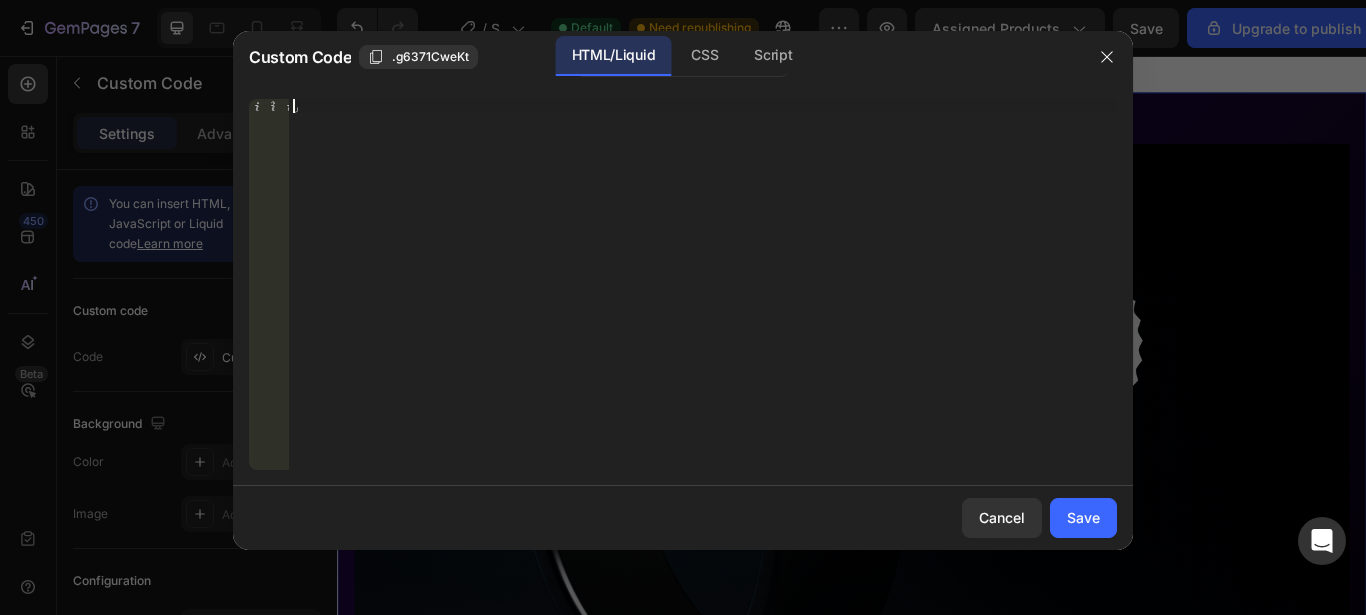 click on "ر" at bounding box center [703, 298] 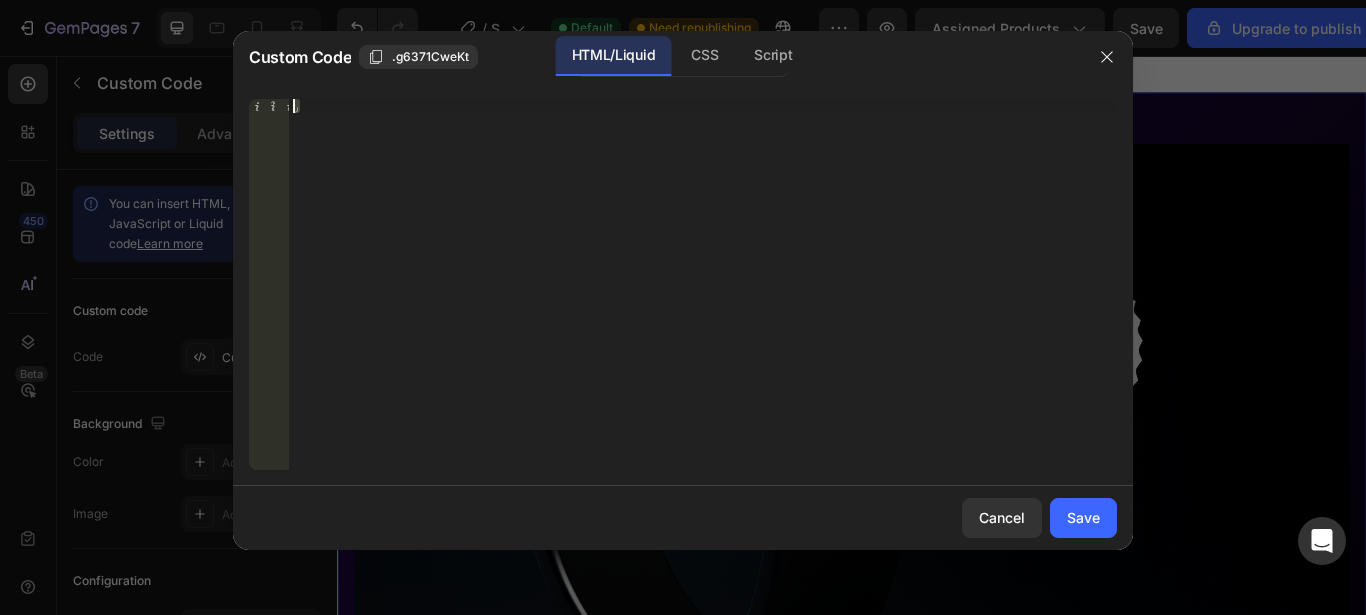 click on "ر" at bounding box center [703, 298] 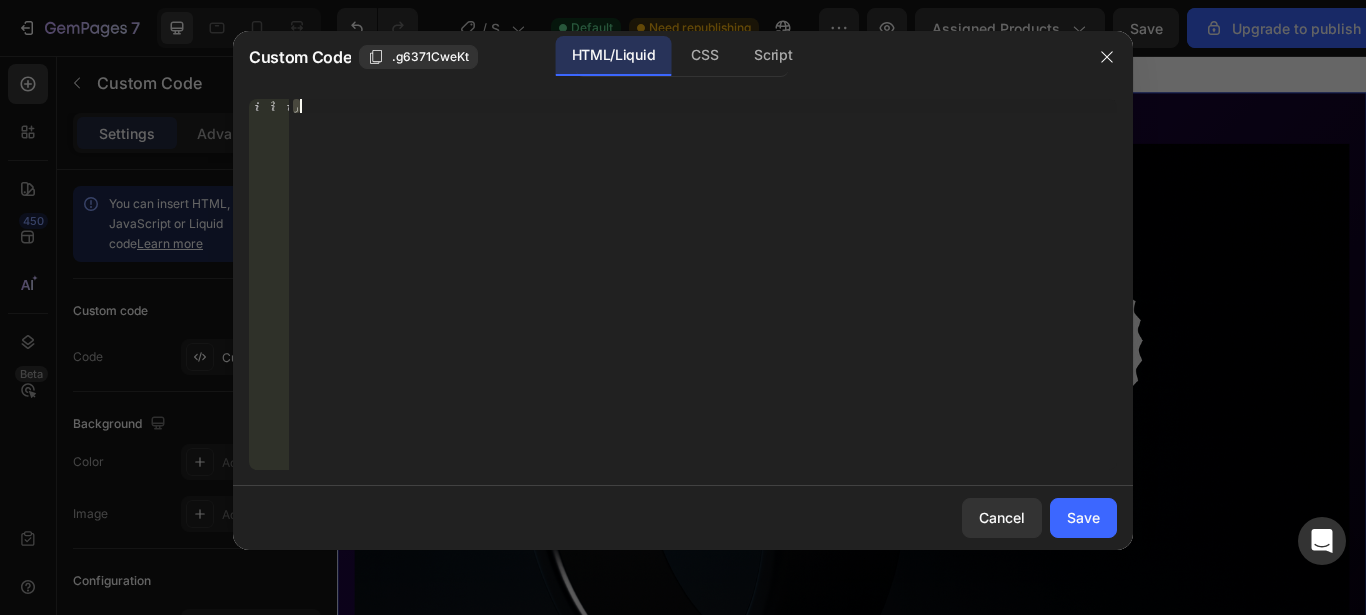 click on "ر" at bounding box center [703, 298] 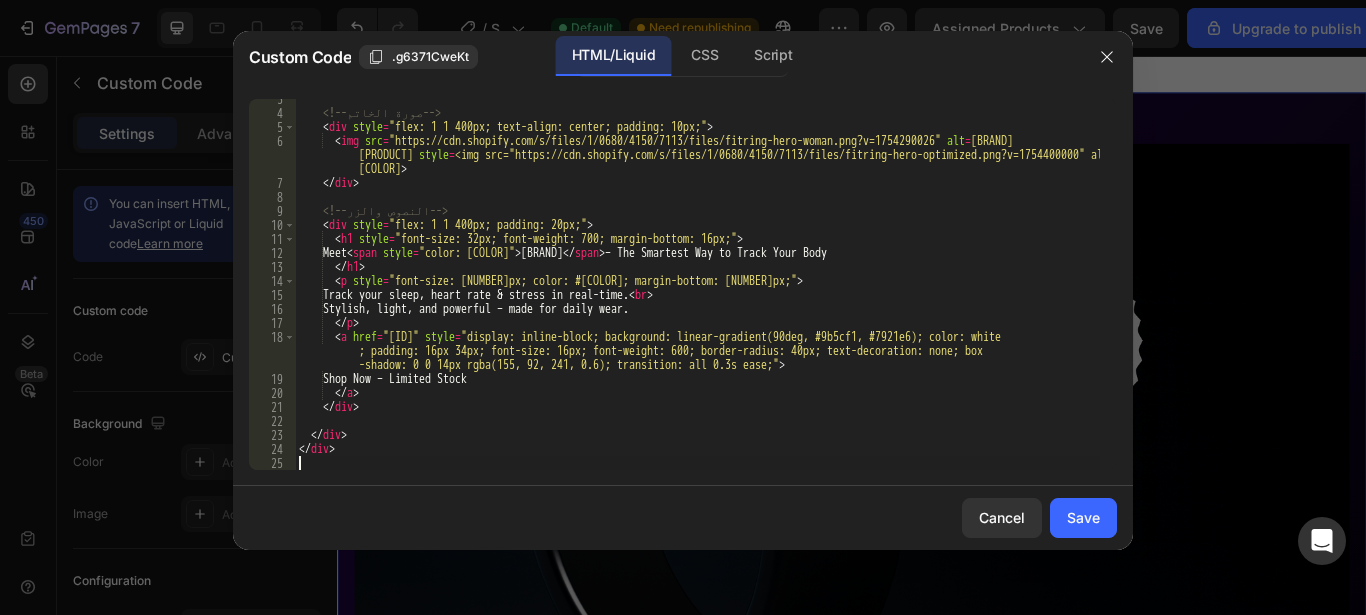 scroll, scrollTop: 63, scrollLeft: 0, axis: vertical 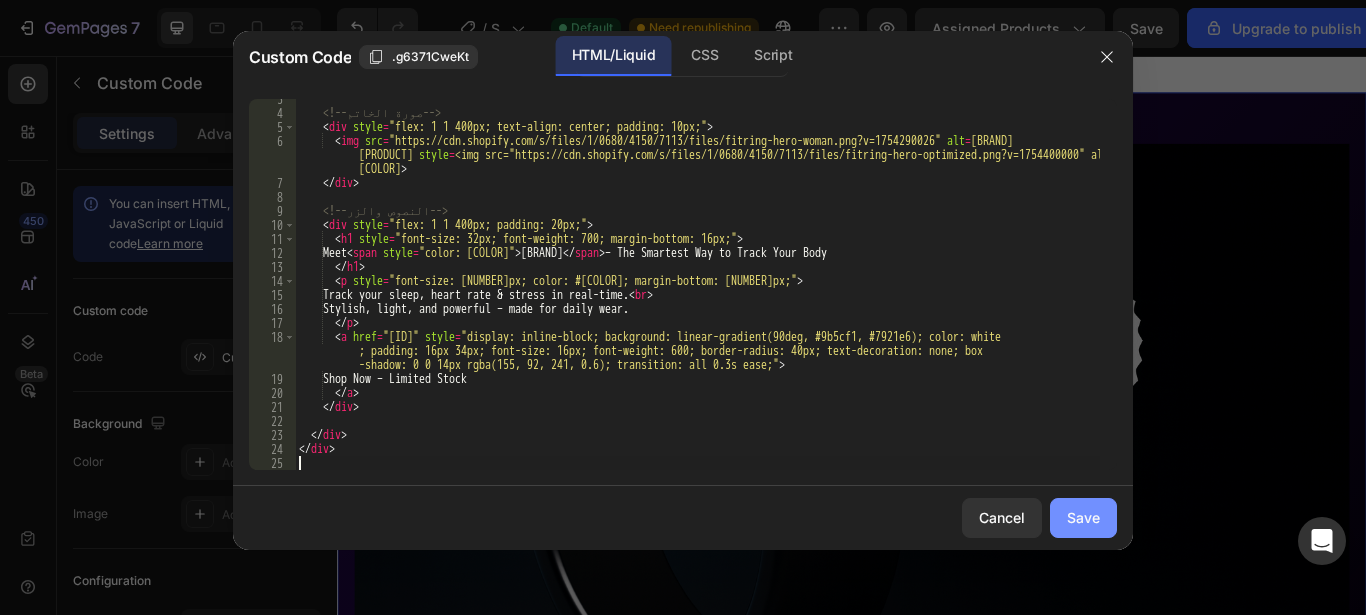 type 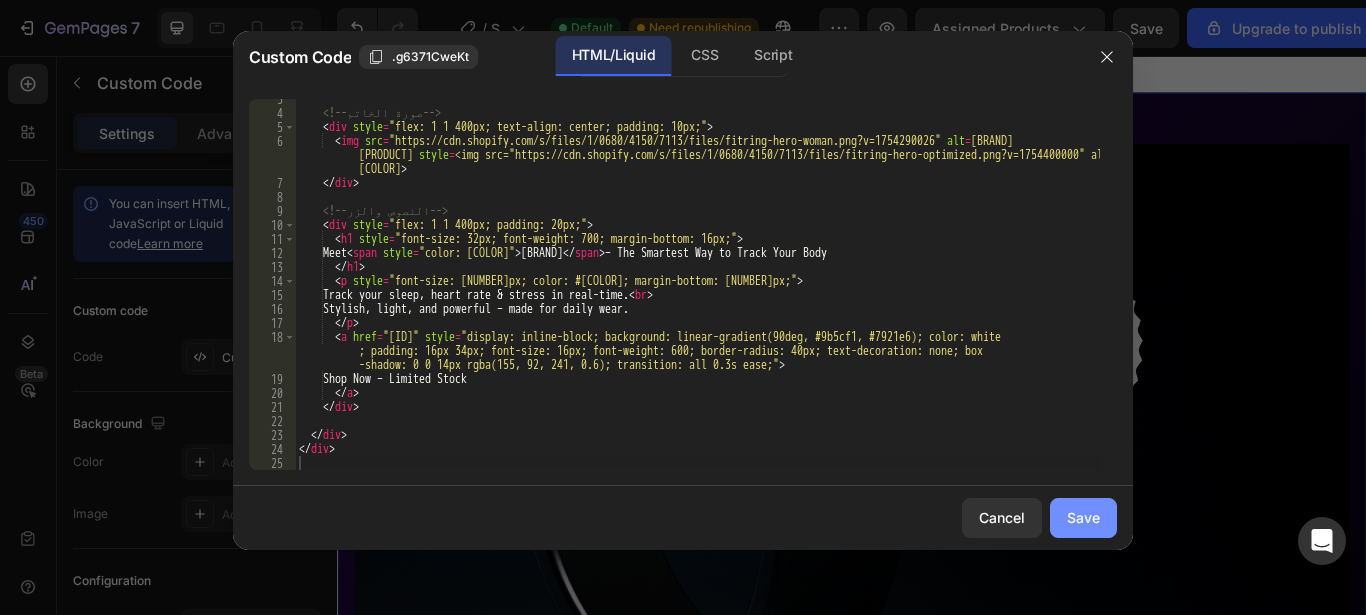 click on "Save" at bounding box center (1083, 517) 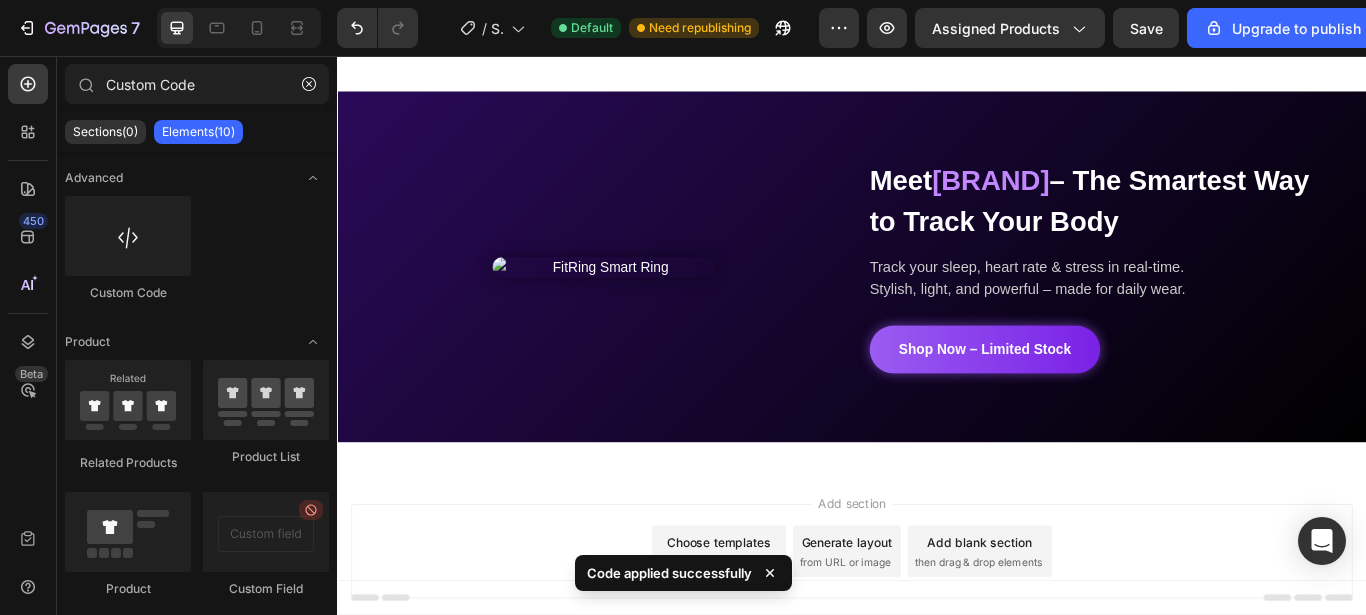 scroll, scrollTop: 113, scrollLeft: 0, axis: vertical 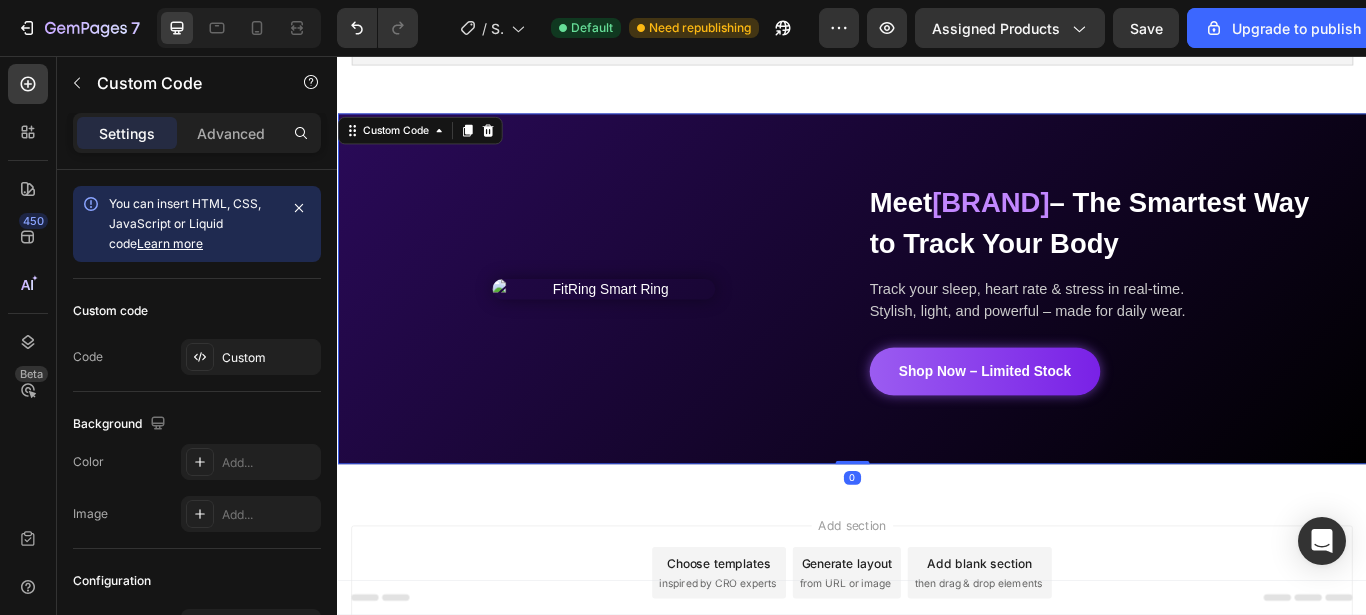 click at bounding box center (647, 327) 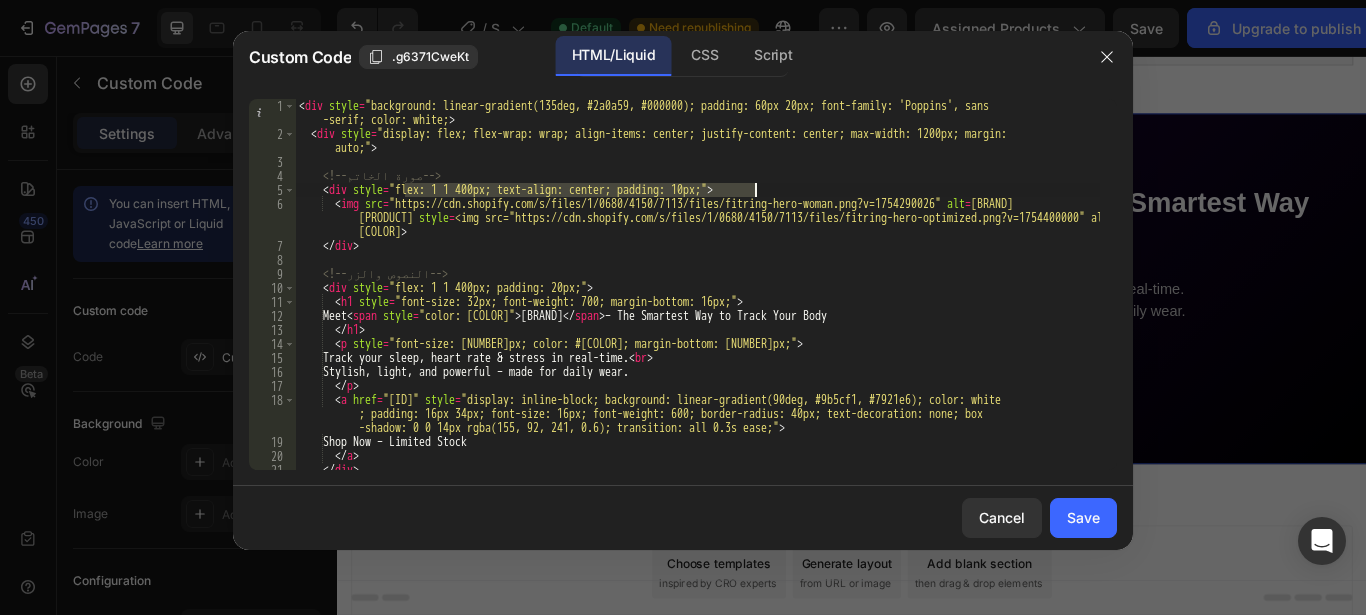 drag, startPoint x: 405, startPoint y: 187, endPoint x: 823, endPoint y: 195, distance: 418.07654 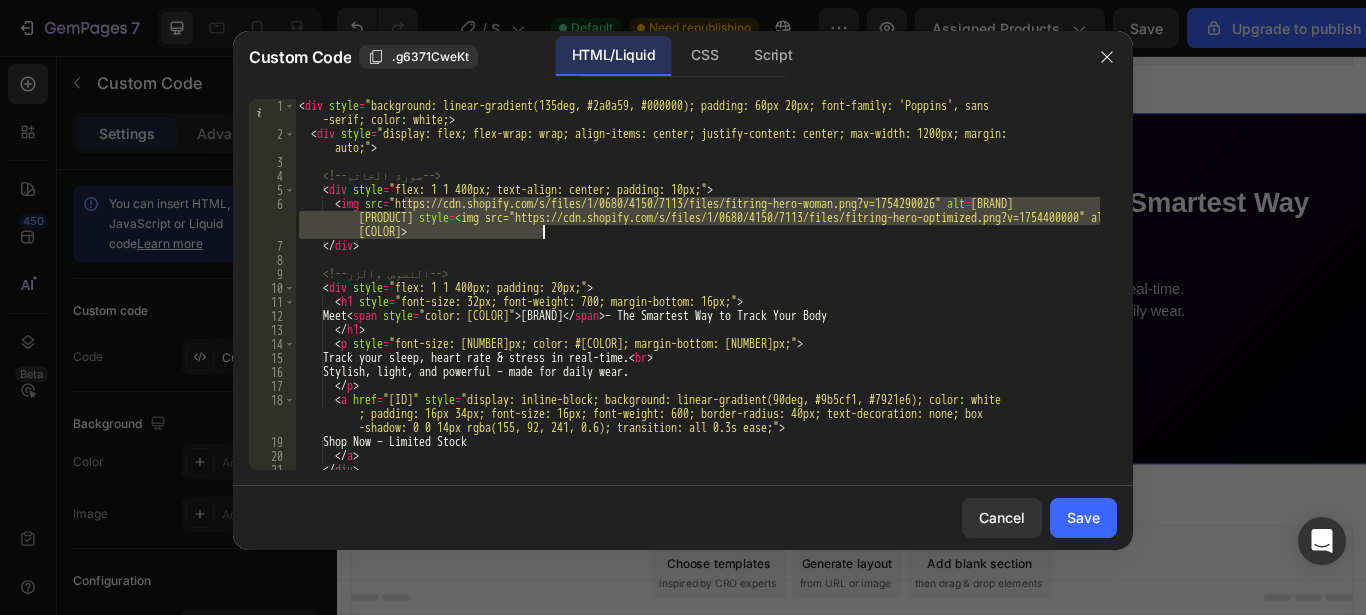 drag, startPoint x: 404, startPoint y: 200, endPoint x: 1093, endPoint y: 235, distance: 689.88837 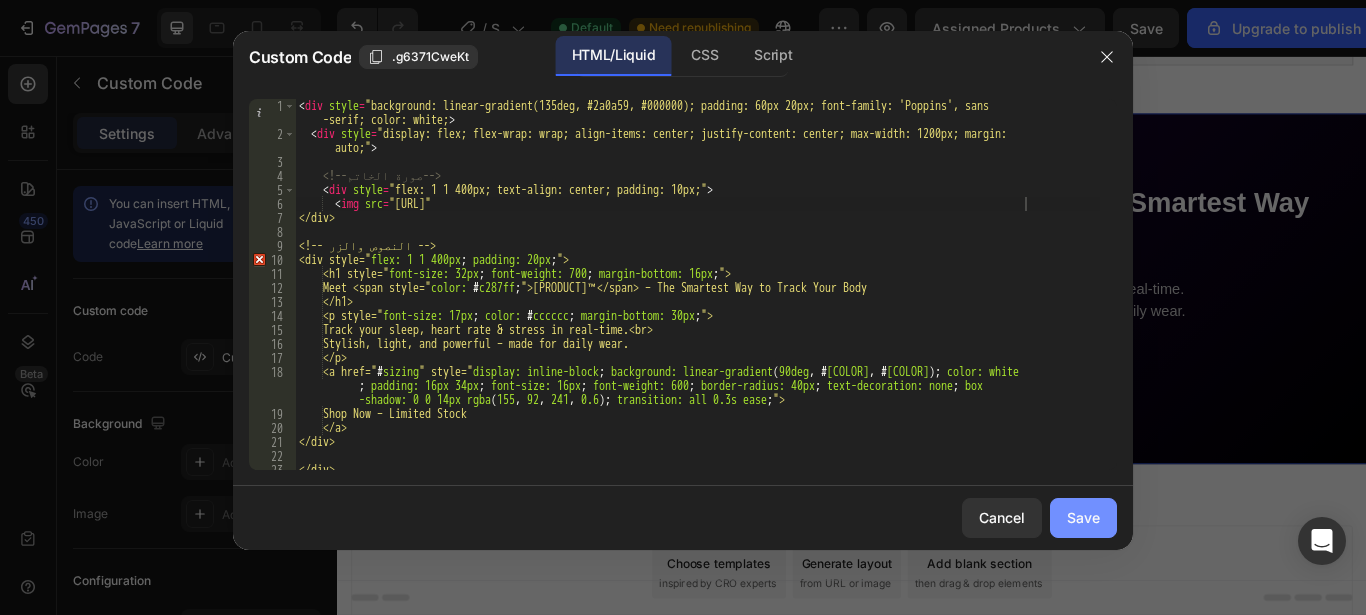 click on "Save" at bounding box center (1083, 517) 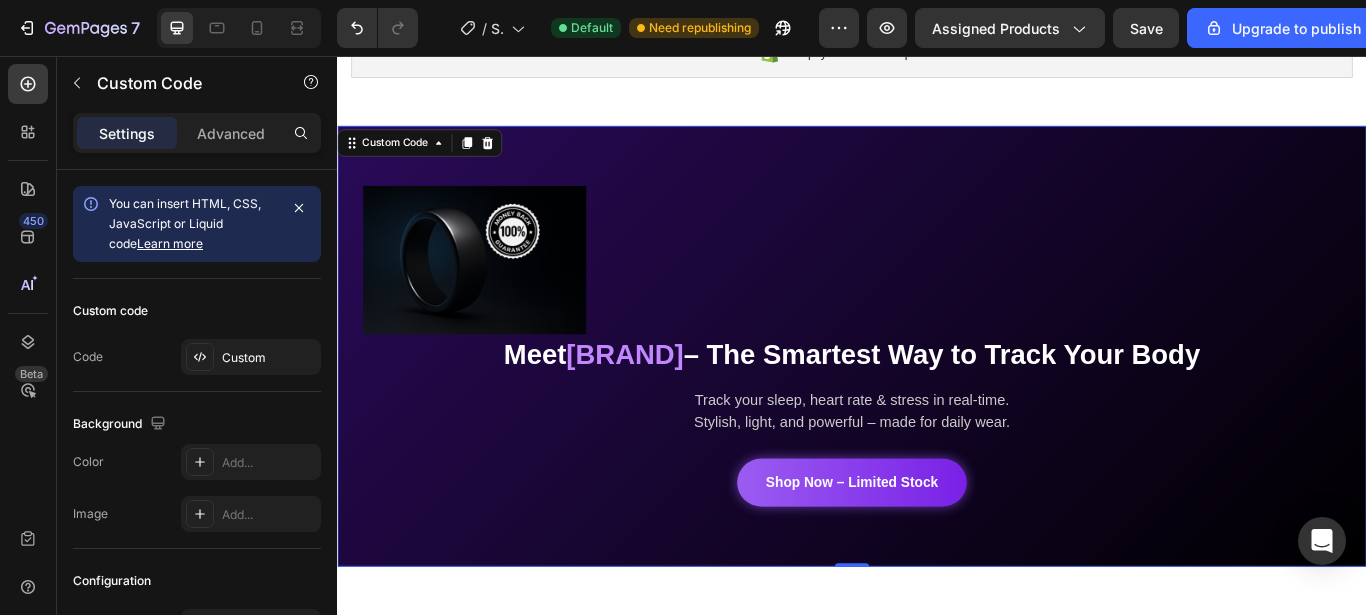 click at bounding box center (497, 293) 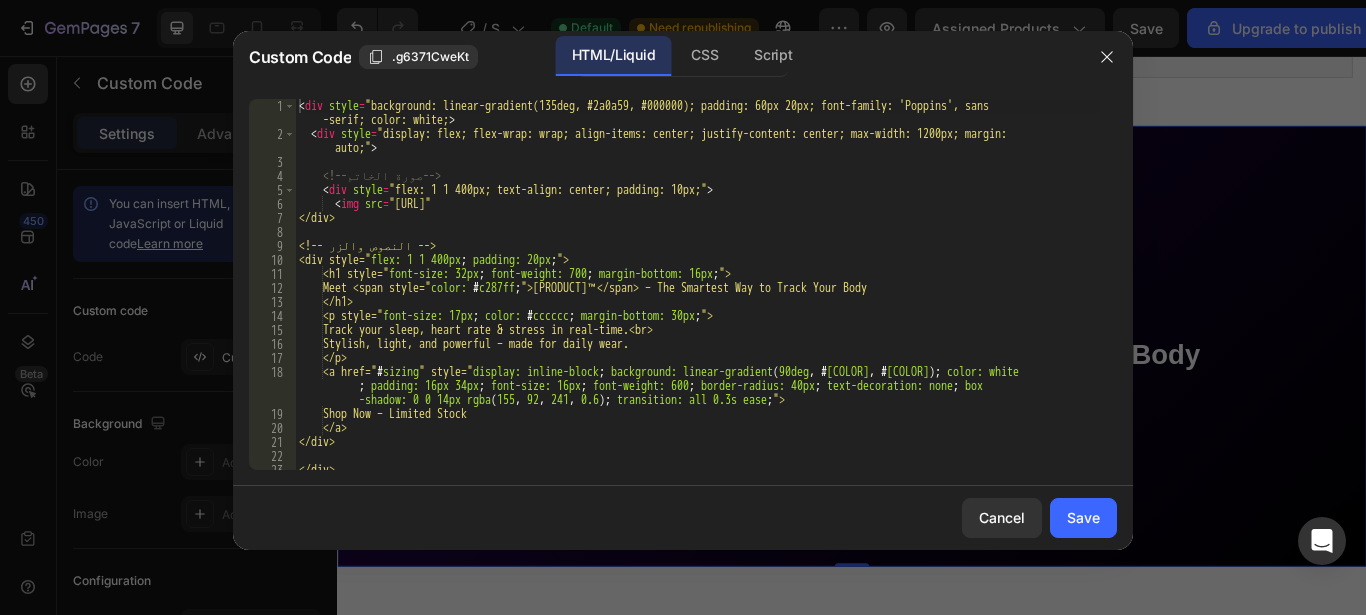 click on "< div   style = "background: linear-gradient(135deg, #2a0a59, #000000); padding: 60px 20px; font-family: 'Poppins', sans      -serif; color: white;" >    < div   style = "display: flex; flex-wrap: wrap; align-items: center; justify-content: center; max-width: 1200px; margin:         auto;" >           <!--  صورة الخاتم  -->      < div   style = "flex: 1 1 400px; text-align: center; padding: 10px;" >         < img   src = "[URL]     </div>     <!-- النصوص والزر -->     <div style=" flex:   1   1   400px ;   padding:   20px ; ">        <h1 style=" font-size:   32px ;   font-weight:   700 ;   margin-bottom:   16px ; ">          Meet [BRAND] – The Smartest Way to Track Your Body        </h1>        <p style=" font-size:   17px ;   color:   # cccccc ;   margin-bottom:   30px ; ">          Track your sleep, heart rate & stress in real-time.<br>" at bounding box center (697, 305) 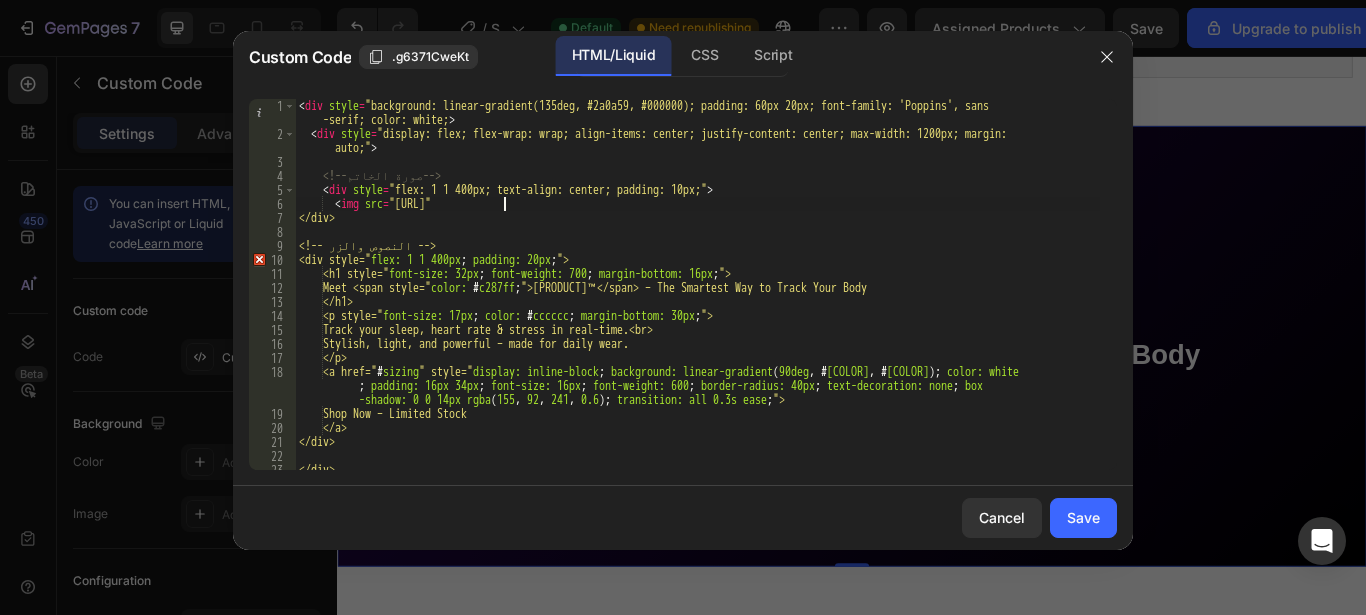 type on "</div>" 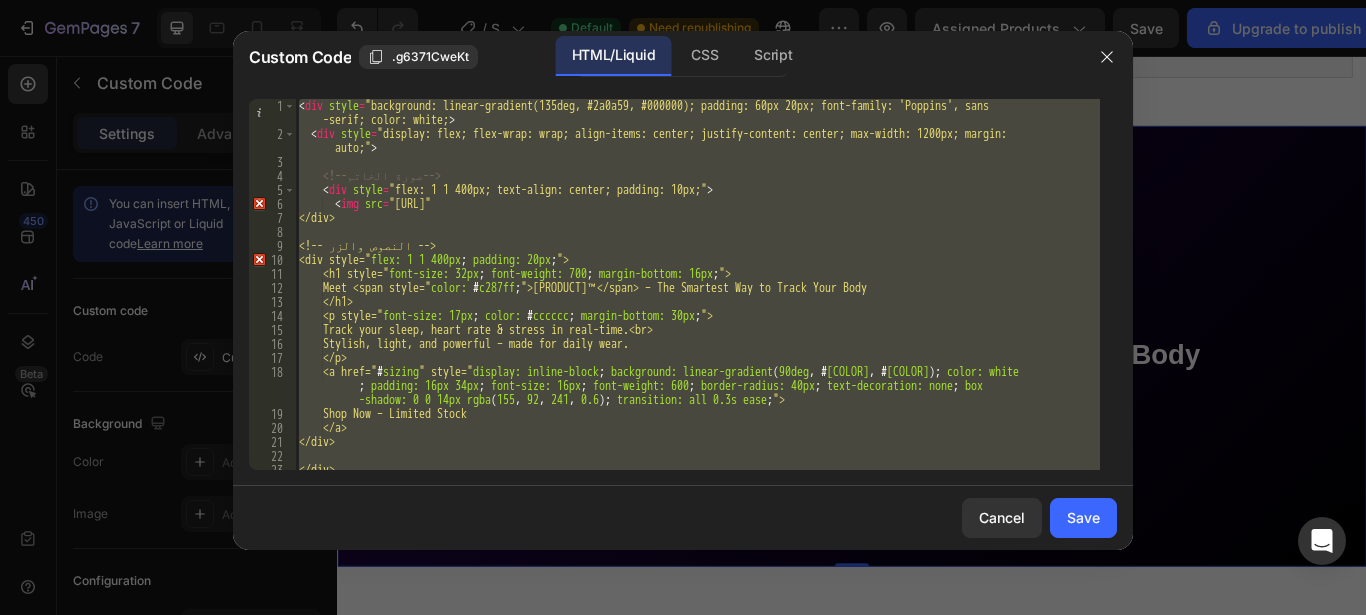 scroll, scrollTop: 63, scrollLeft: 0, axis: vertical 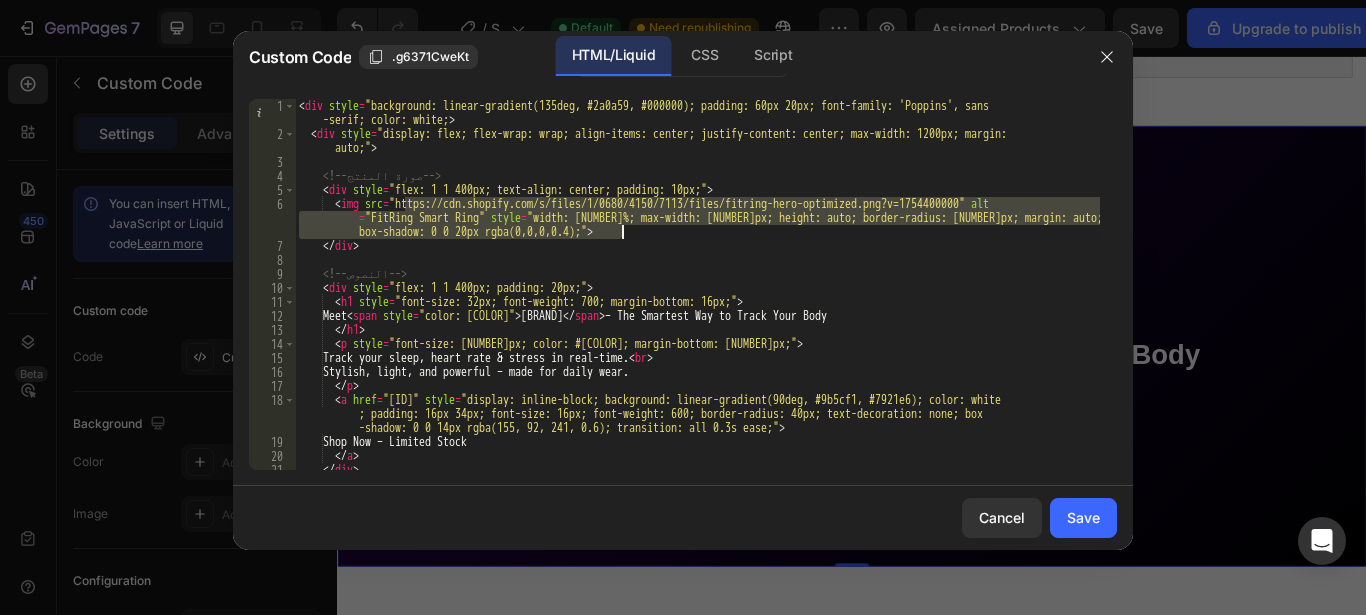 drag, startPoint x: 406, startPoint y: 202, endPoint x: 667, endPoint y: 228, distance: 262.2918 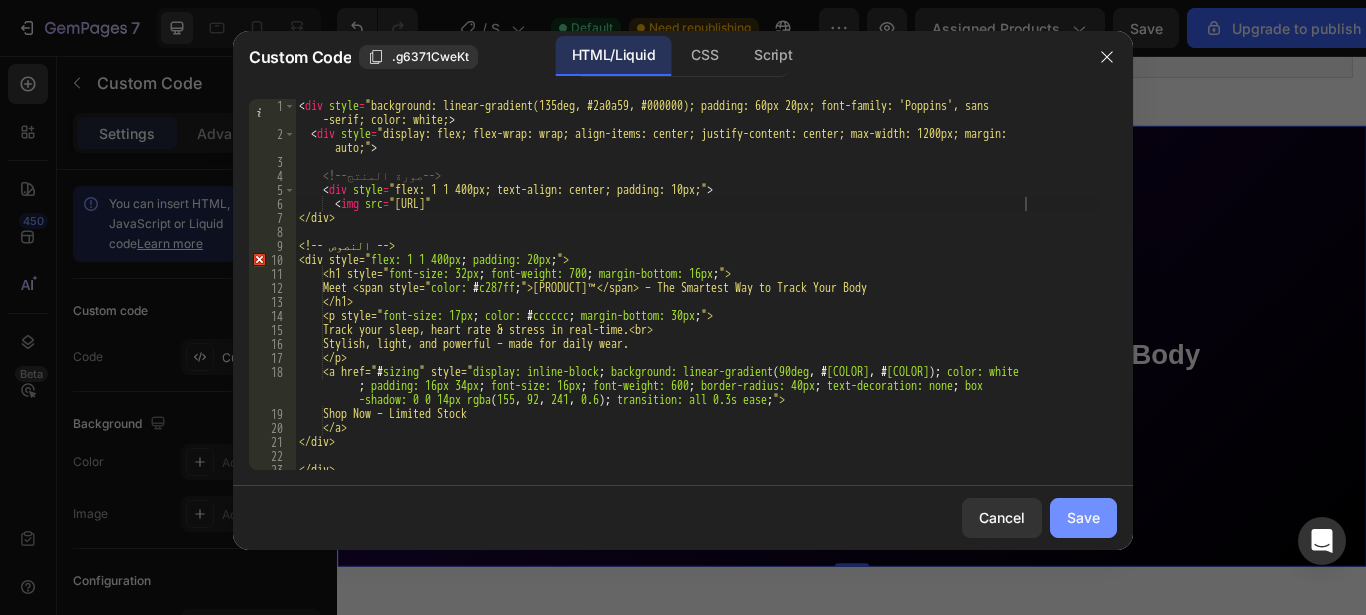 click on "Save" at bounding box center (1083, 517) 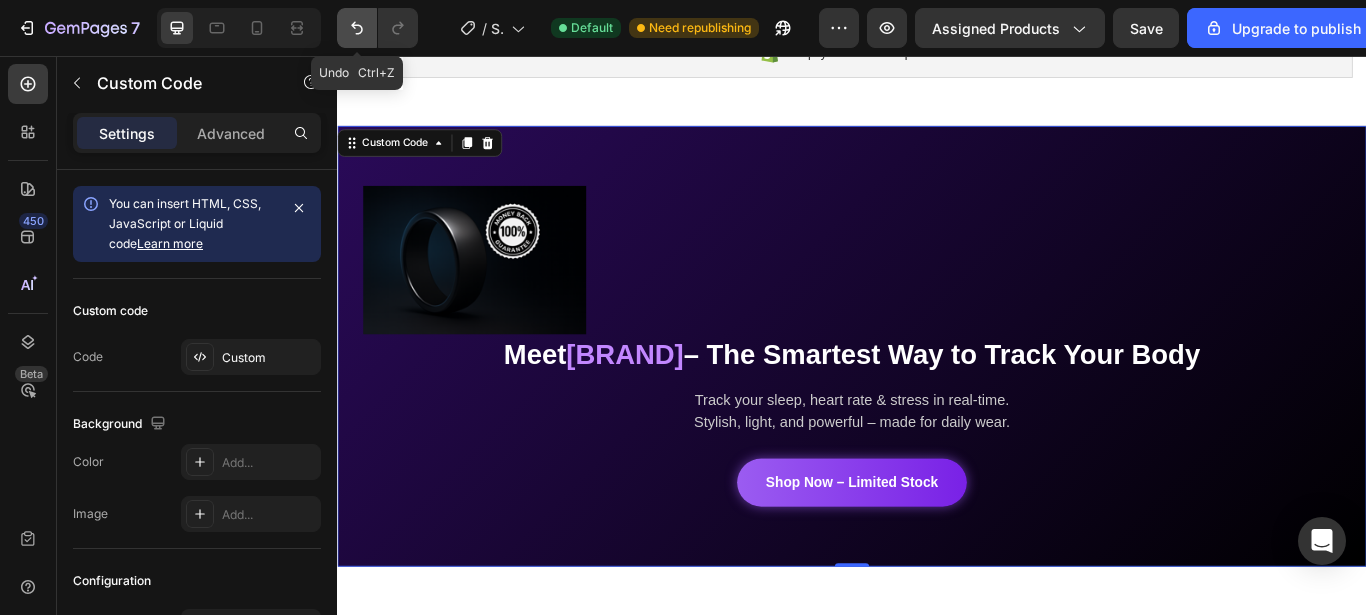 click 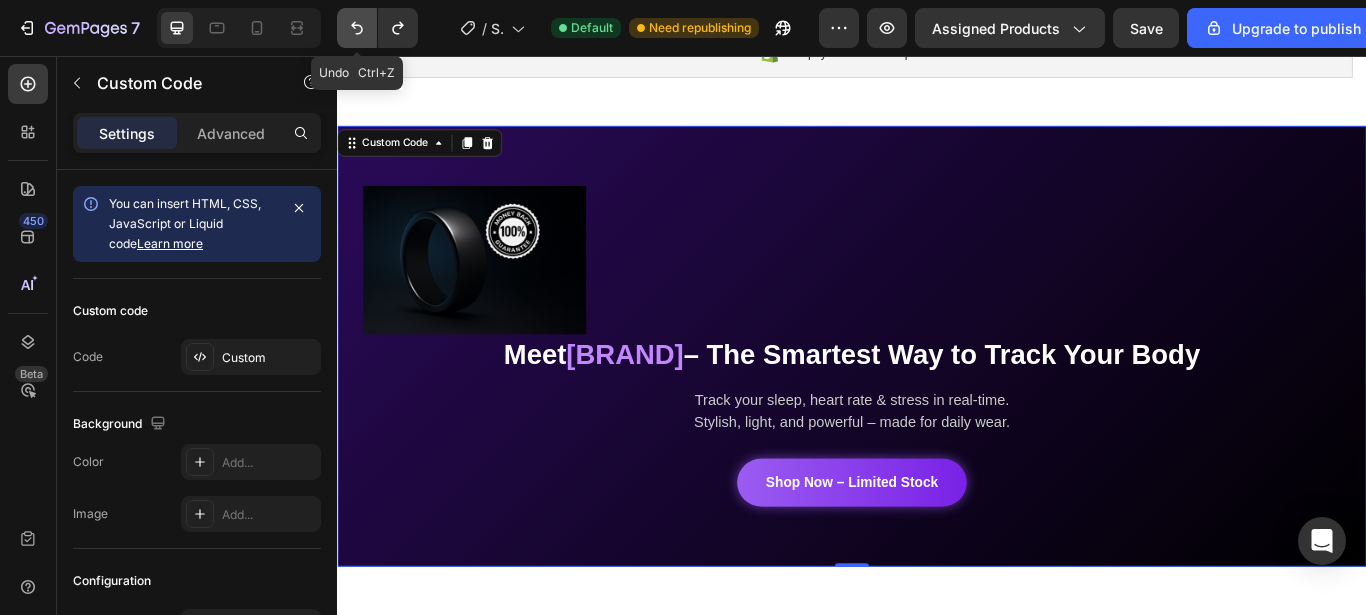click 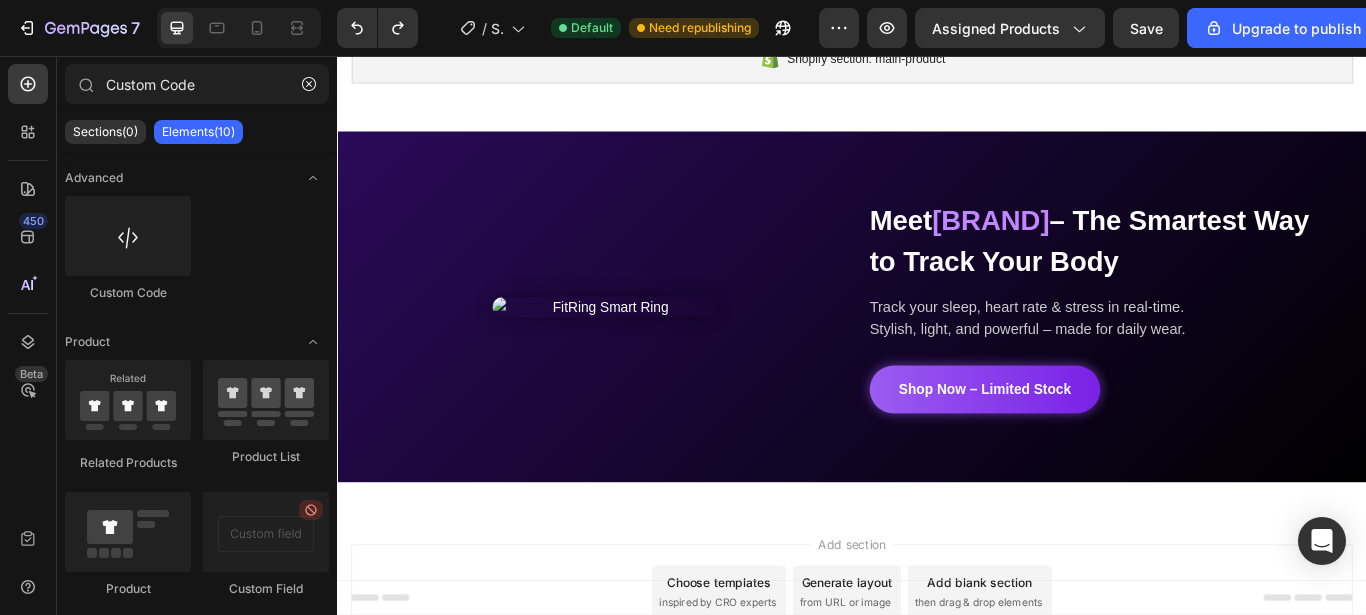 scroll, scrollTop: 90, scrollLeft: 0, axis: vertical 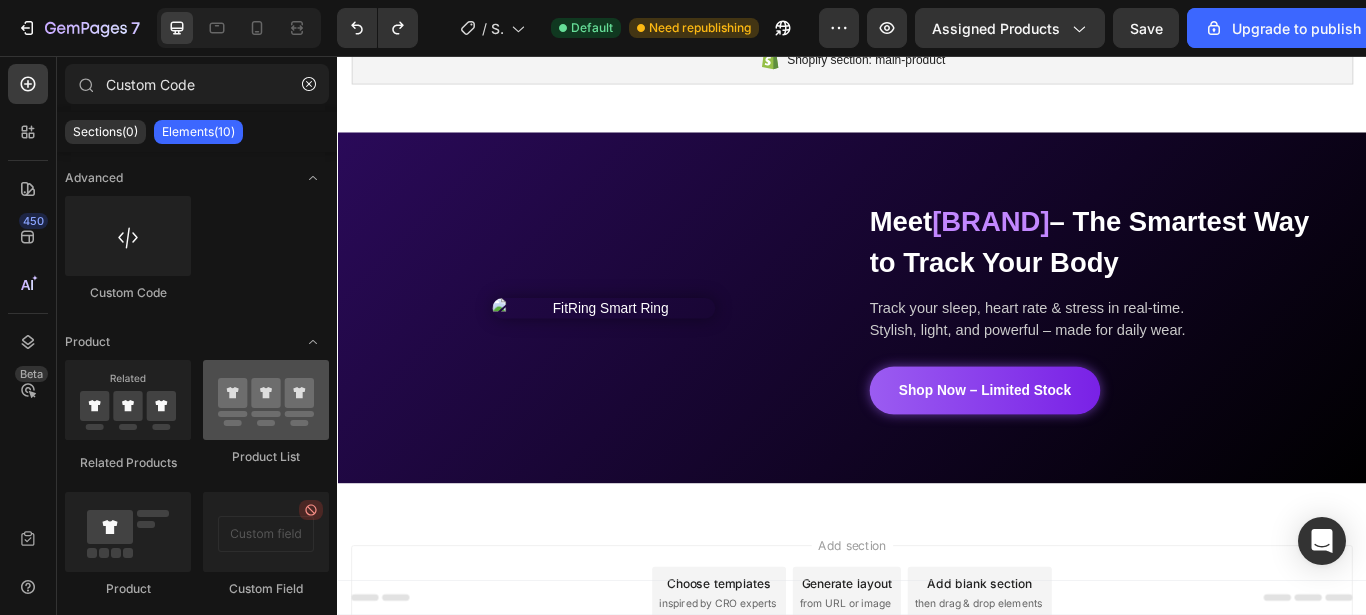 click at bounding box center [266, 400] 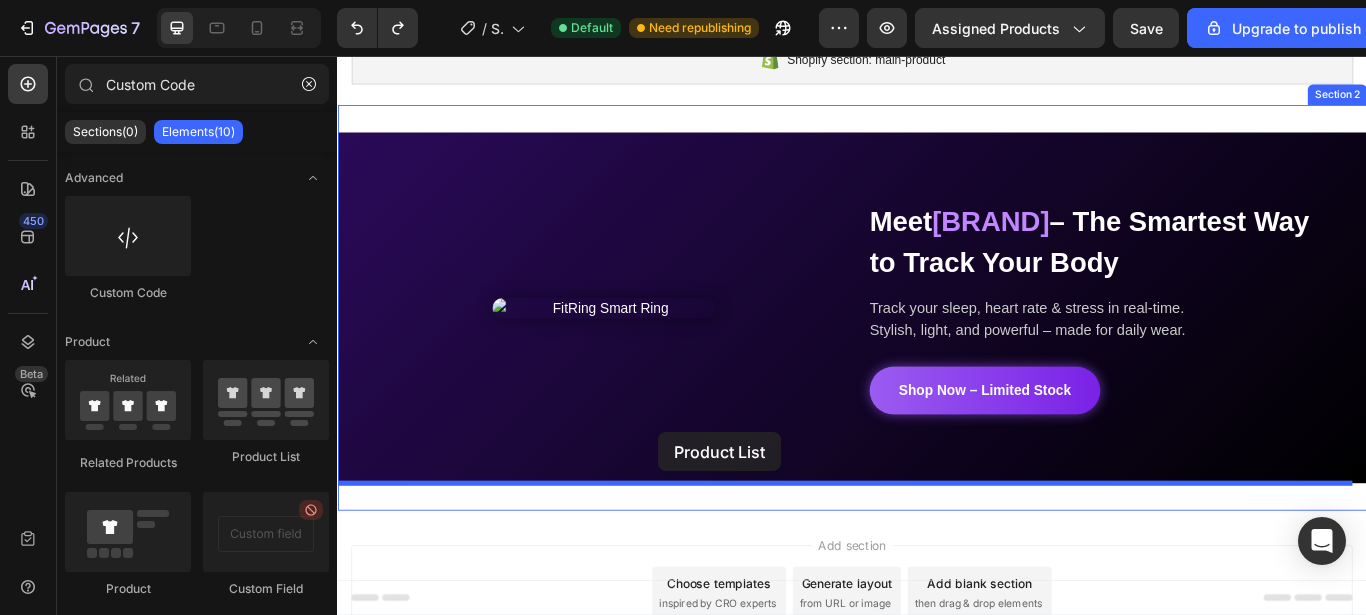 drag, startPoint x: 608, startPoint y: 470, endPoint x: 658, endPoint y: 432, distance: 62.801273 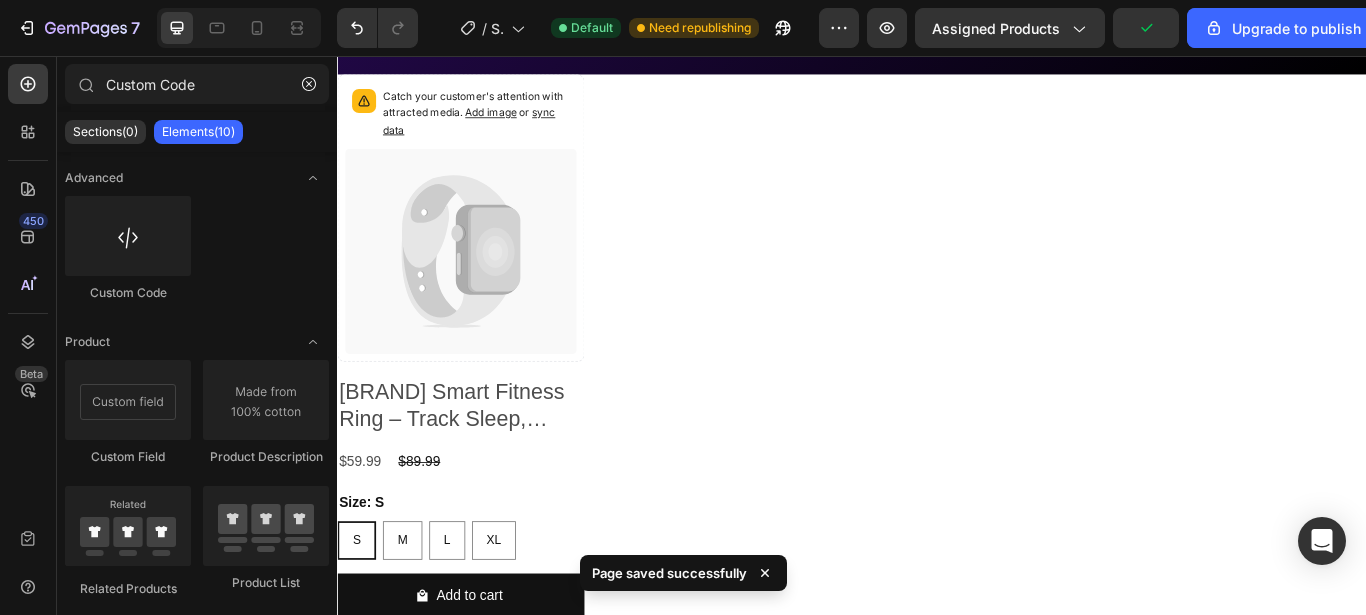 scroll, scrollTop: 569, scrollLeft: 0, axis: vertical 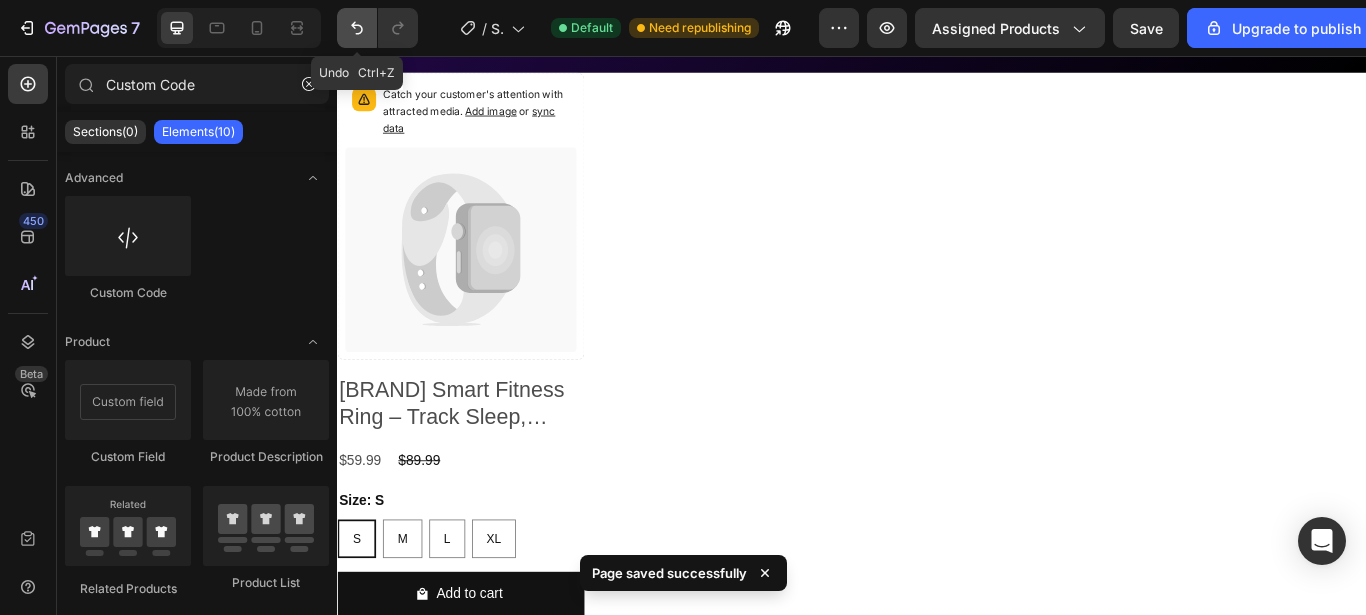 click 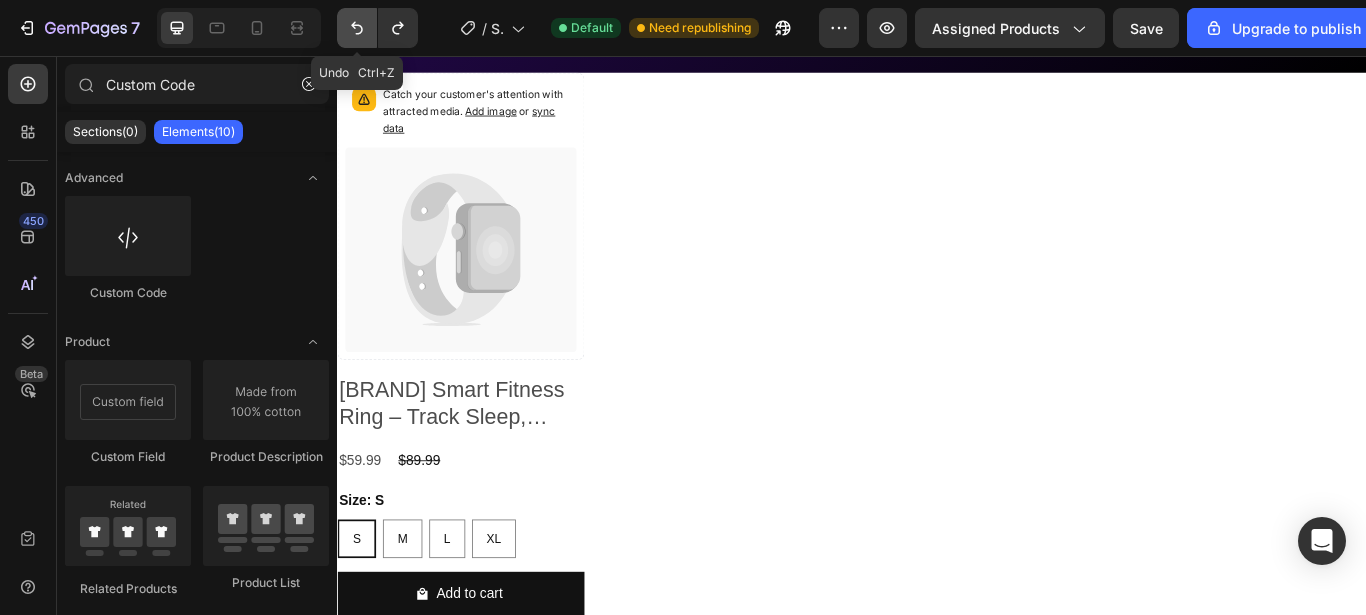click 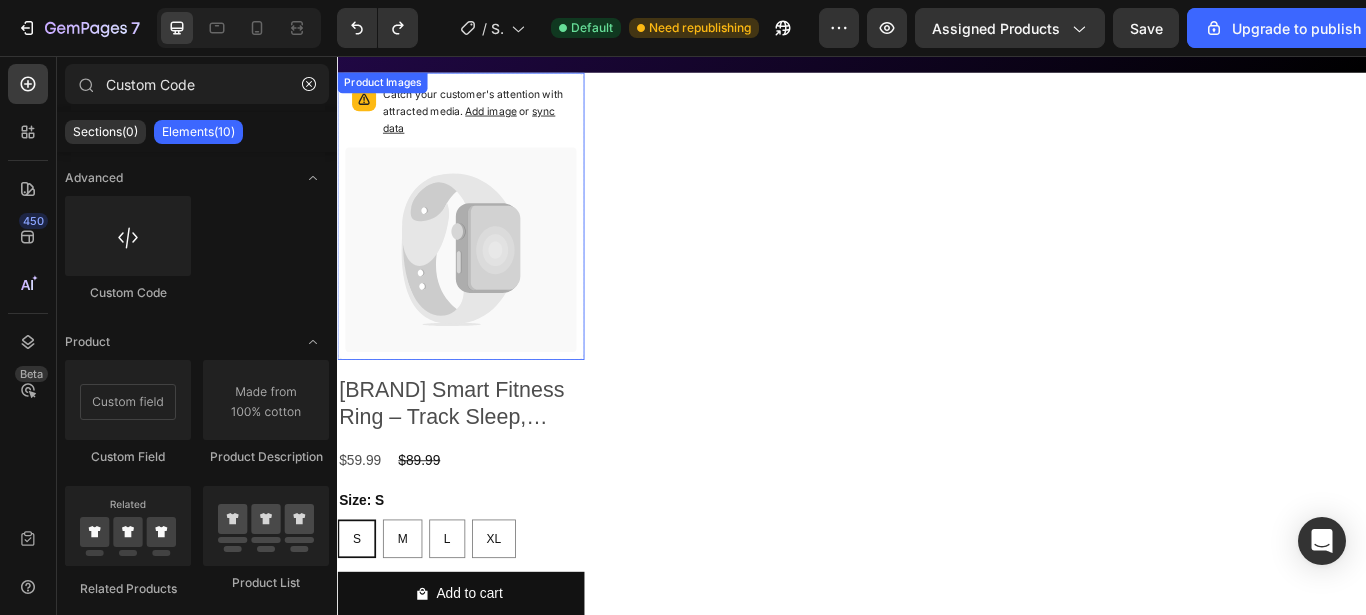 click 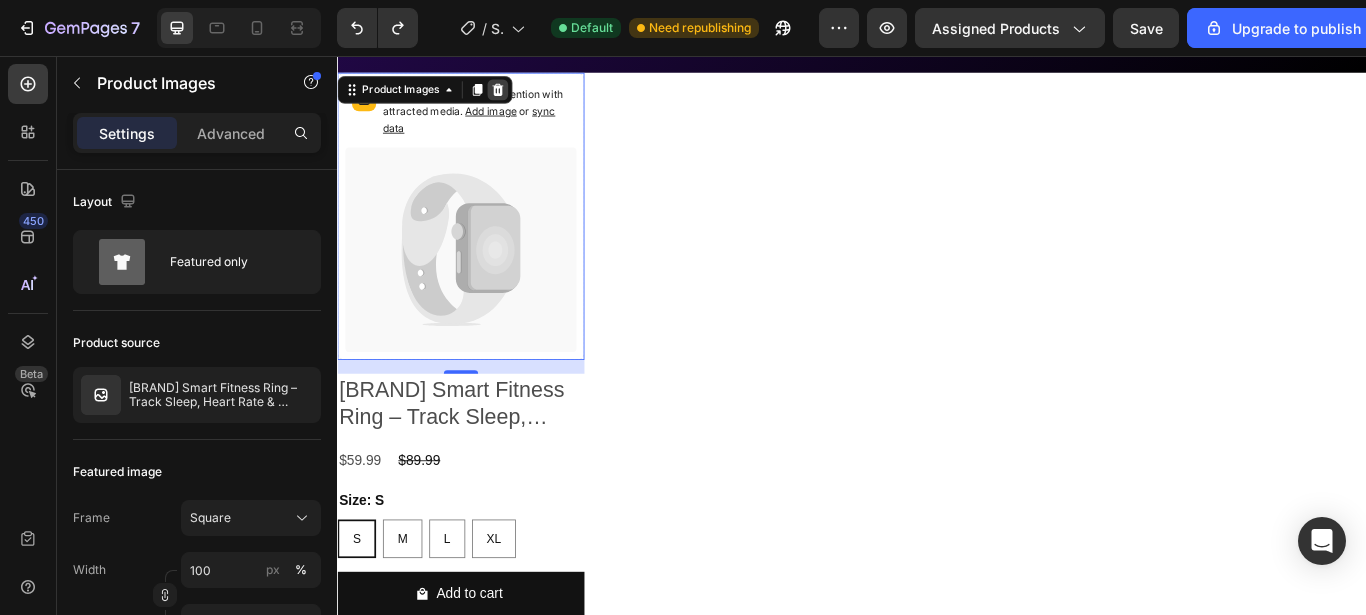 click 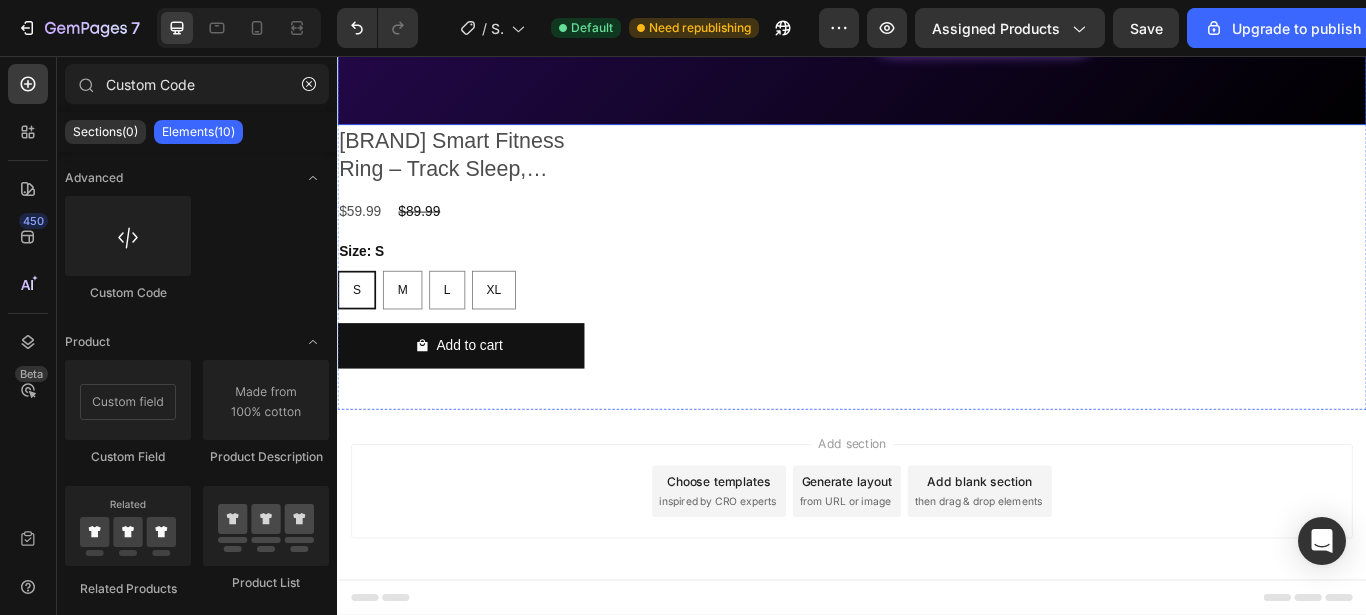 scroll, scrollTop: 508, scrollLeft: 0, axis: vertical 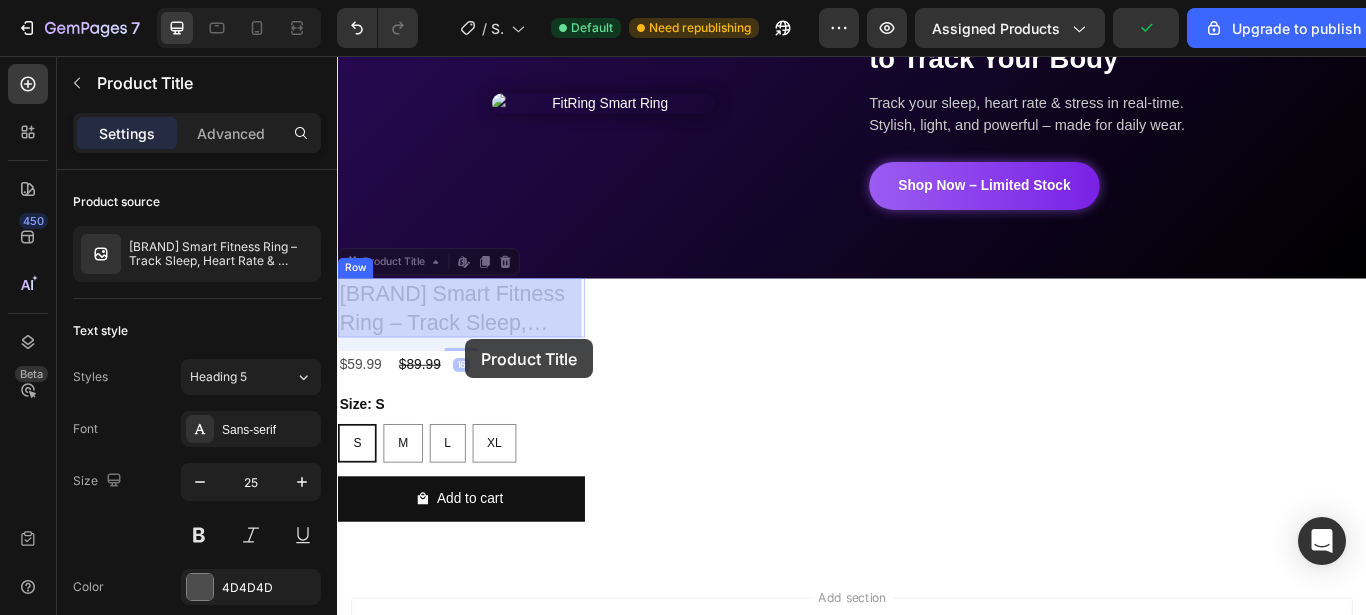 drag, startPoint x: 427, startPoint y: 357, endPoint x: 465, endPoint y: 339, distance: 42.047592 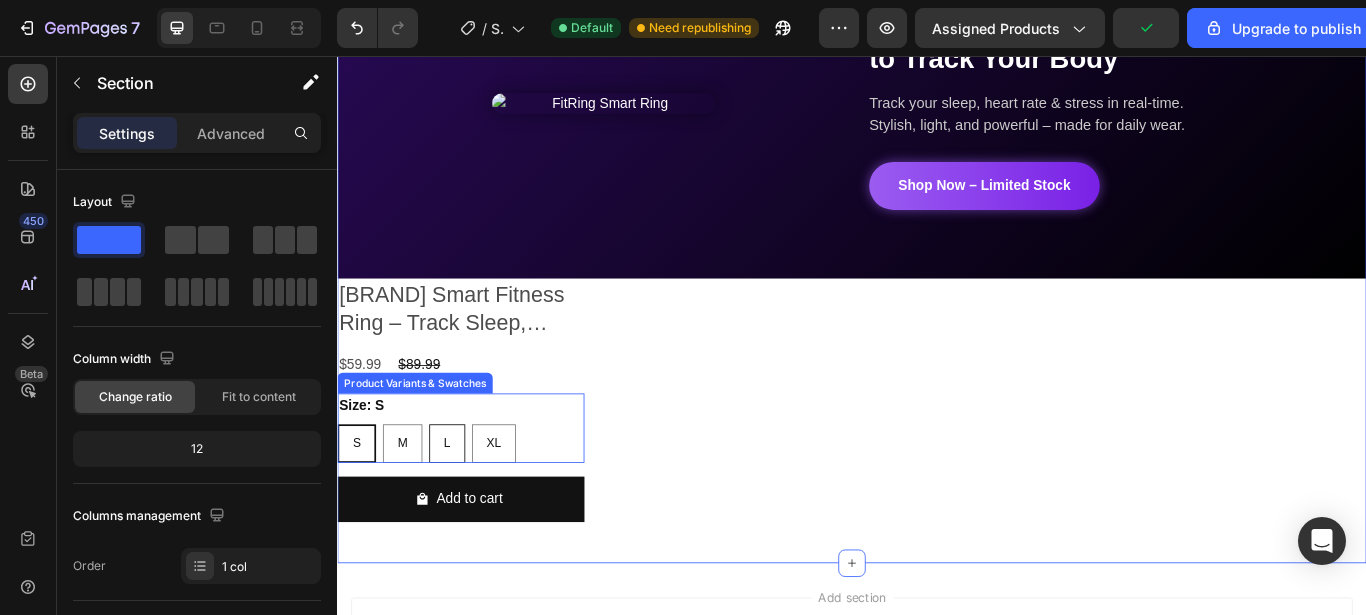 click on "Meet  [PRODUCT]™  – The Smartest Way to Track Your Body
Track your sleep, heart rate & stress in real-time.
Stylish, light, and powerful – made for daily wear.
Shop Now – Limited Stock
Custom Code [PRODUCT]™ Smart Fitness Ring – Track Sleep, Heart Rate & Recovery Product Title $[PRICE] Product Price Product Price $[PRICE] Product Price Product Price Row Add to cart Add to Cart Row Product List Product List Section 2   You can create reusable sections Create Theme Section AI Content Write with GemAI What would you like to describe here? Tone and Voice Persuasive Product Getting products... Show more Generate" at bounding box center (937, 260) 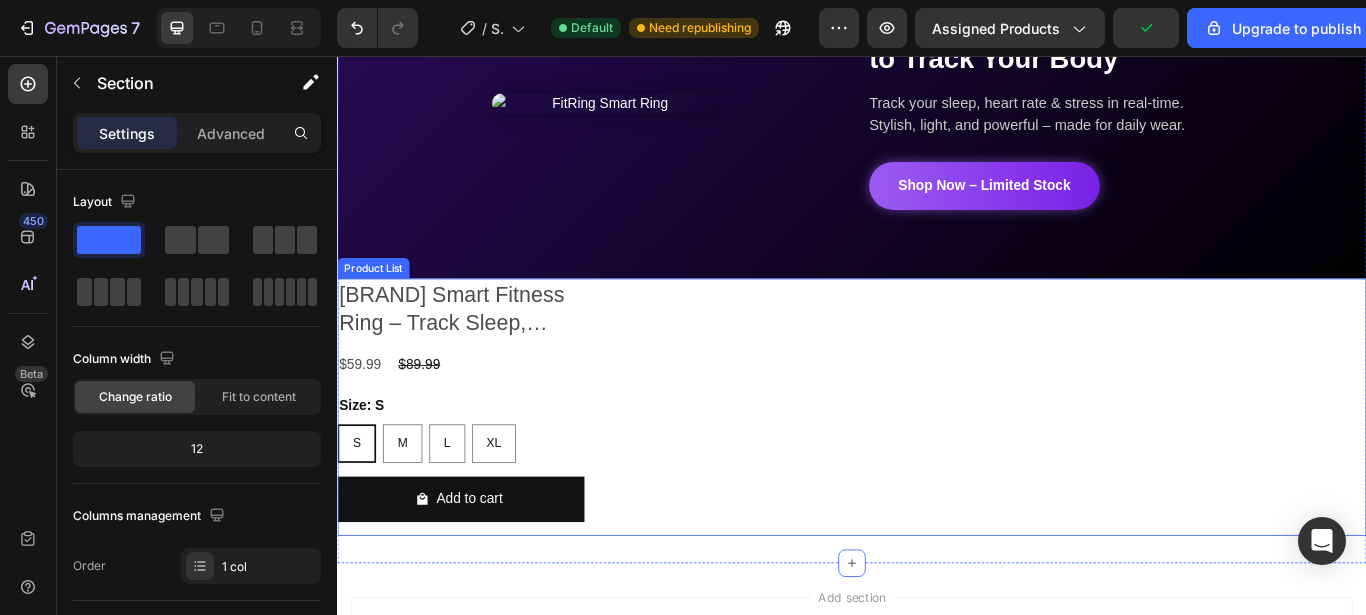 scroll, scrollTop: 0, scrollLeft: 0, axis: both 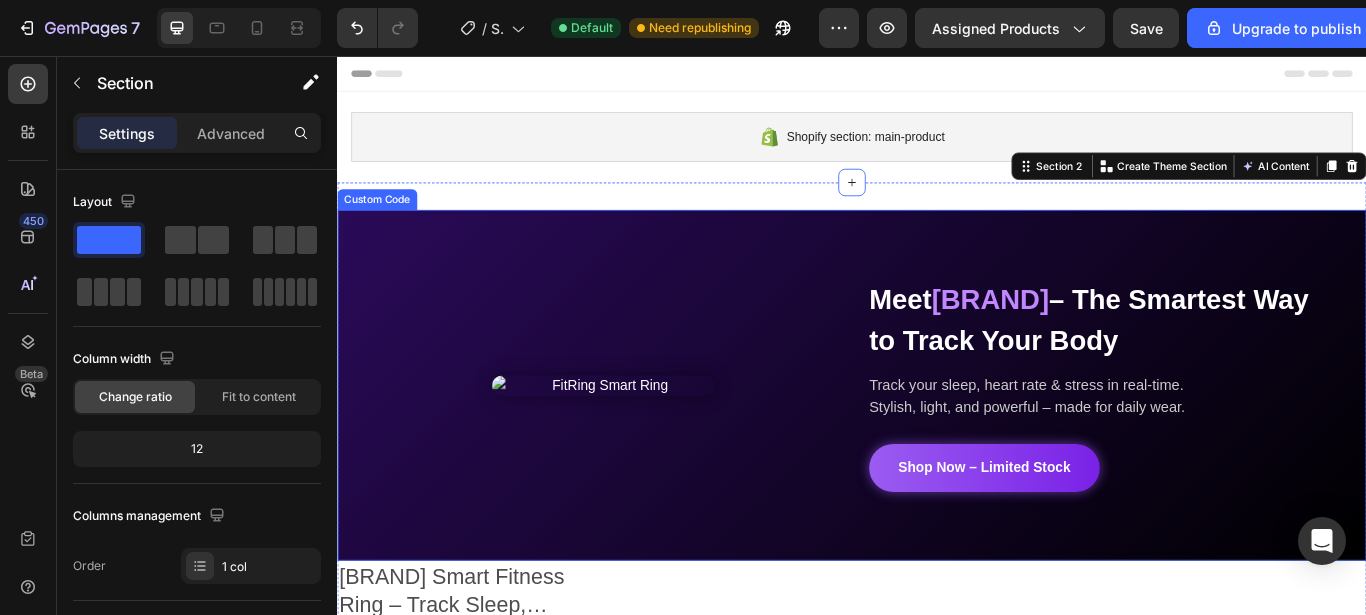 click on "Meet  [PRODUCT]™  – The Smartest Way to Track Your Body
Track your sleep, heart rate & stress in real-time.
Stylish, light, and powerful – made for daily wear.
Shop Now – Limited Stock" at bounding box center [937, 439] 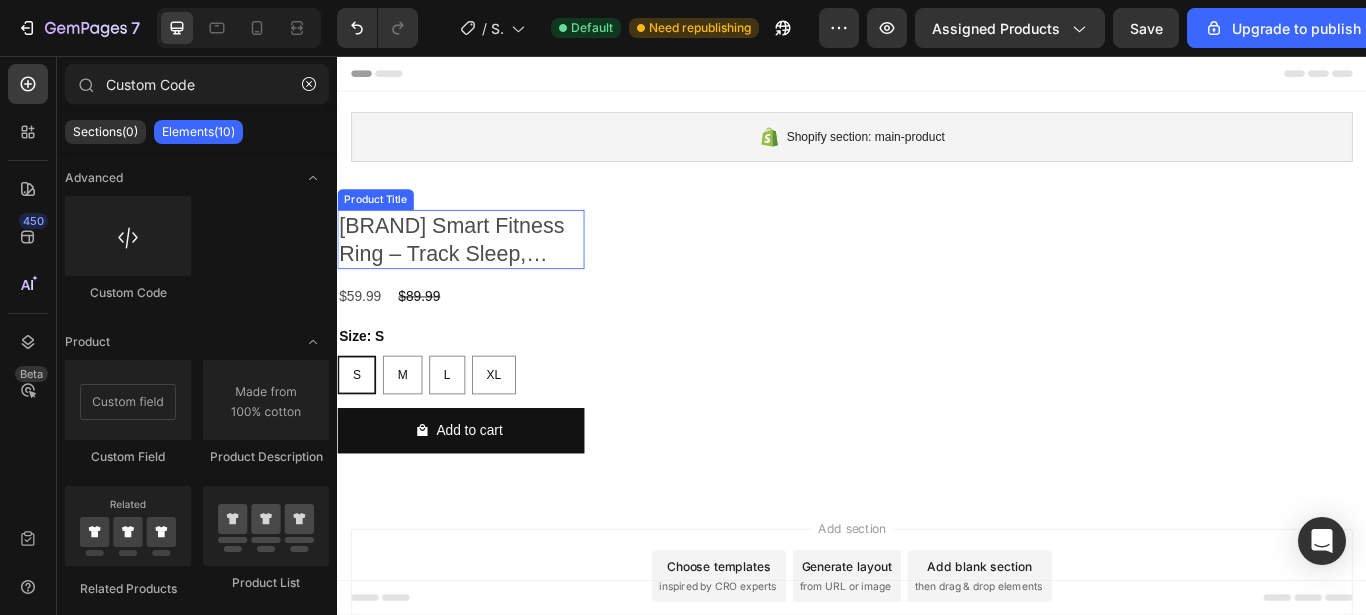 click on "[BRAND] Smart Fitness Ring – Track Sleep, Heart Rate & Recovery" at bounding box center (481, 269) 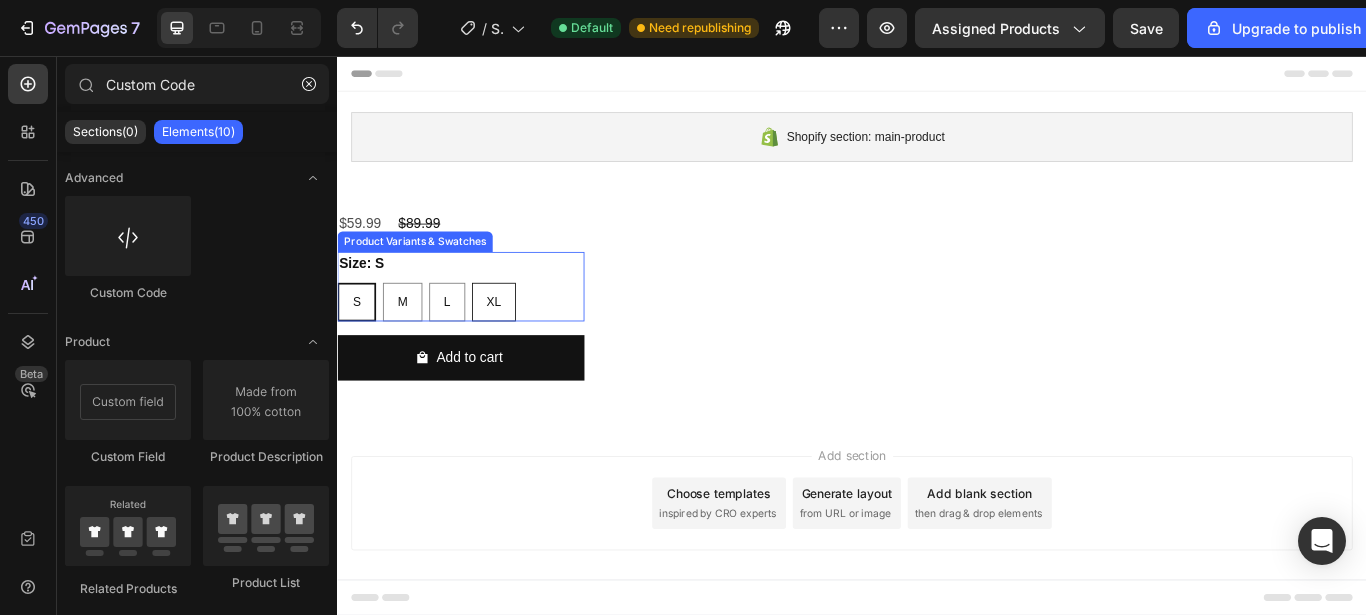 click on "XL" at bounding box center (519, 342) 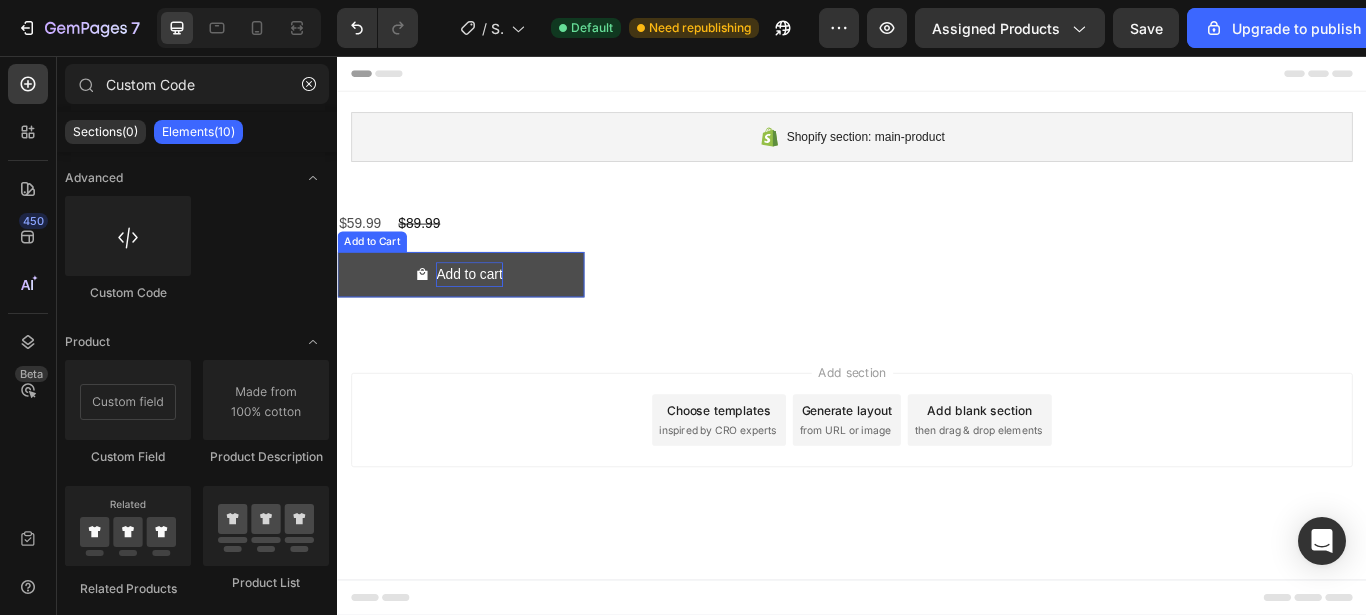 click on "Add to cart" at bounding box center (490, 310) 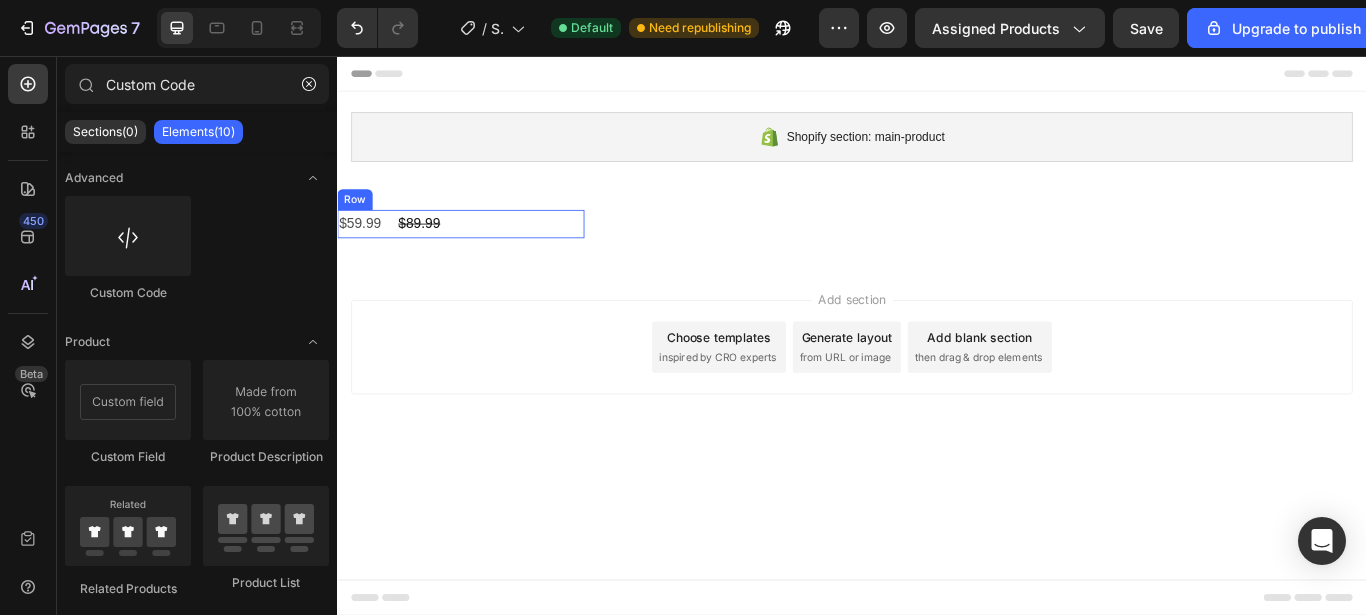 click on "$89.99" at bounding box center [432, 251] 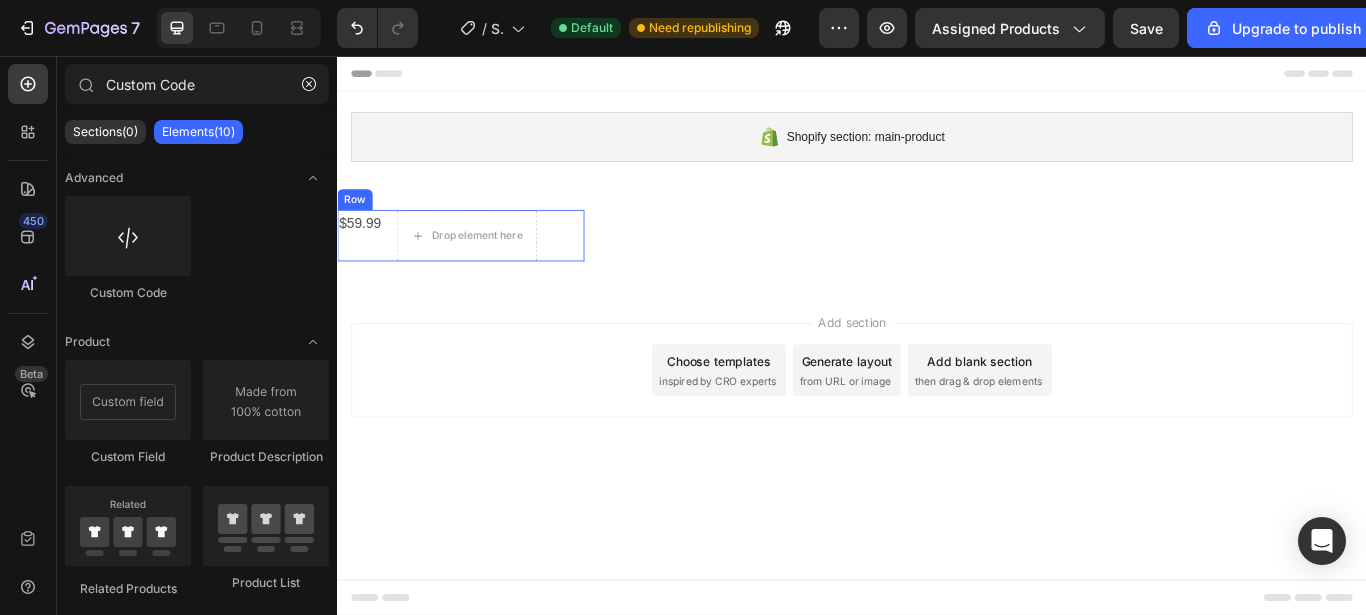 click on "$59.99" at bounding box center (363, 251) 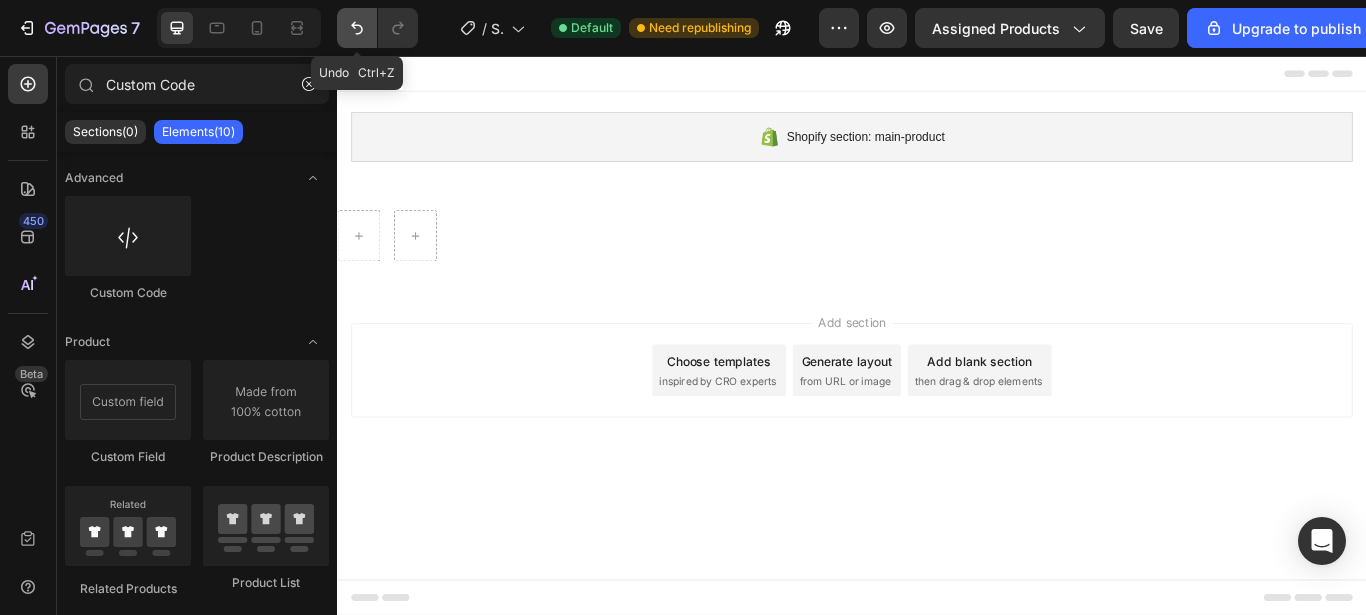 click 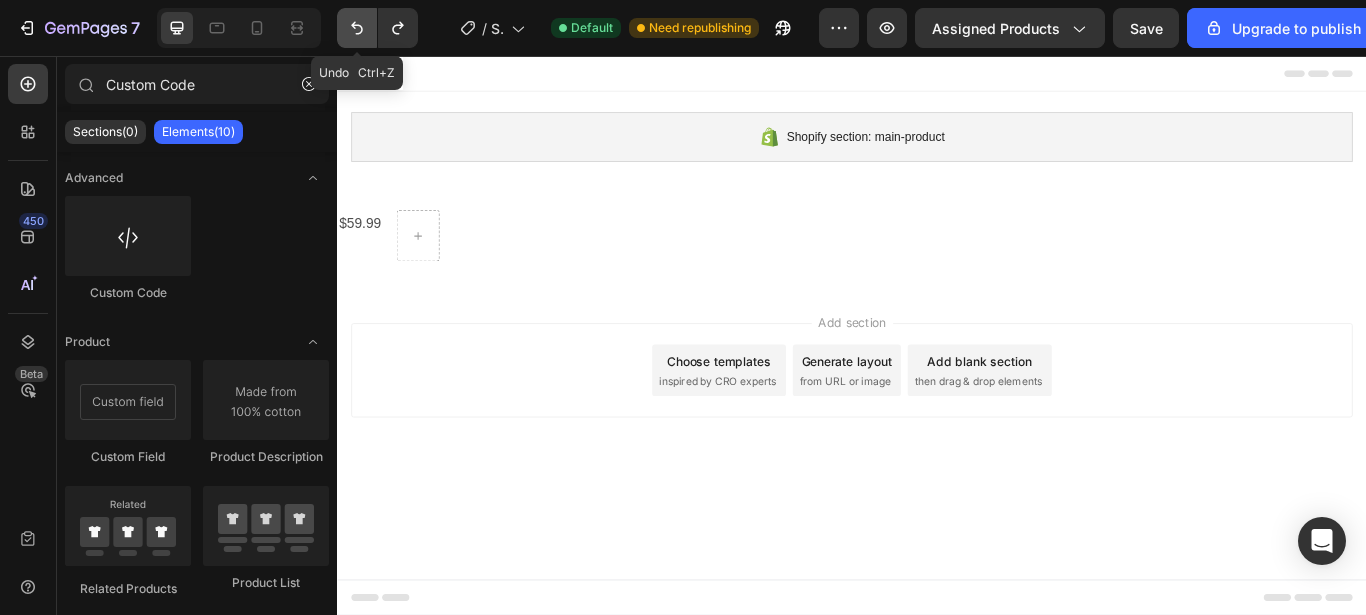 click 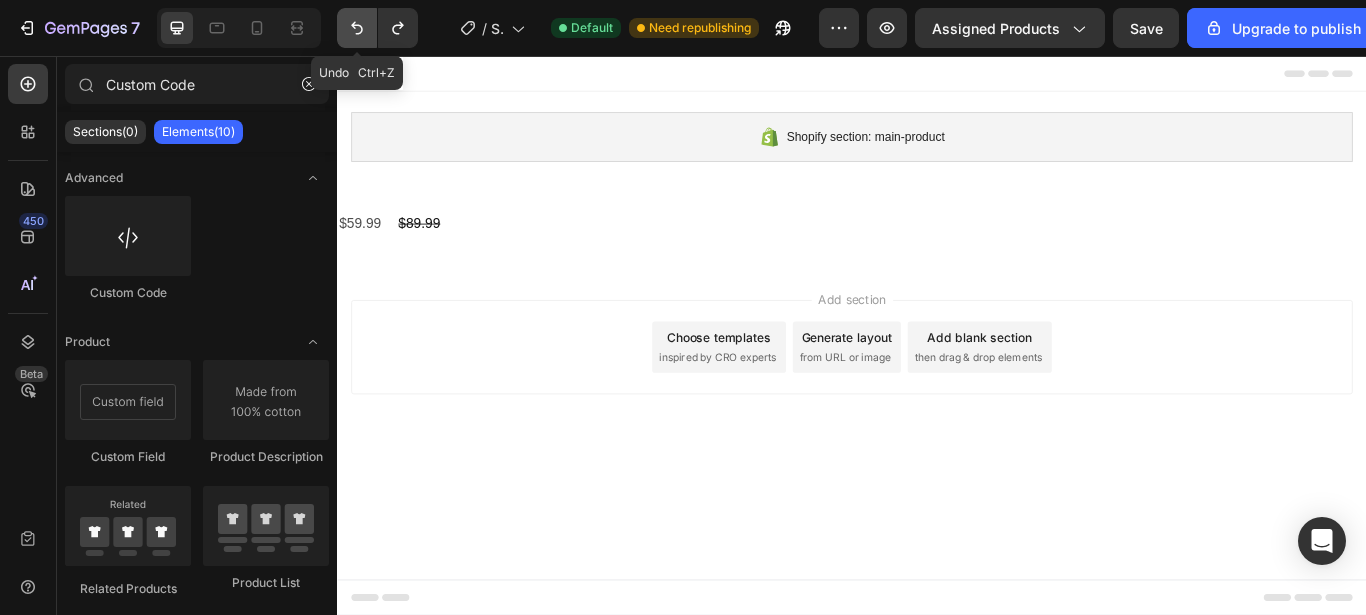 click 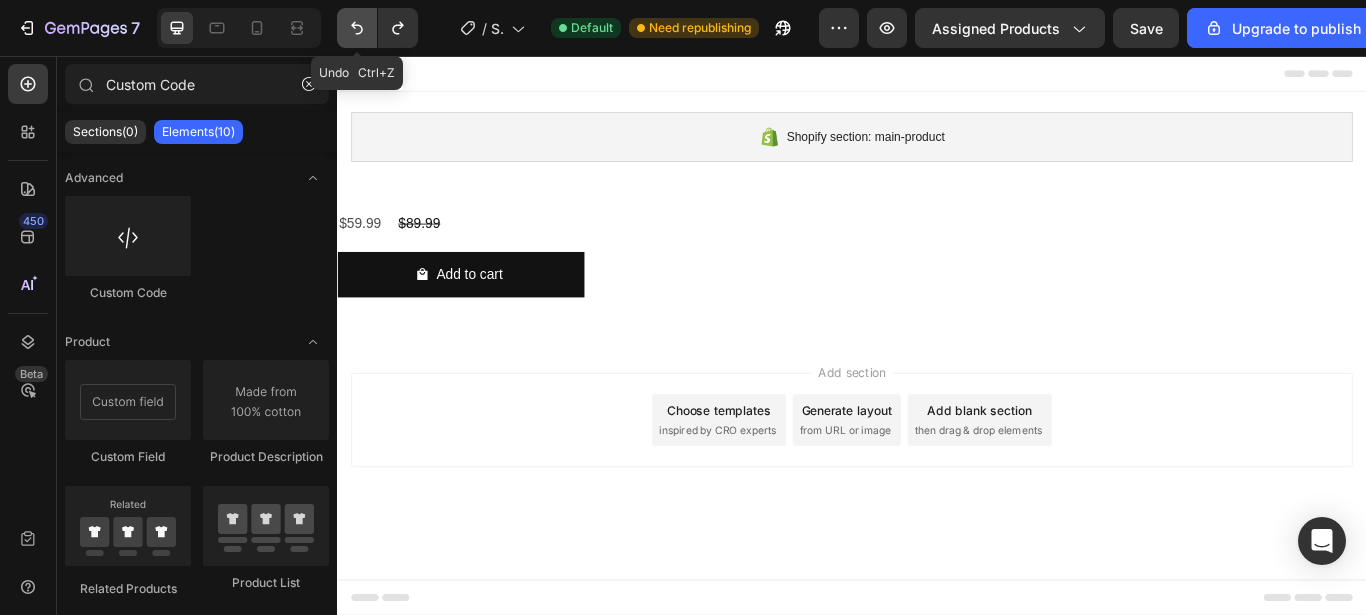 click 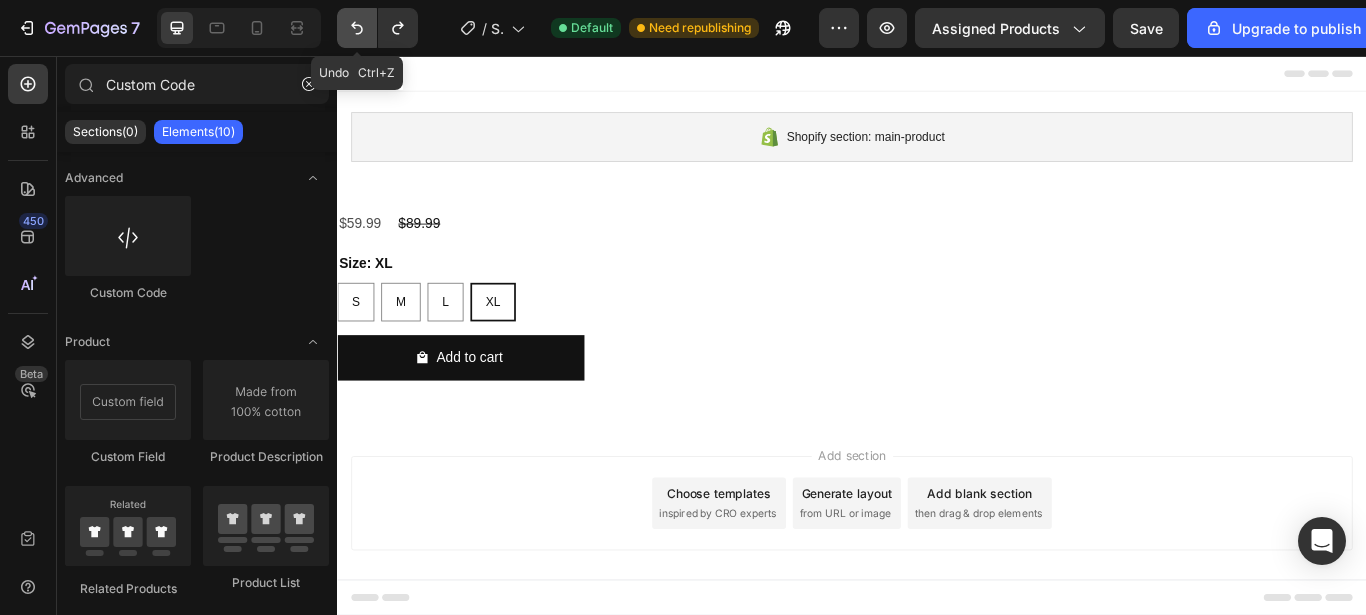 click 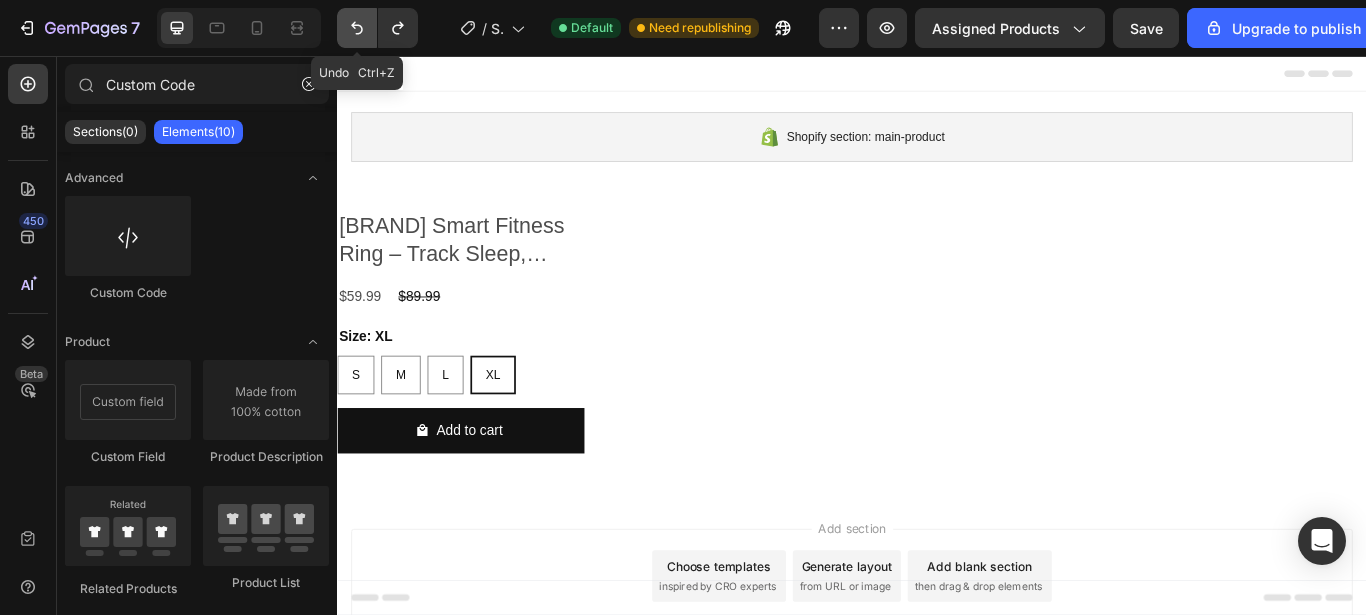 click 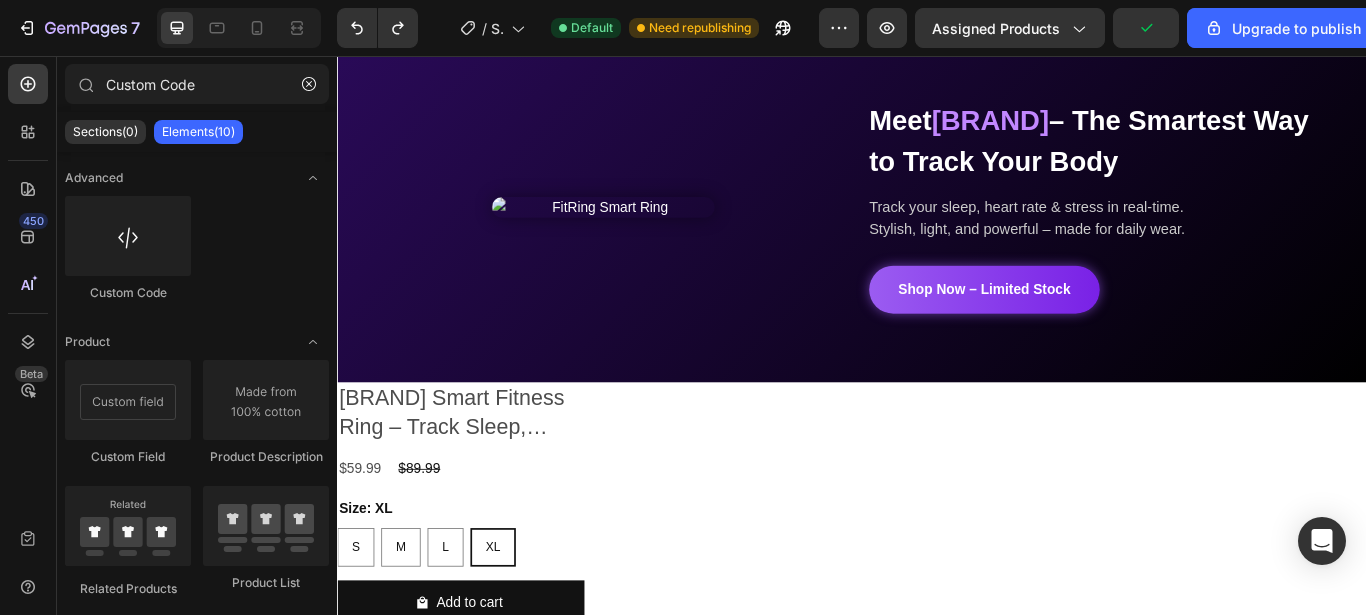 scroll, scrollTop: 326, scrollLeft: 0, axis: vertical 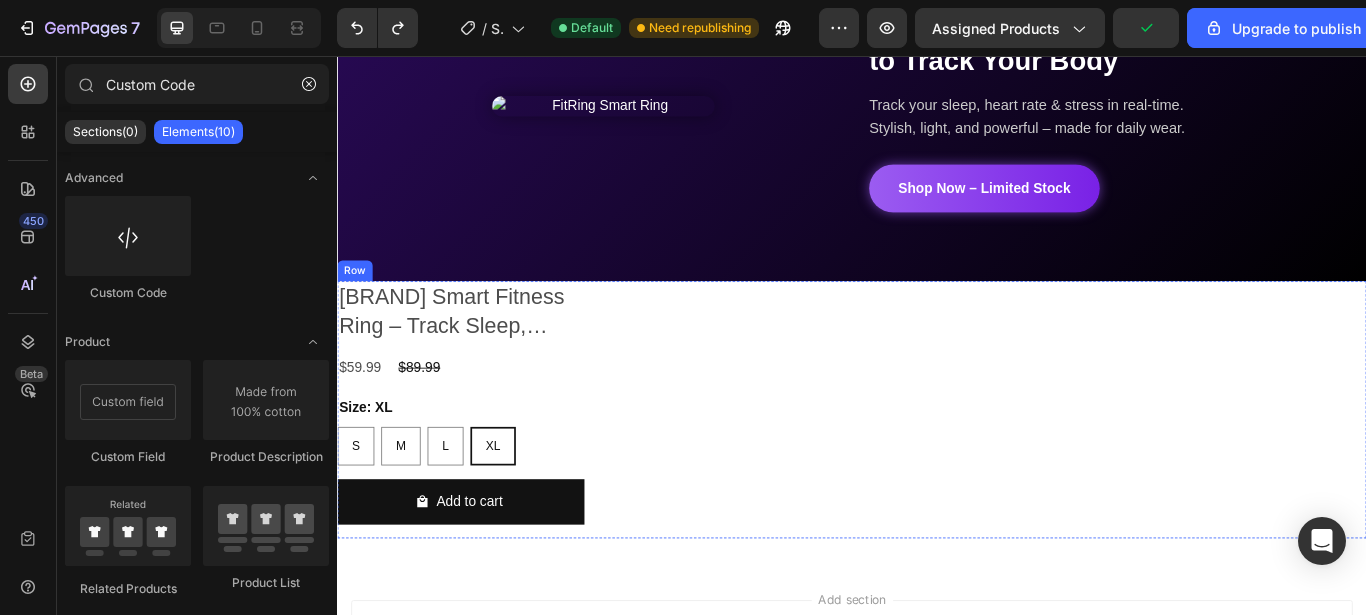 click on "[BRAND] Smart Fitness Ring – Track Sleep, Heart Rate & Recovery" at bounding box center (481, 352) 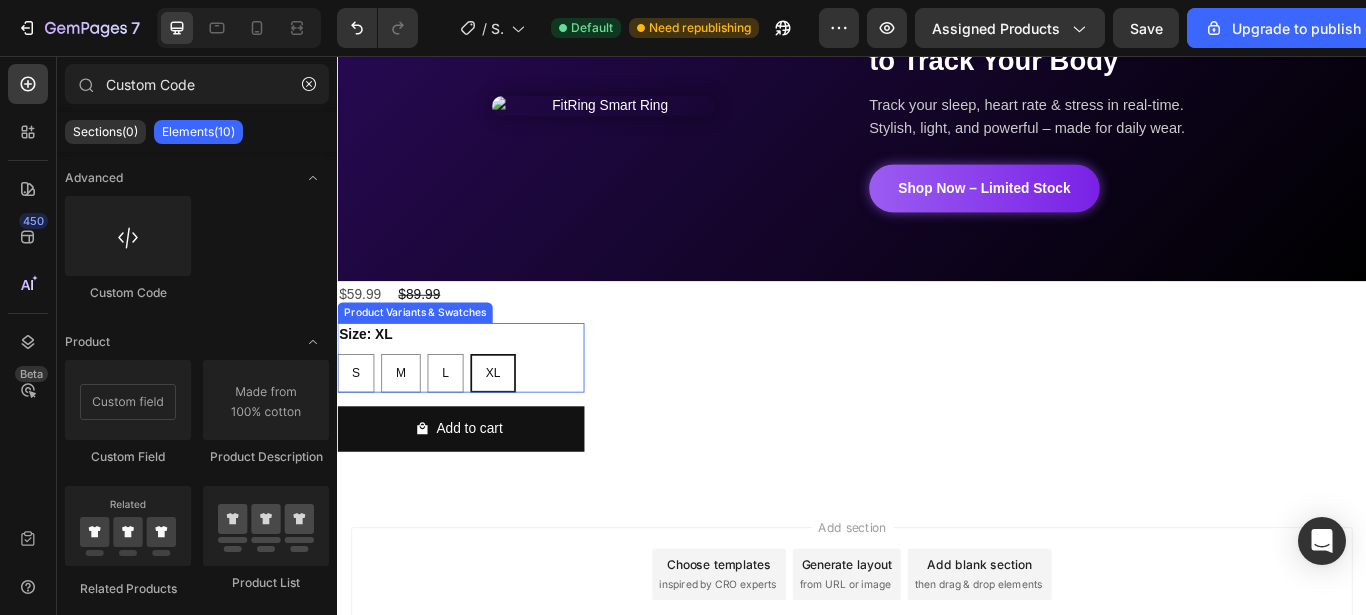 click on "S S S M M M L L L XL XL XL" at bounding box center [481, 425] 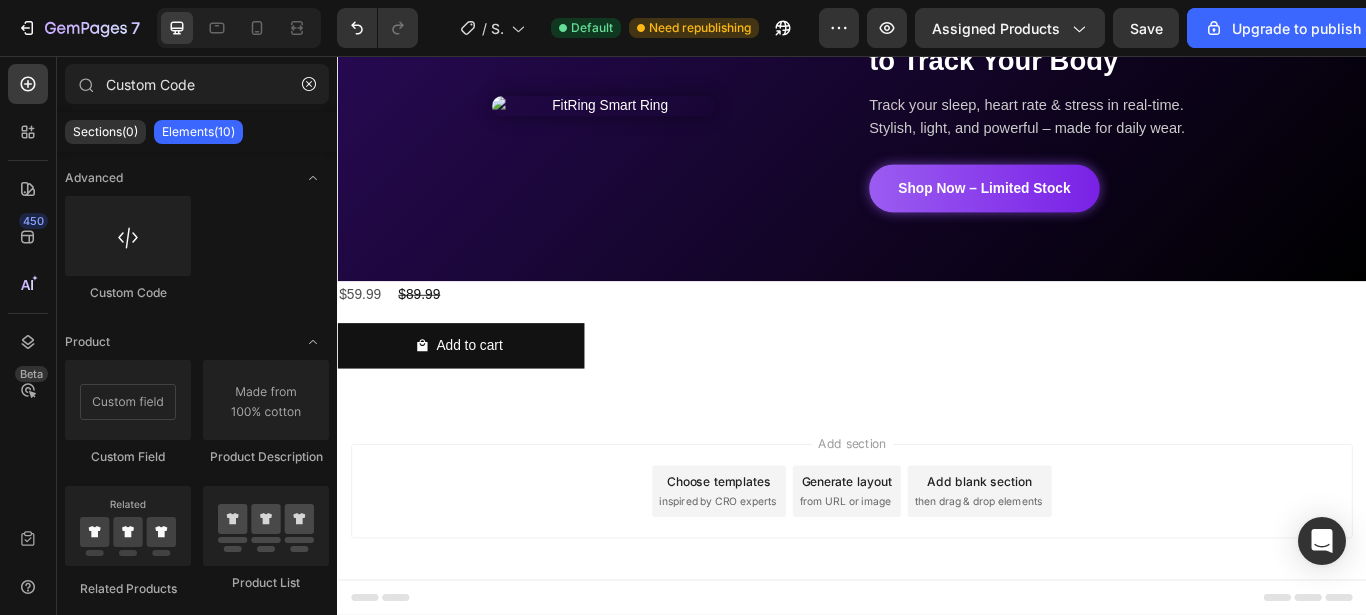 scroll, scrollTop: 326, scrollLeft: 0, axis: vertical 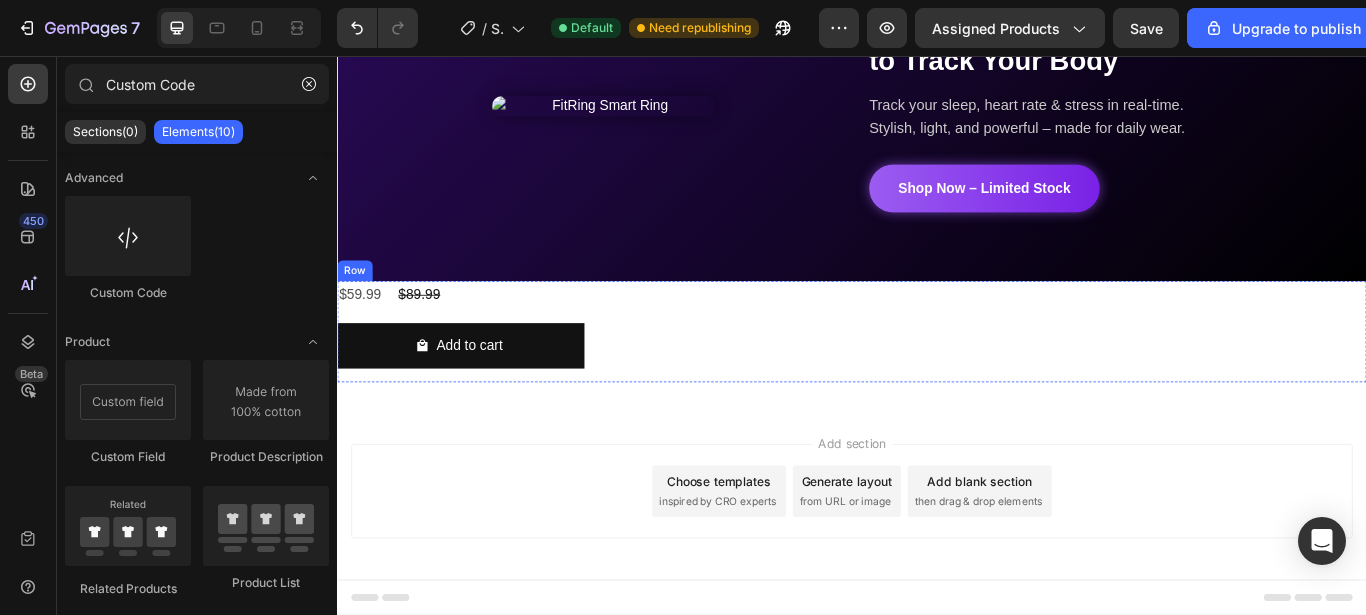 click on "$89.99" at bounding box center (432, 334) 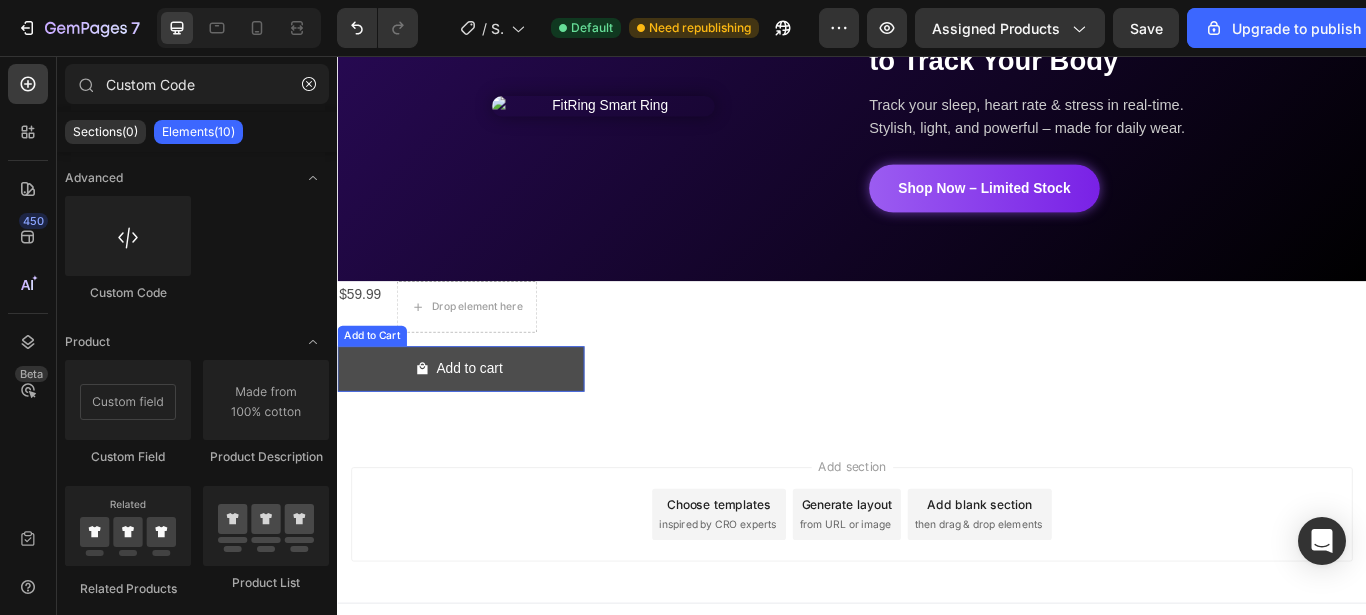 click at bounding box center [436, 420] 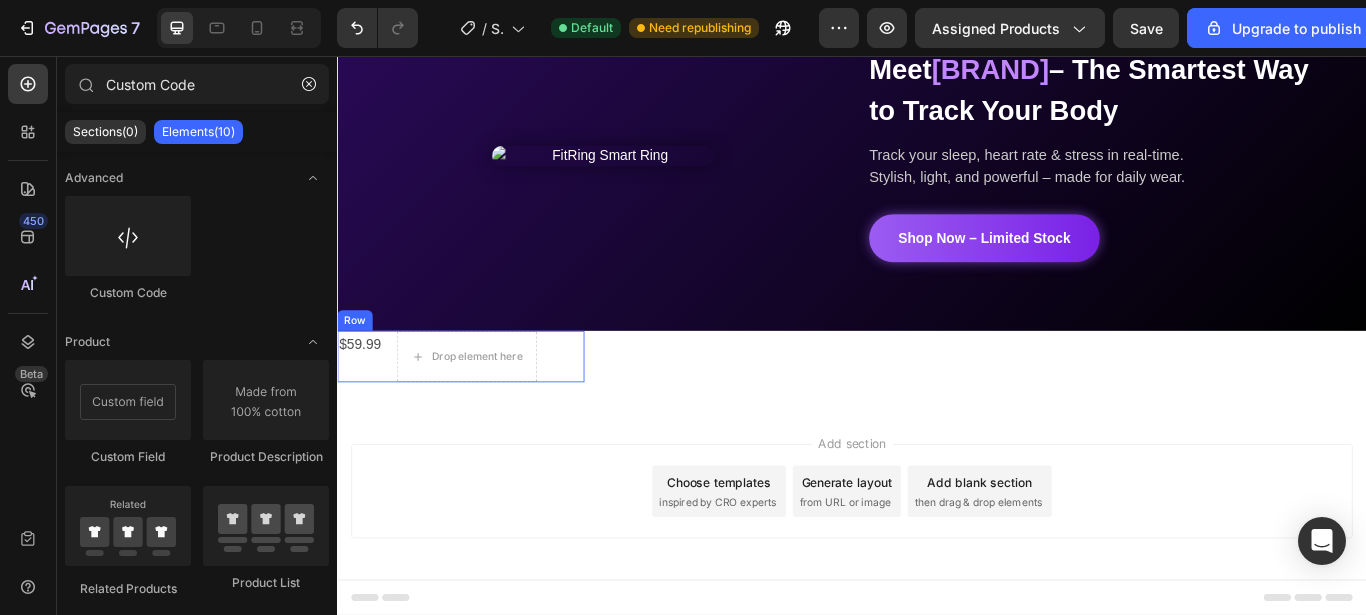 scroll, scrollTop: 268, scrollLeft: 0, axis: vertical 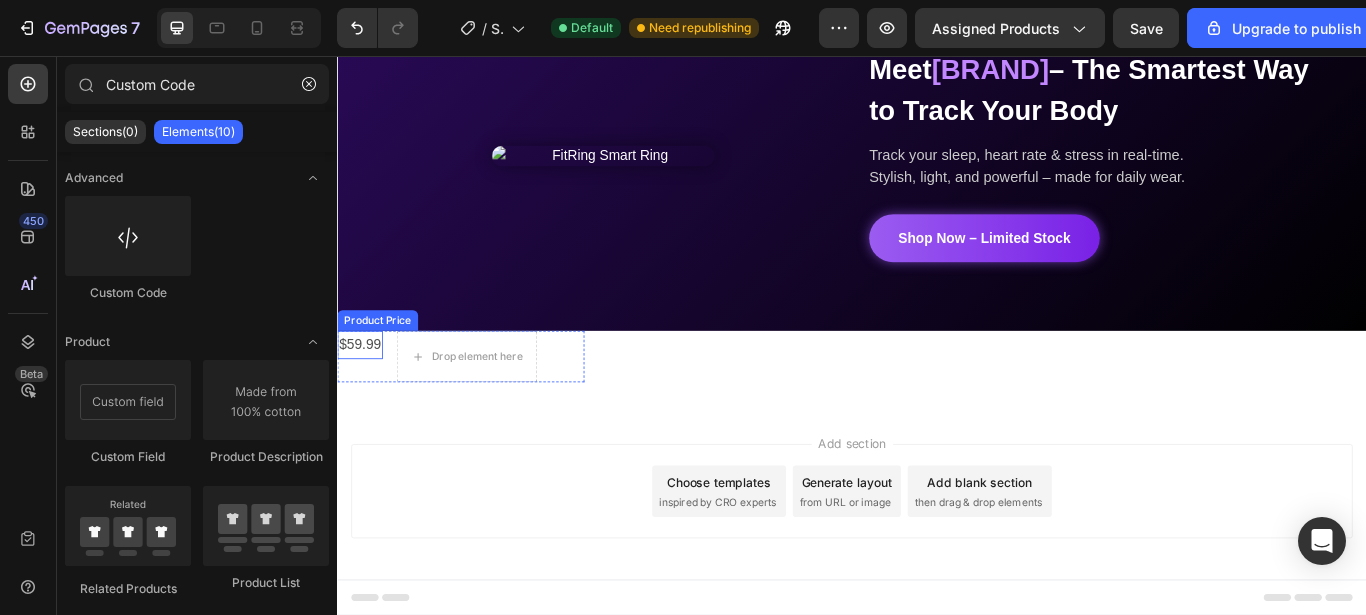 click on "$59.99" at bounding box center (363, 392) 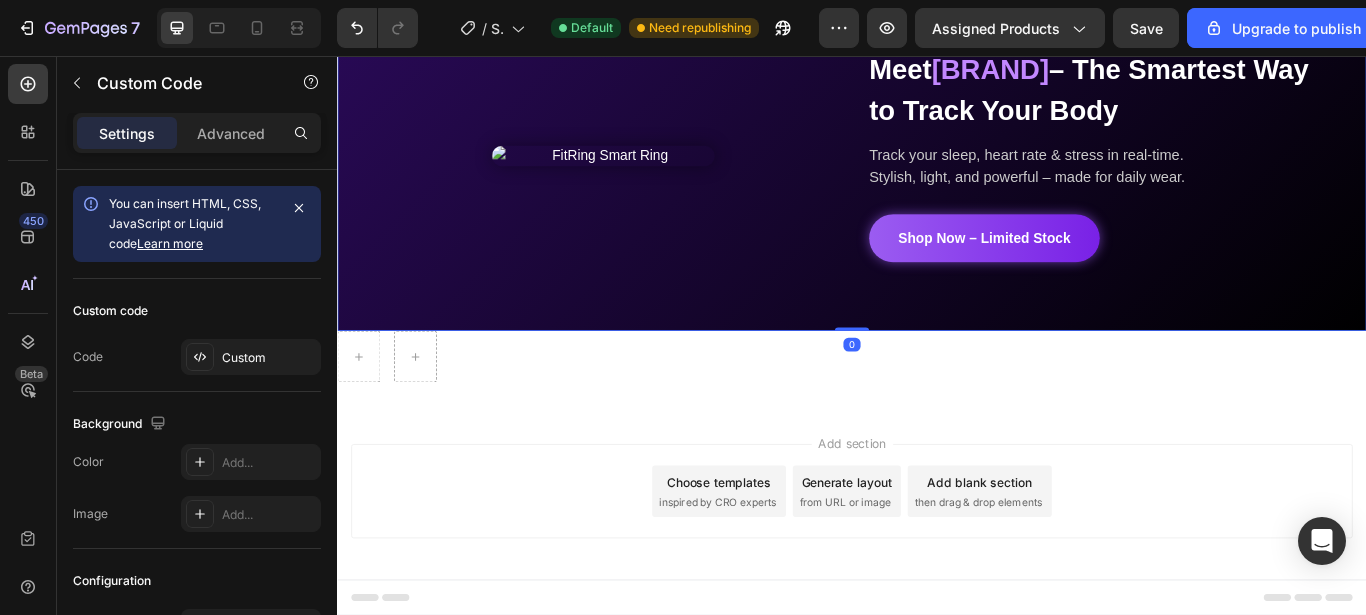 click on "Meet  [PRODUCT]™  – The Smartest Way to Track Your Body
Track your sleep, heart rate & stress in real-time.
Stylish, light, and powerful – made for daily wear.
Shop Now – Limited Stock" at bounding box center (1227, 171) 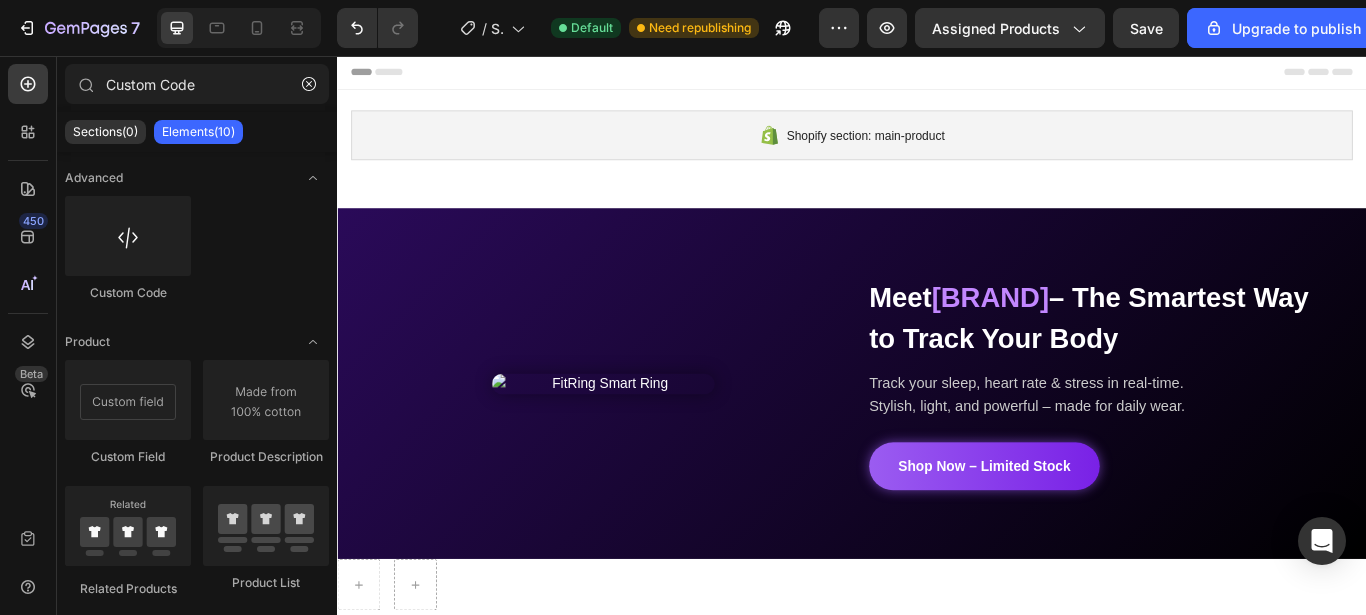 scroll, scrollTop: 0, scrollLeft: 0, axis: both 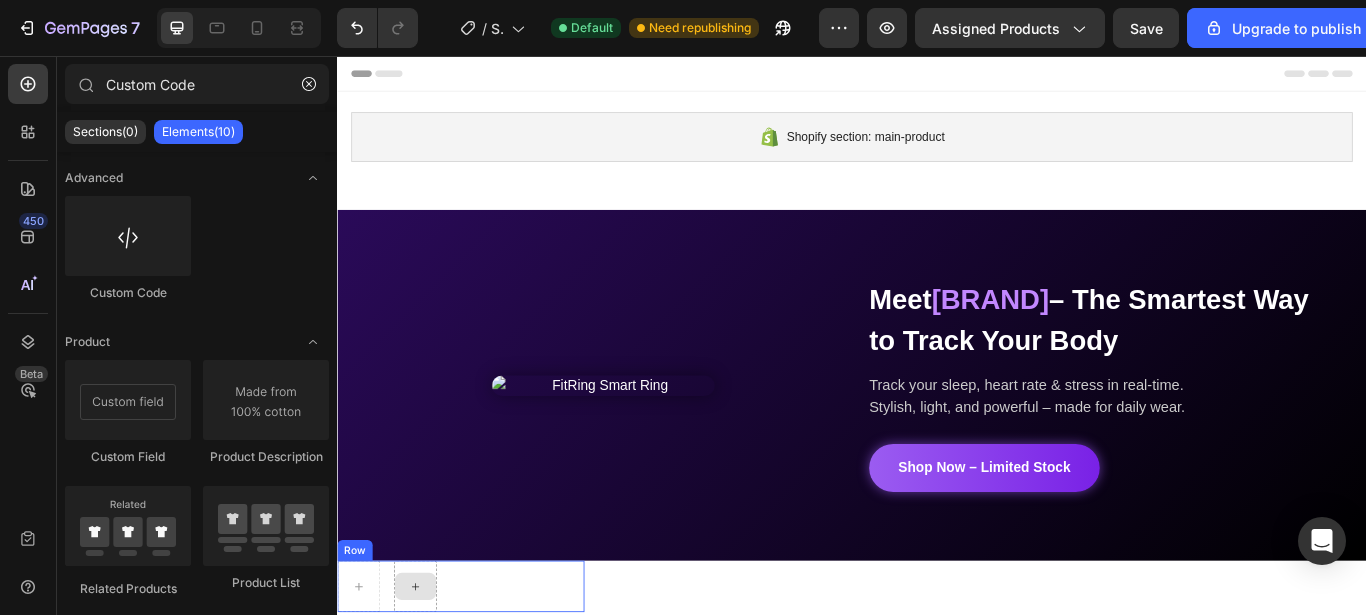 click at bounding box center [428, 674] 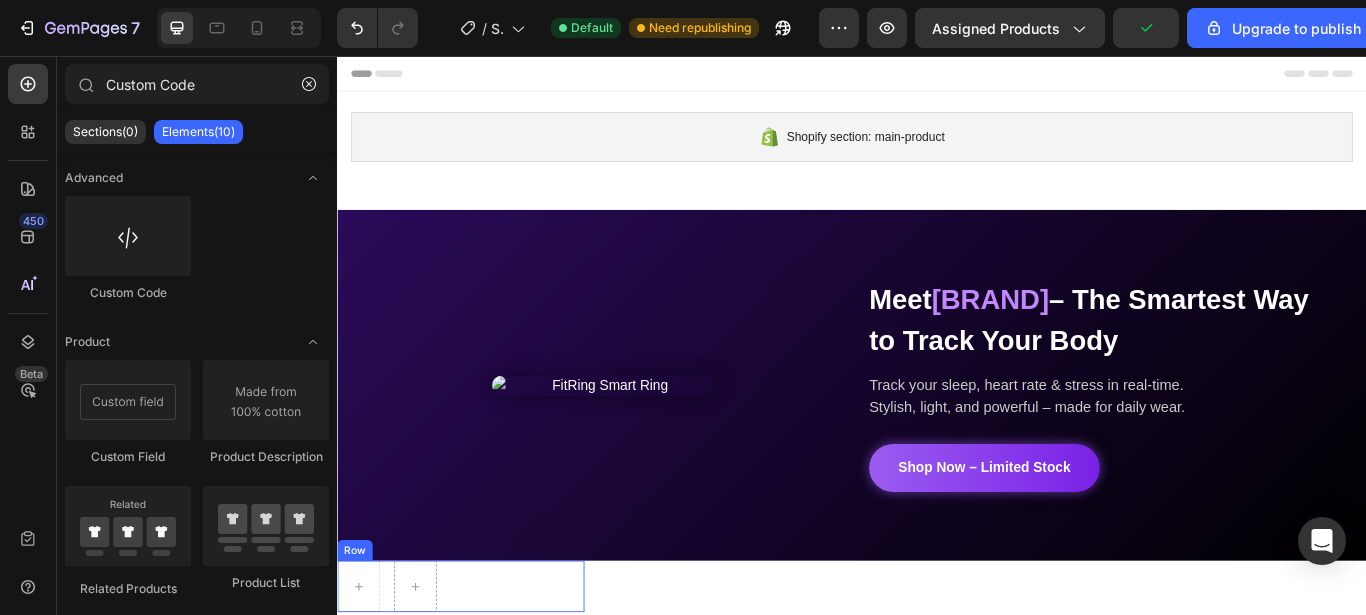 click on "Row" at bounding box center (481, 674) 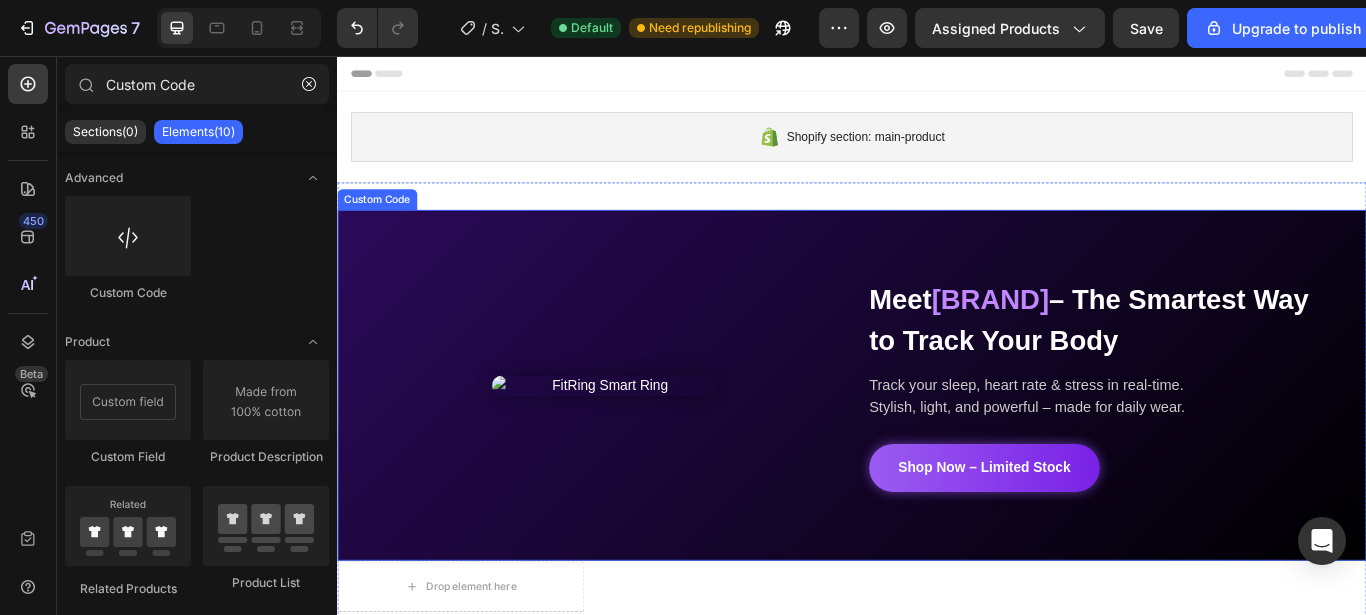 click at bounding box center (647, 440) 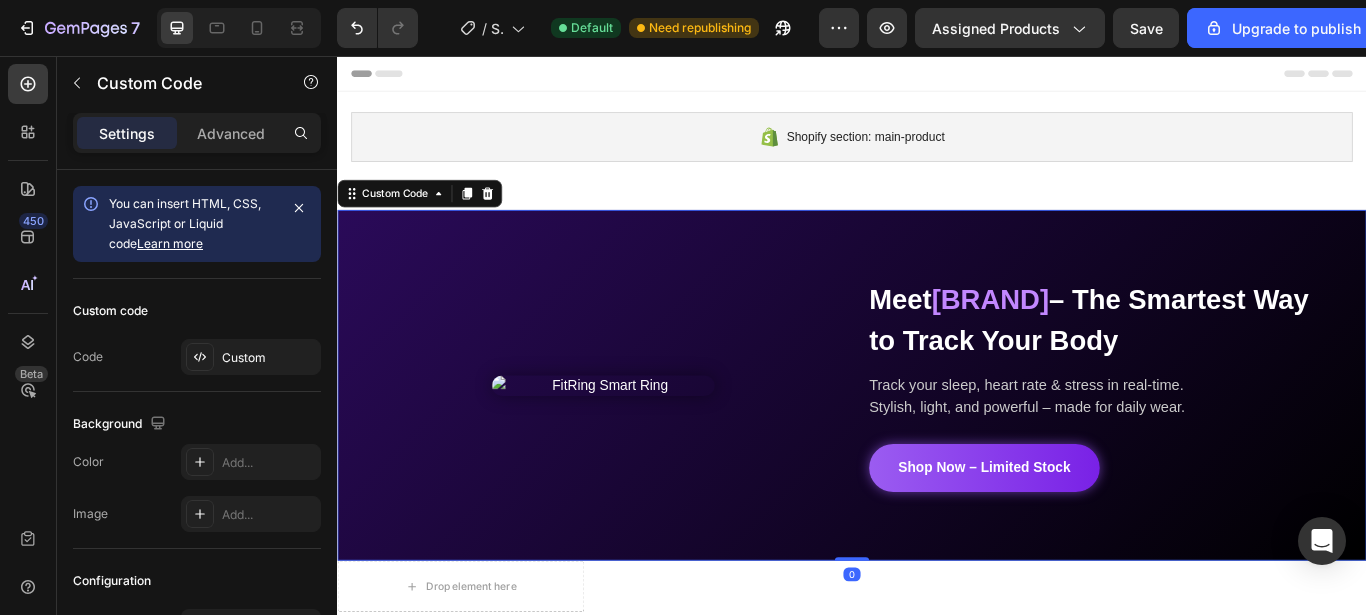 click at bounding box center [647, 440] 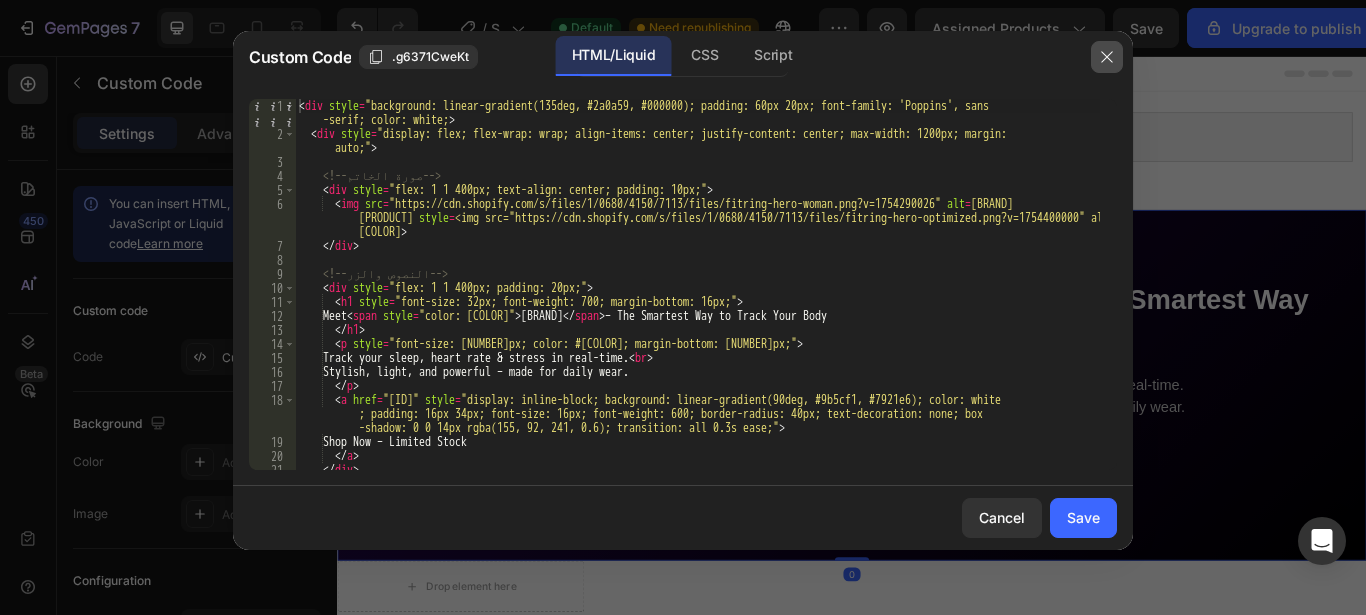click at bounding box center (1107, 57) 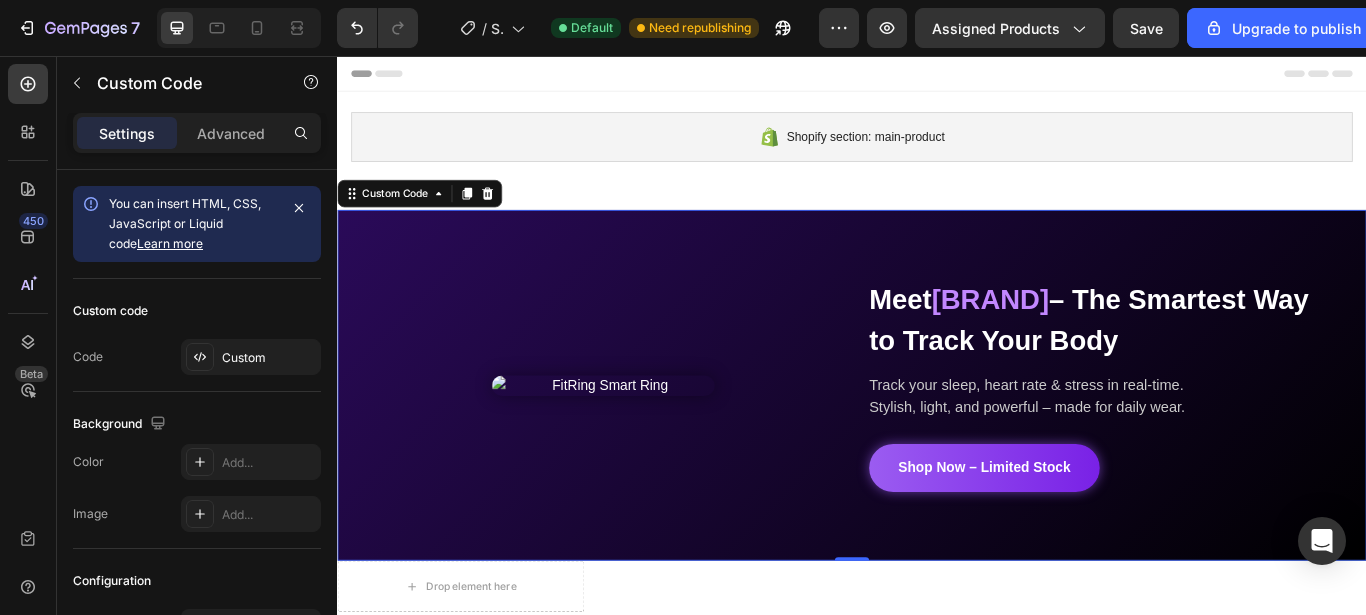 click on "Meet  [PRODUCT]™  – The Smartest Way to Track Your Body
Track your sleep, heart rate & stress in real-time.
Stylish, light, and powerful – made for daily wear.
Shop Now – Limited Stock" at bounding box center (937, 439) 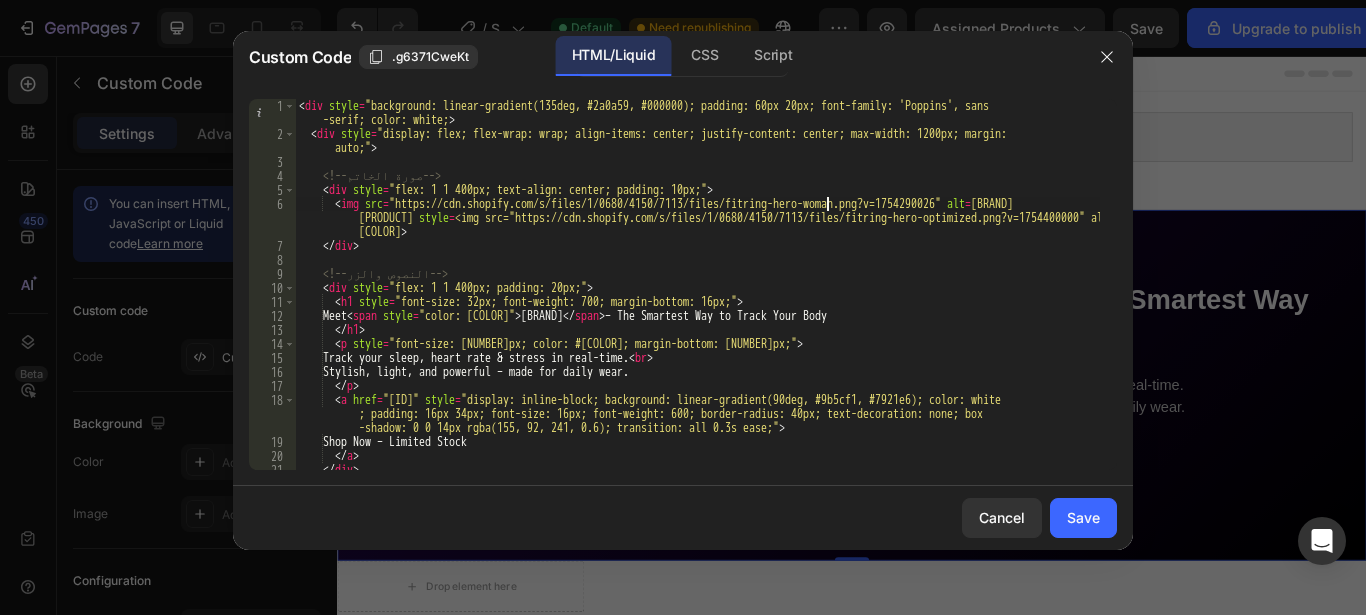 click on "< div   style = "background: linear-gradient(135deg, #2a0a59, #000000); padding: [NUMBER]px [NUMBER]px; font-family: 'Poppins', sans      -serif; color: white;" >    < div   style = "display: flex; flex-wrap: wrap; align-items: center; justify-content: center; max-width: [NUMBER]px; margin:         auto;" >           <!--  صورة الخاتم  -->      < div   style = "flex: 1 1 [NUMBER]px; text-align: center; padding: [NUMBER]px;" >         < img   src = "https://cdn.shopify.com/s/files/1/0680/4150/7113/files/fitring-hero-woman.png?v=1754290026"   alt = "FitRing             Smart Ring"   style = "width: [NUMBER]%; max-width: [NUMBER]px; height: auto; border-radius: [NUMBER]px; margin: auto; box-shadow:             [COLOR]" >      </ div >      <!--  النصوص والزر  -->      < div   style = "flex: 1 1 [NUMBER]px; padding: [NUMBER]px;" >         < h1   style = "font-size: [NUMBER]px; font-weight: [NUMBER]; margin-bottom: [NUMBER]px;" >          Meet  < span   style = "color: [COLOR]" > [PRODUCT]™</ span >         </ h1" at bounding box center (697, 305) 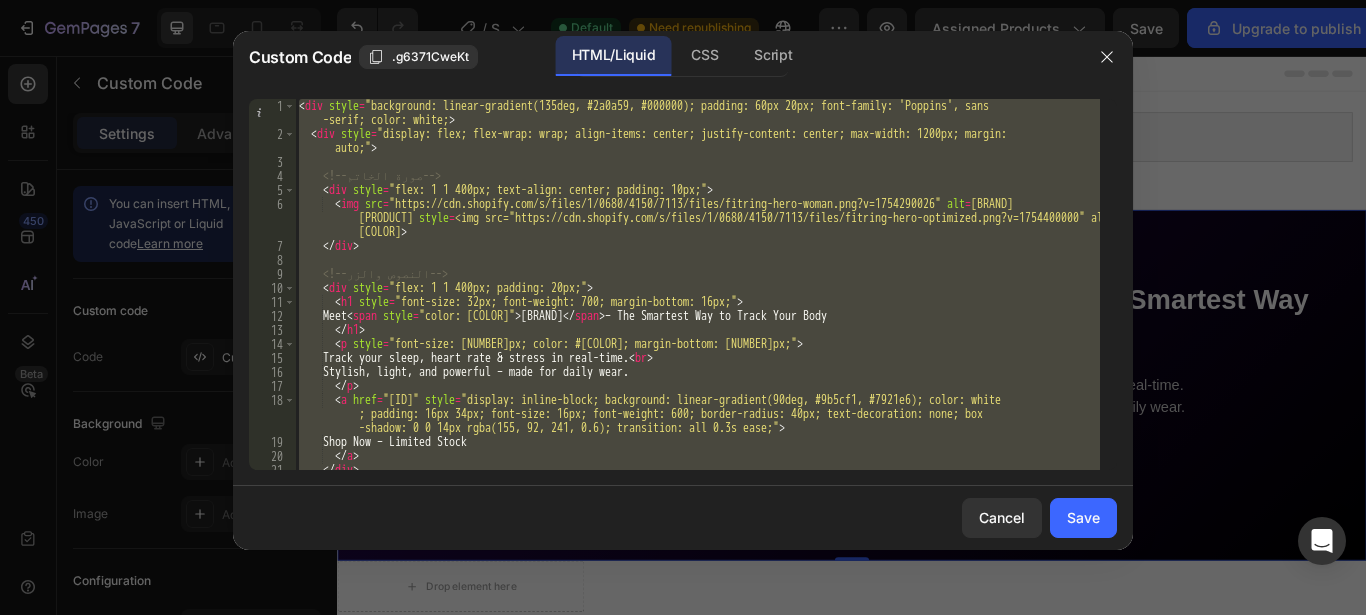 type 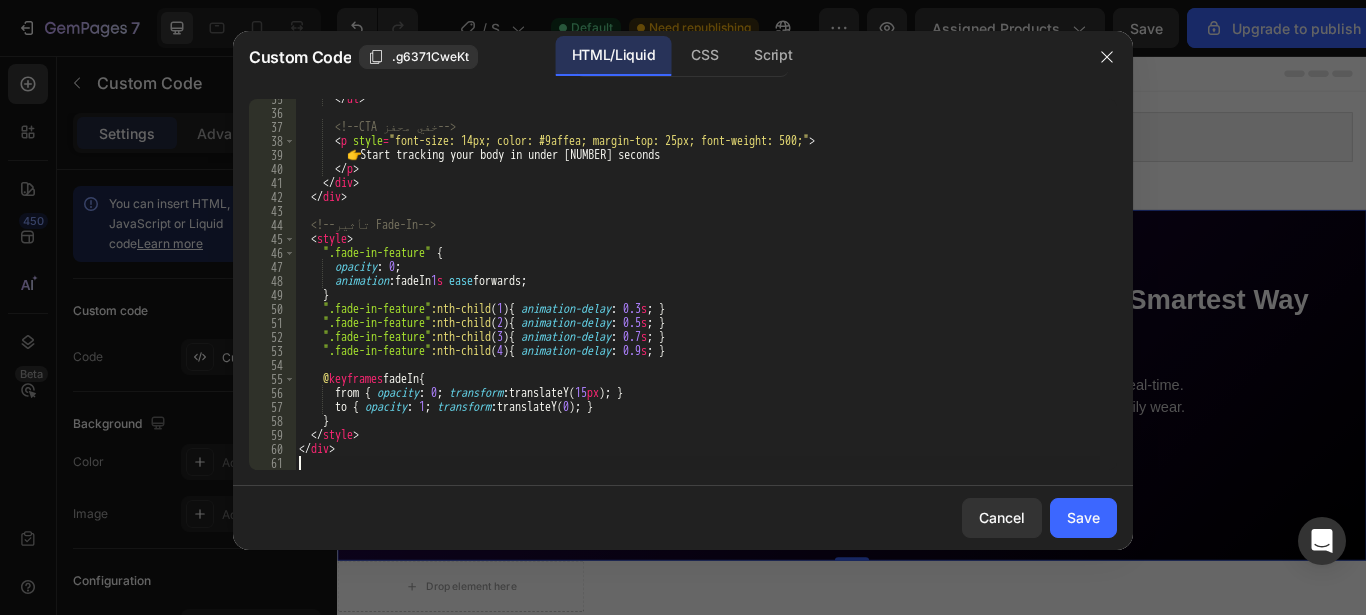 scroll, scrollTop: 511, scrollLeft: 0, axis: vertical 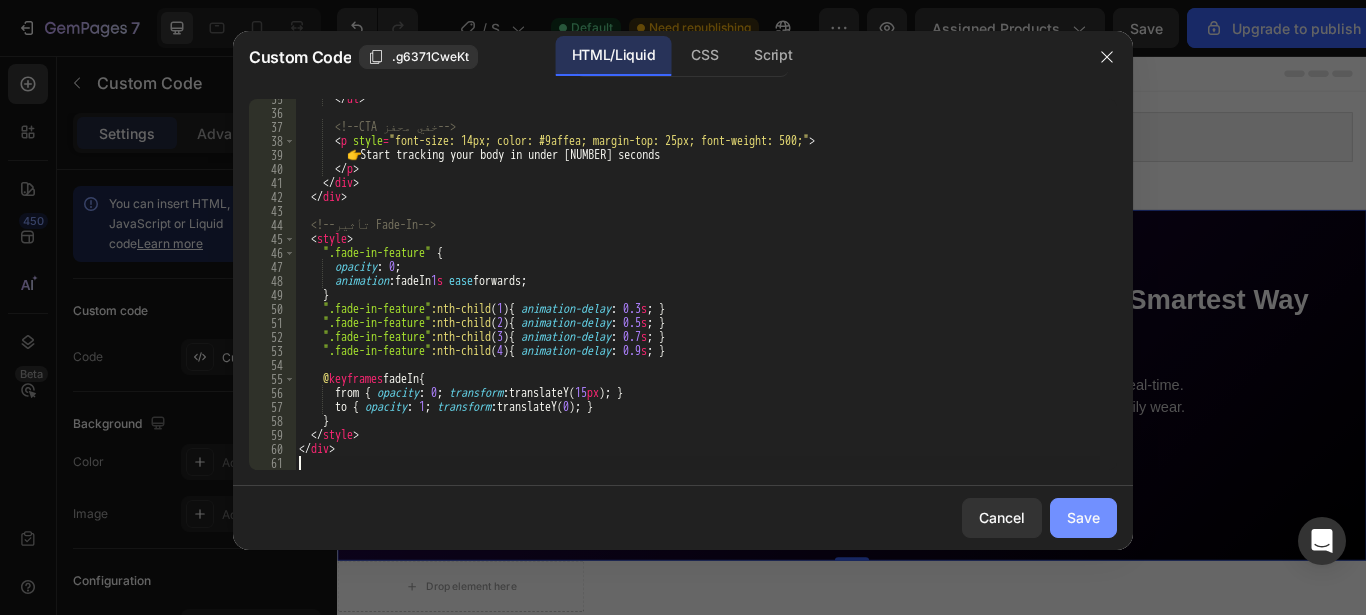 click on "Save" at bounding box center (1083, 517) 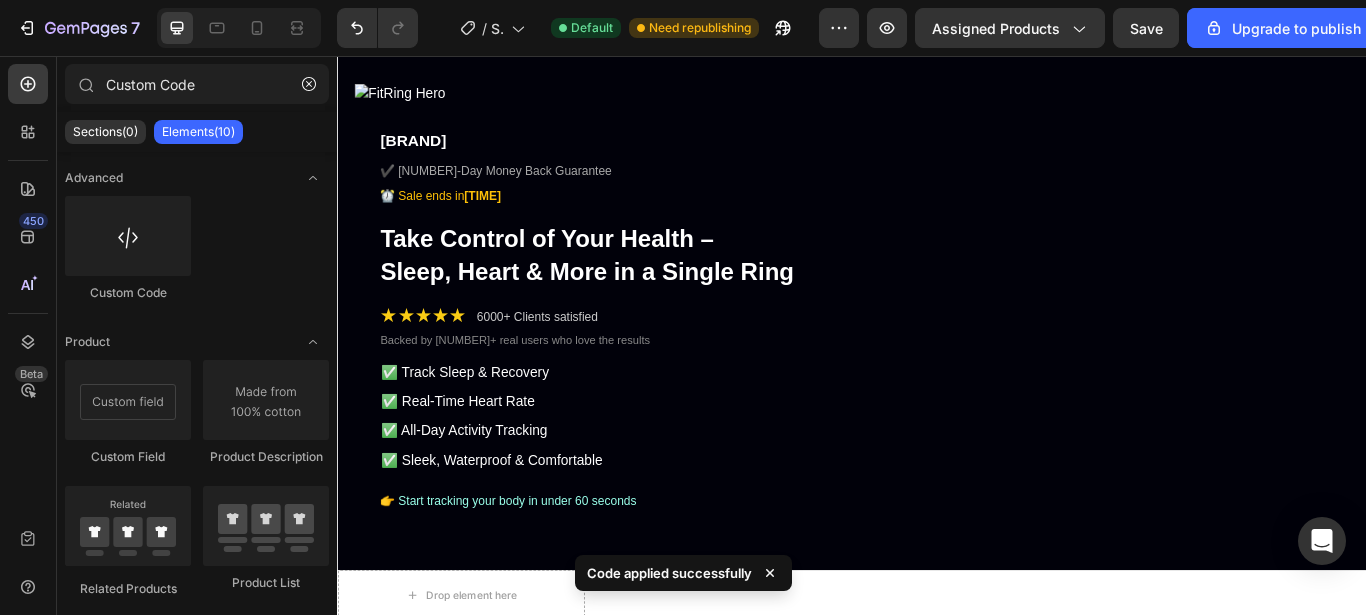 scroll, scrollTop: 186, scrollLeft: 0, axis: vertical 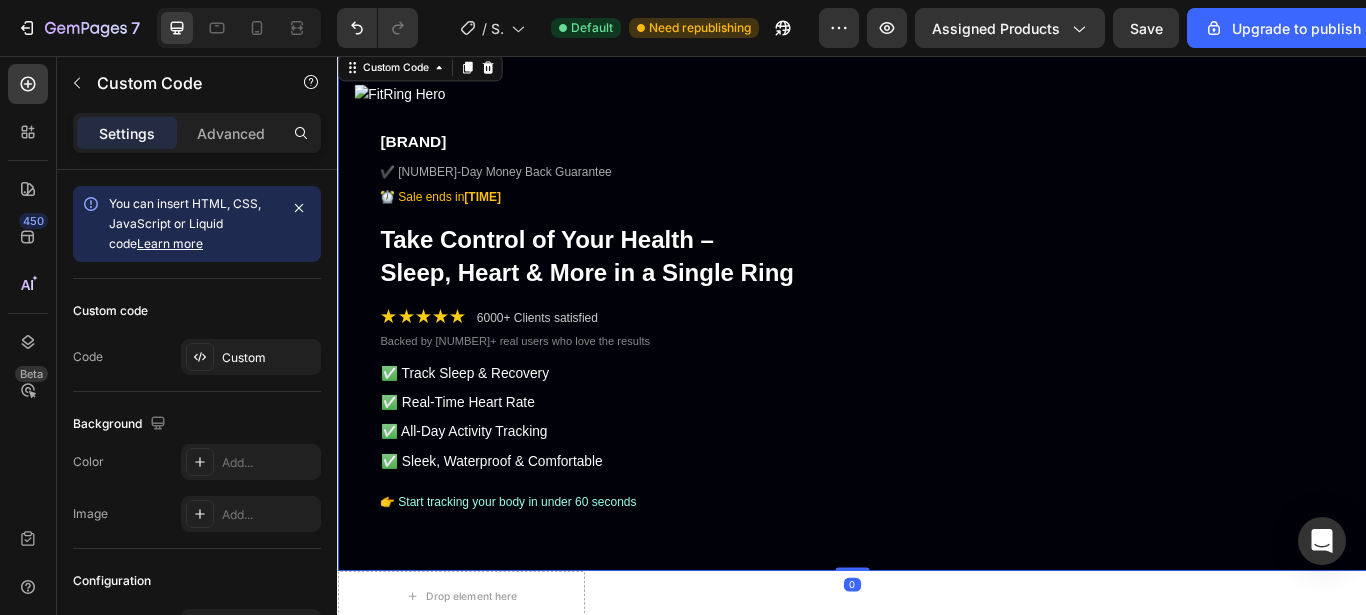 click on "✅ Track Sleep & Recovery
✅ Real-Time Heart Rate
✅ All-Day Activity Tracking
✅ Sleek, Waterproof & Comfortable" at bounding box center (937, 477) 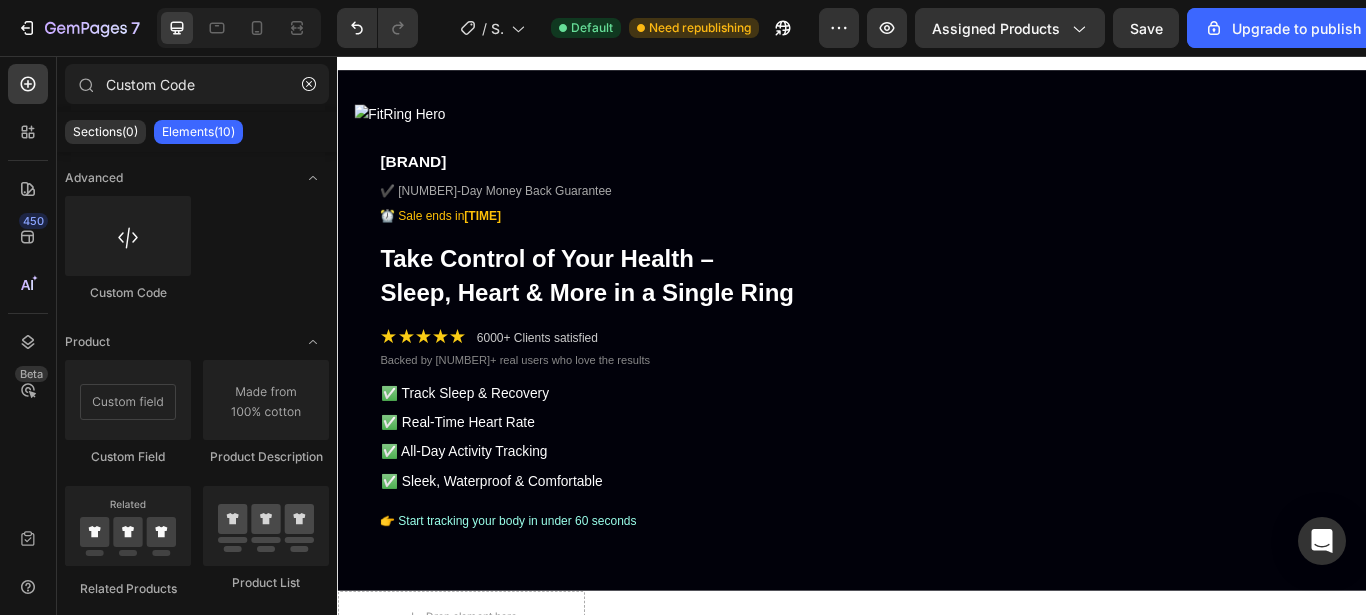 scroll, scrollTop: 164, scrollLeft: 0, axis: vertical 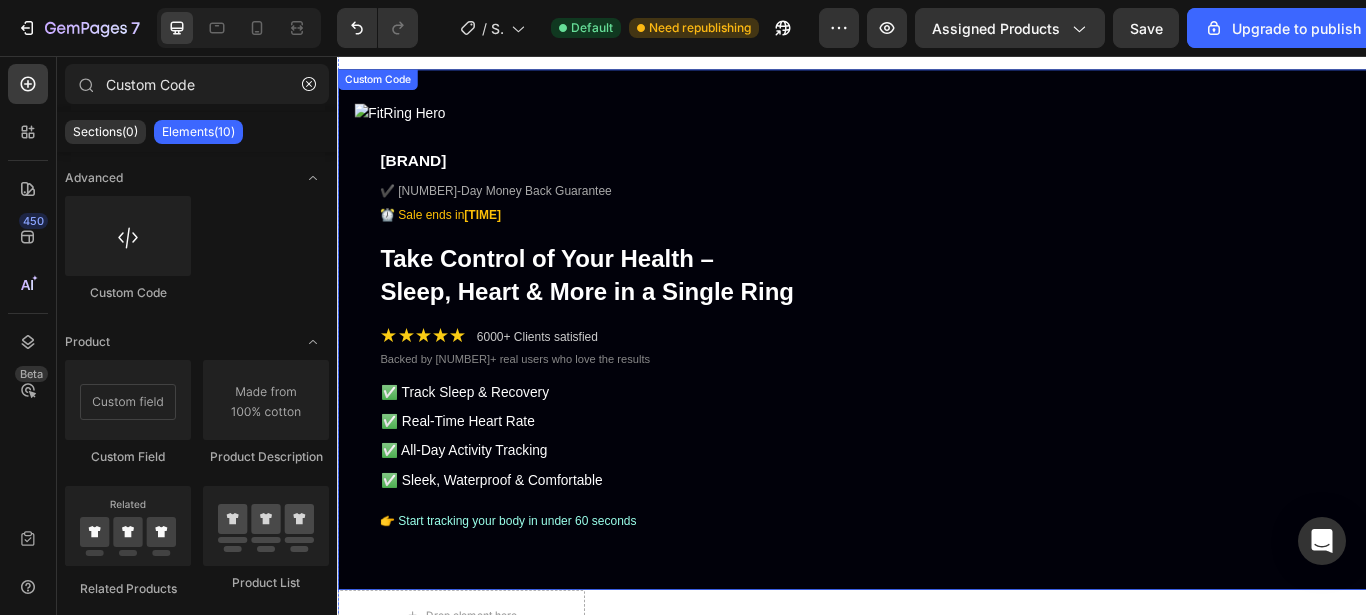 click on "★★★★★
[NUMBER]+ Clients satisfied
Backed by [NUMBER]+ real users who love the results" at bounding box center (937, 393) 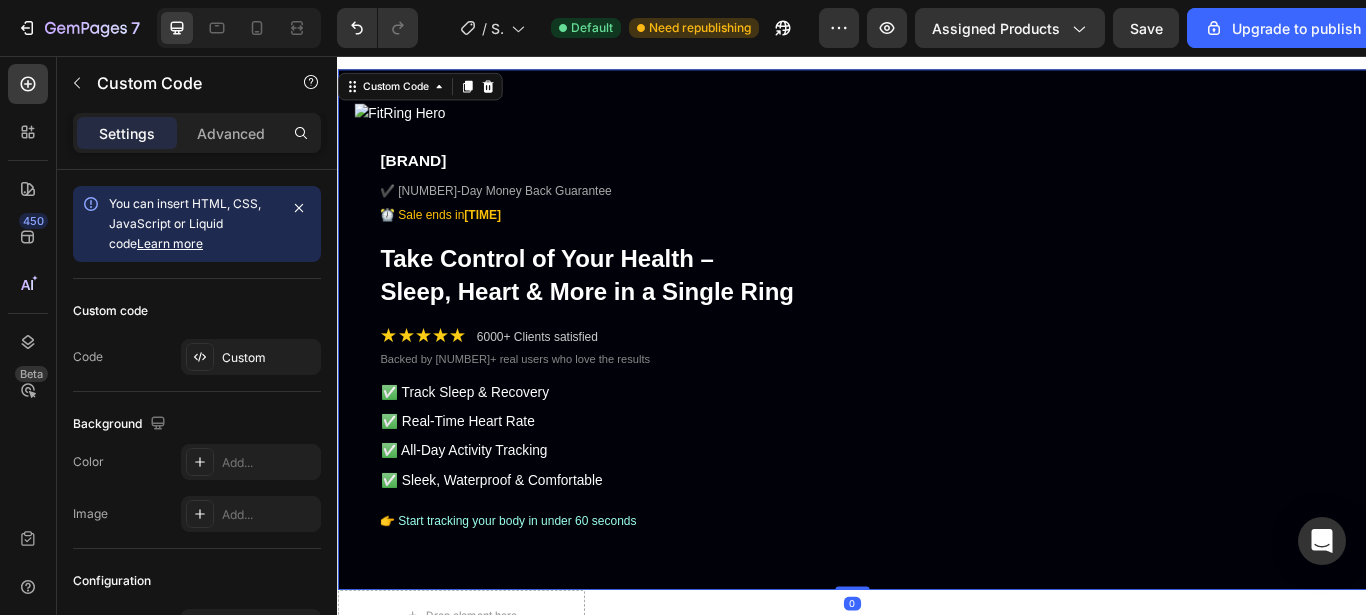 click on "★★★★★
[NUMBER]+ Clients satisfied
Backed by [NUMBER]+ real users who love the results" at bounding box center (937, 393) 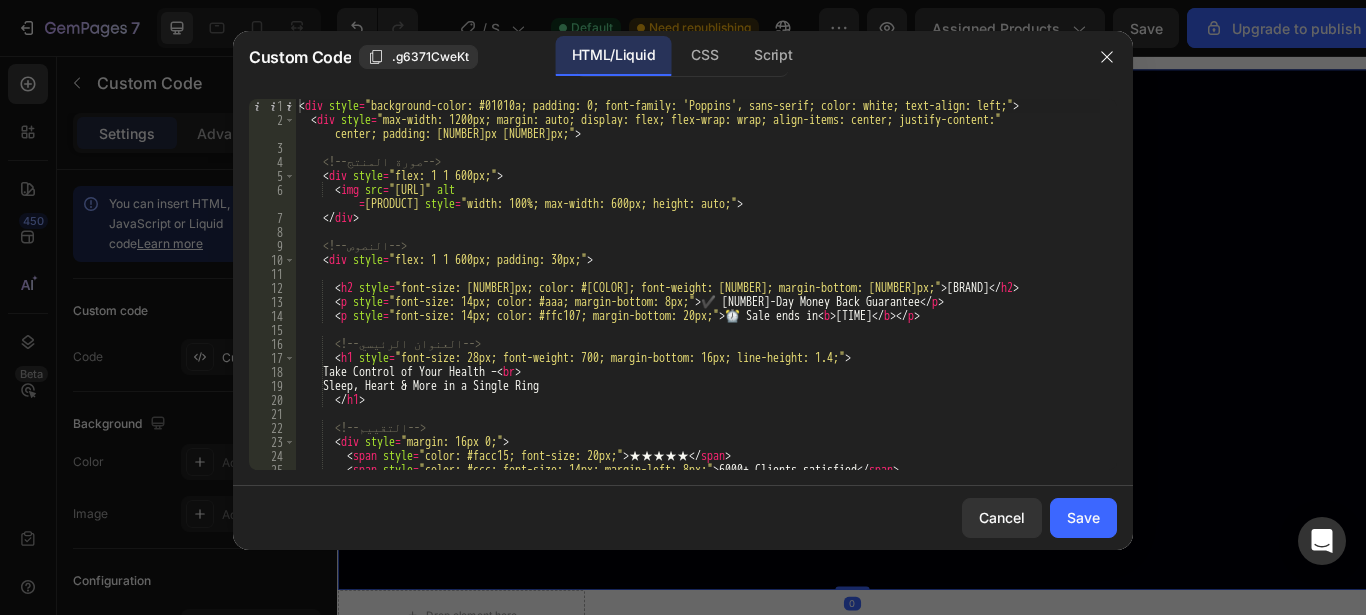 click on "< div   style = "background-color: #01010a; padding: 0; font-family: 'Poppins', sans-serif; color: white; text-align: left;" >    < div   style = "max-width: 1200px; margin: auto; display: flex; flex-wrap: wrap; align-items: center; justify-content:         center; padding: 40px 20px;" >      <!--  صورة المنتج  -->      < div   style = "flex: 1 1 600px;" >         < img   src = "https://cdn.shopify.com/s/files/1/0680/4150/7113/files/fitverge-hero-optimized.png?v=1754400000"   alt            = "FitRing Hero"   style = "width: 100%; max-width: 600px; height: auto;" >      </ div >      <!--  النصوص  -->      < div   style = "flex: 1 1 600px; padding: 30px;" >         < h2   style = "font-size: 18px; color: #ffffff; font-weight: 600; margin-bottom: 10px;" > FitRing™ </ h2 >         < p   style = "font-size: 14px; color: #aaa; margin-bottom: 8px;" > ✔️ 30-Day Money Back Guarantee </ p >         < p   style = "font-size: 14px; color: #ffc107; margin-bottom: 20px;" > < b > </ b >" at bounding box center (697, 298) 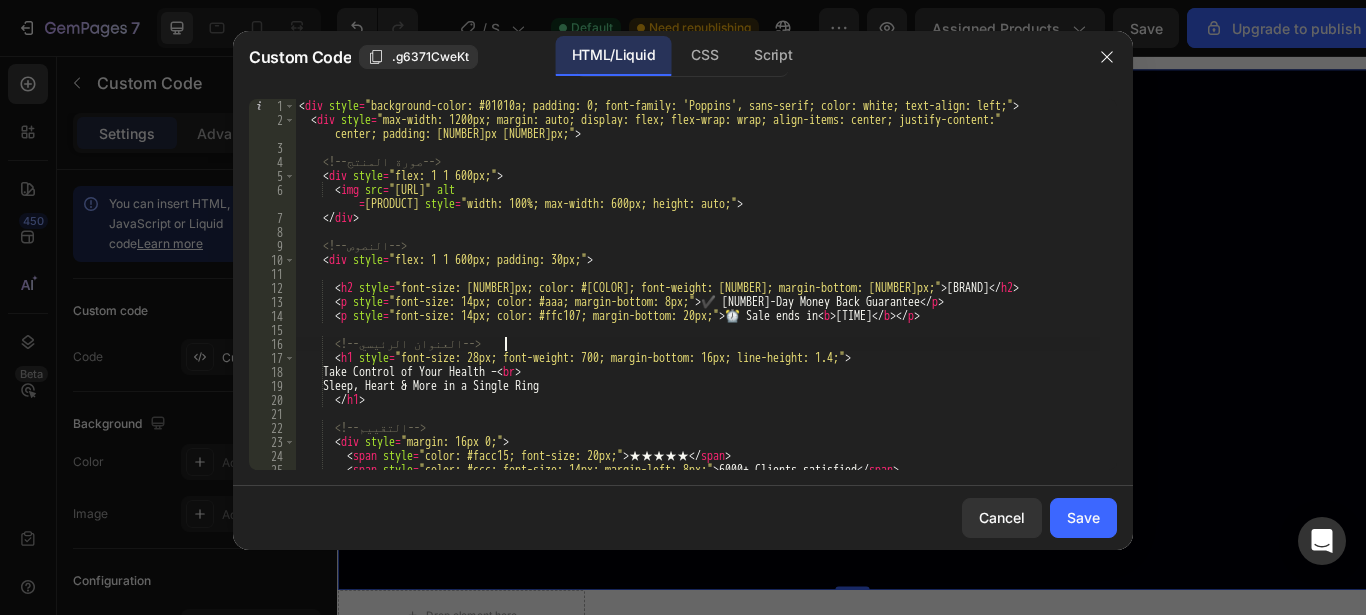 type on "</div>" 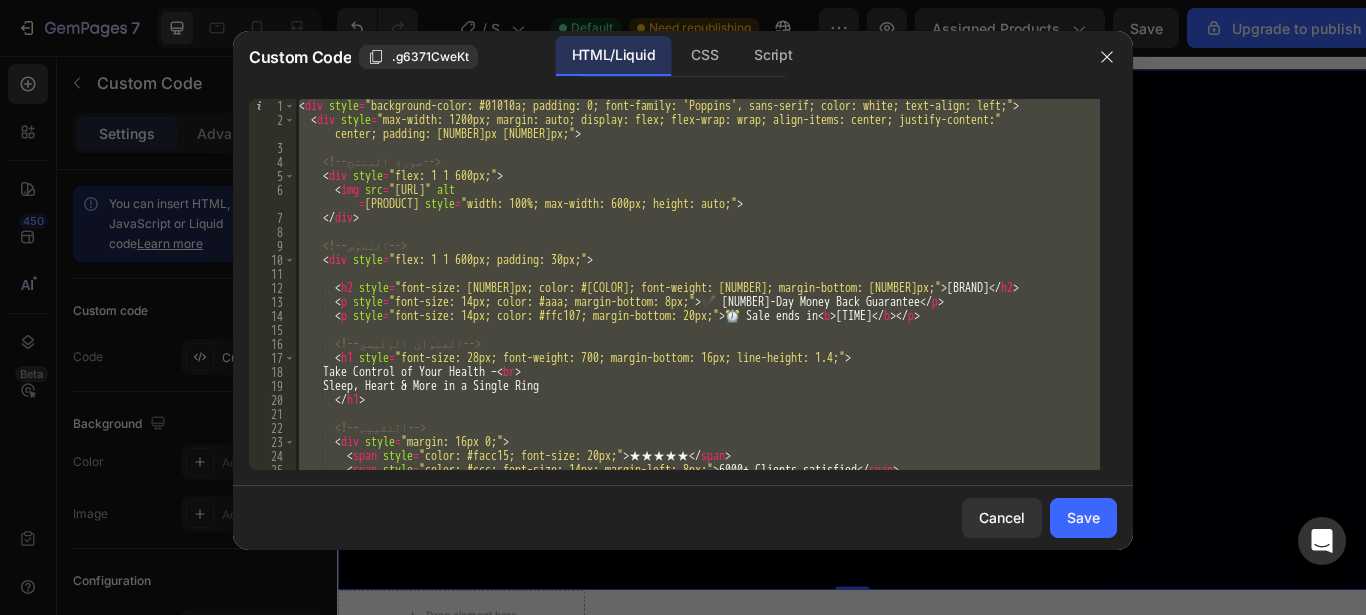 type 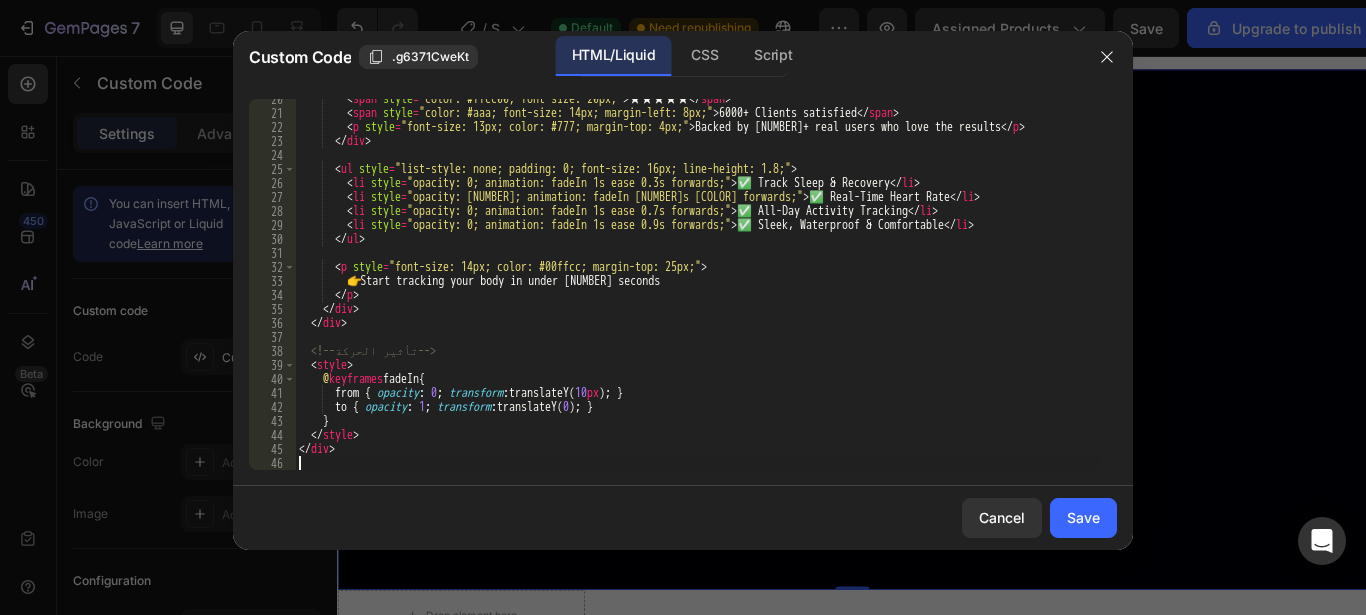 scroll, scrollTop: 315, scrollLeft: 0, axis: vertical 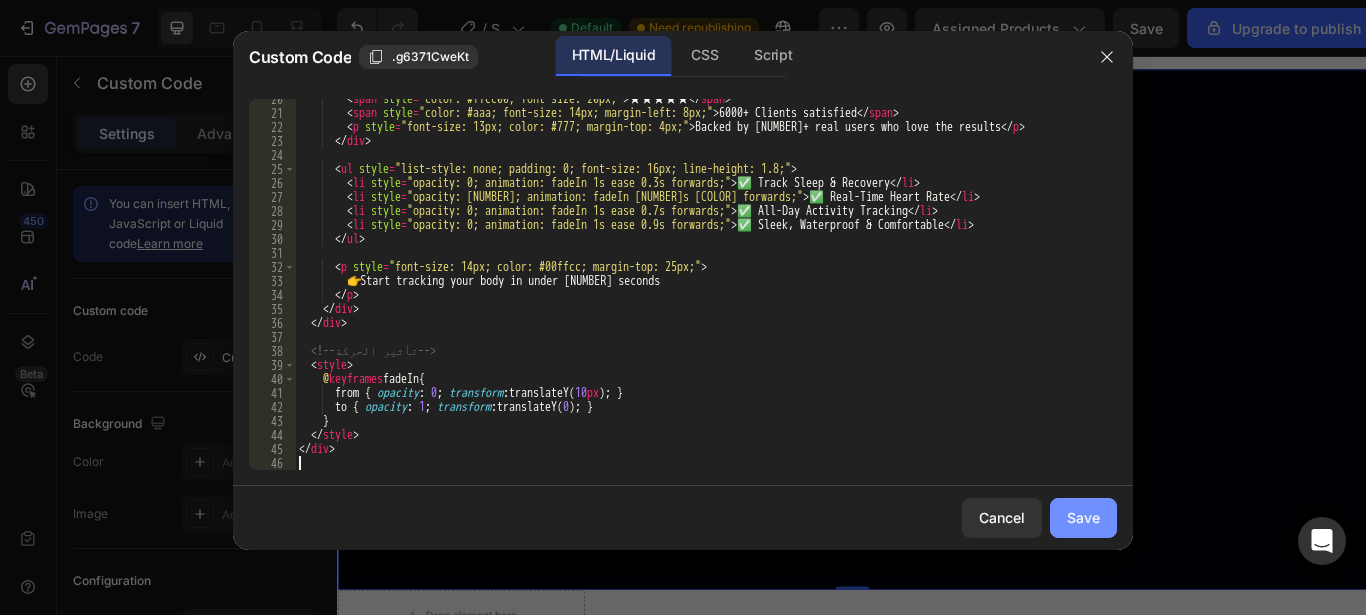 click on "Save" at bounding box center [1083, 517] 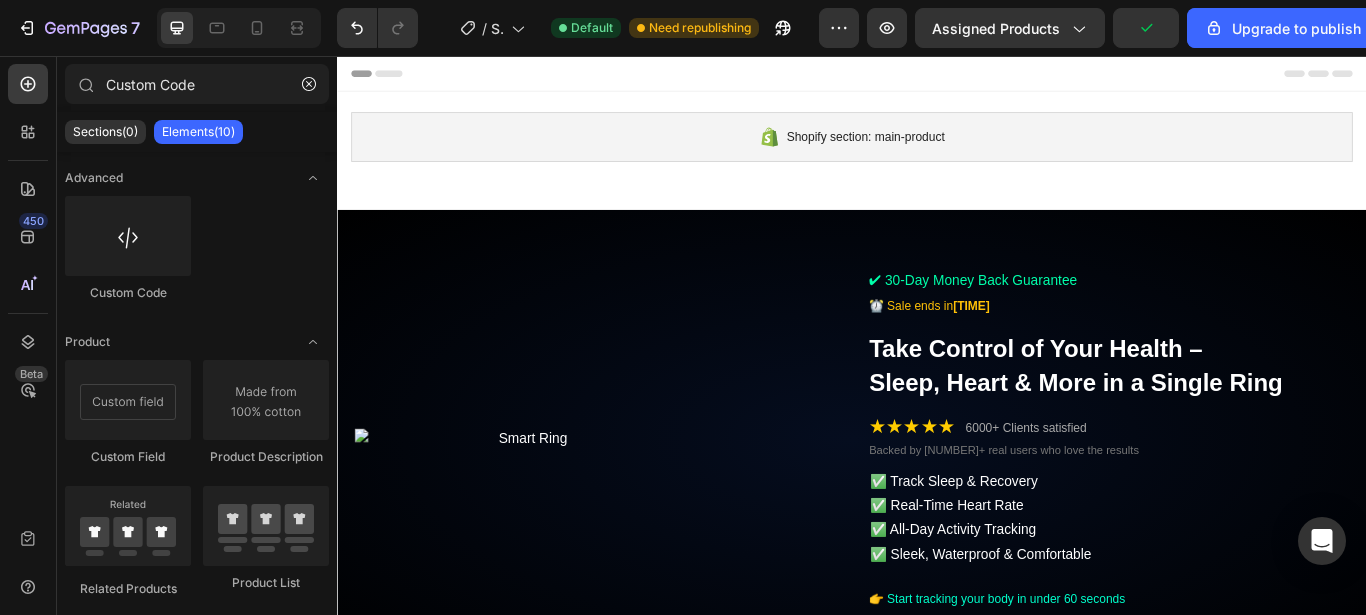 scroll, scrollTop: 72, scrollLeft: 0, axis: vertical 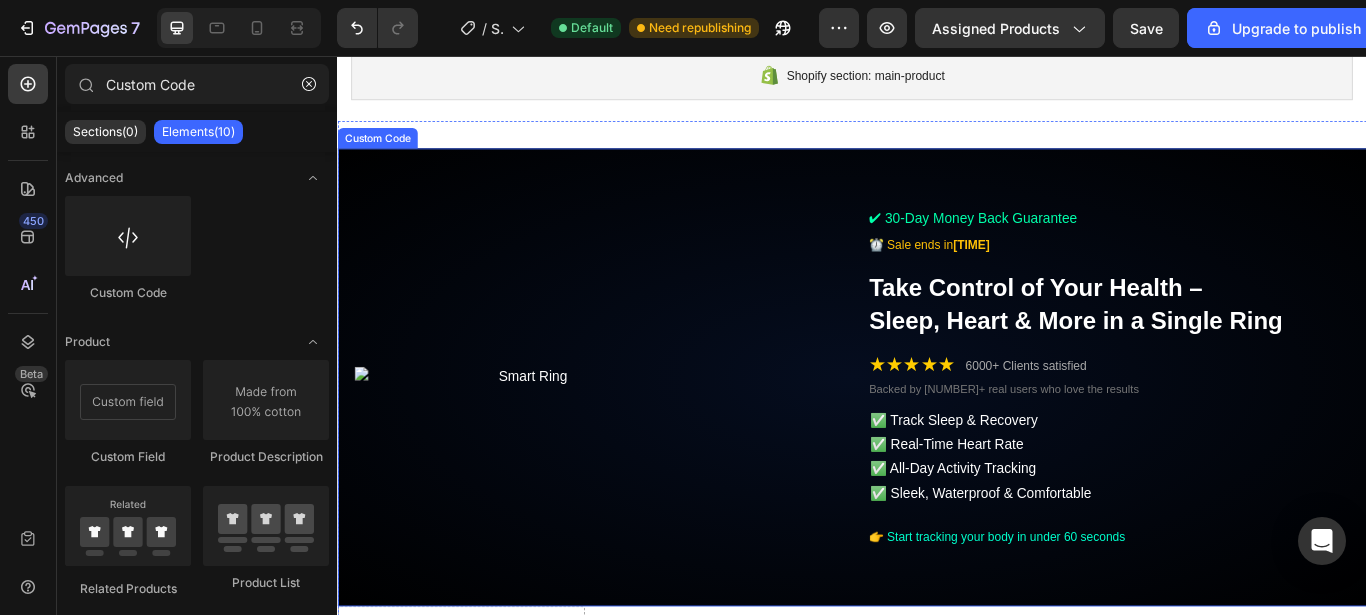 click at bounding box center [557, 430] 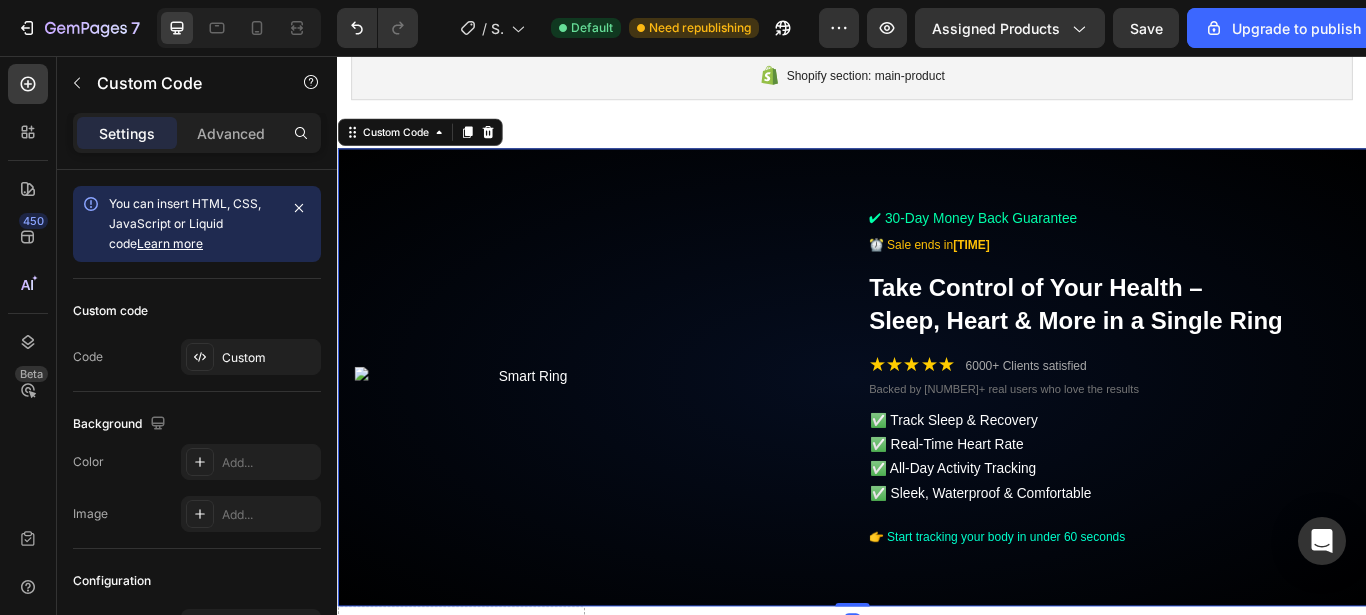 click at bounding box center (557, 430) 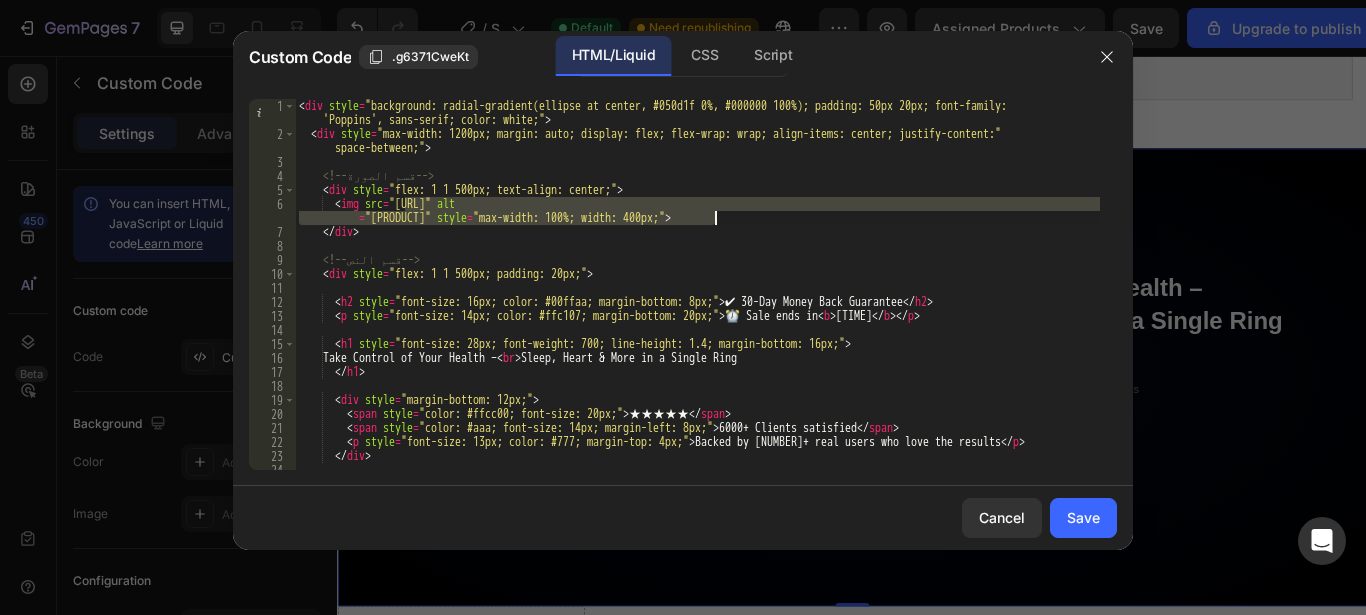 drag, startPoint x: 405, startPoint y: 200, endPoint x: 735, endPoint y: 221, distance: 330.6675 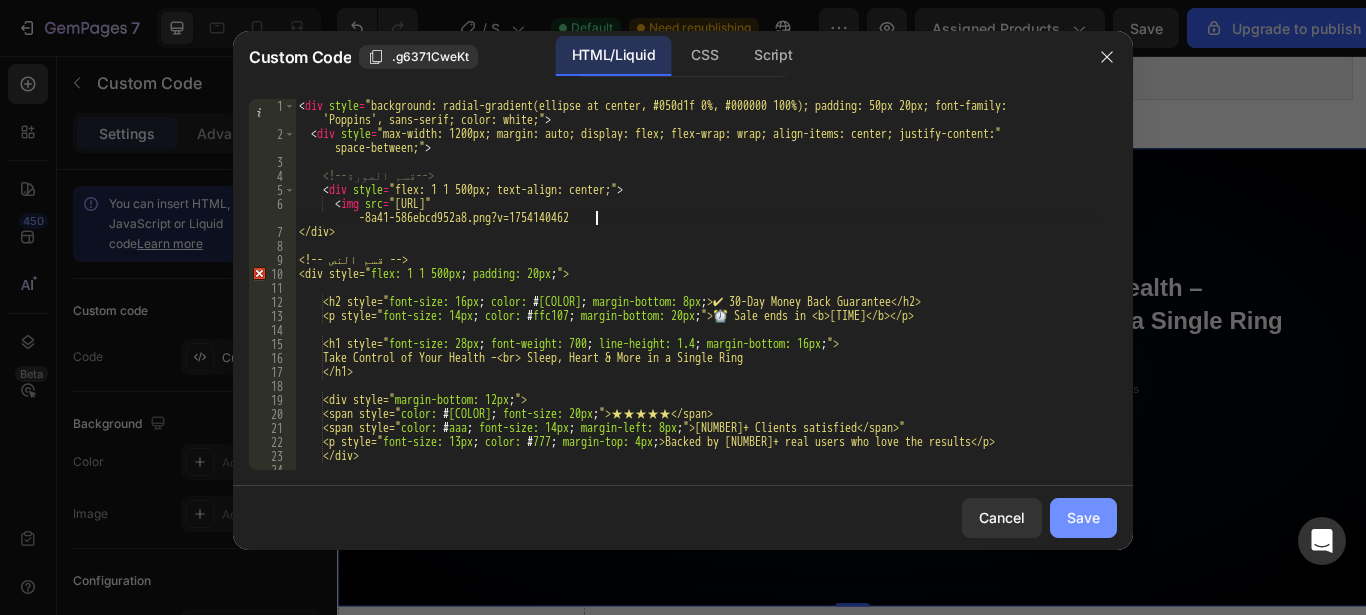 click on "Save" 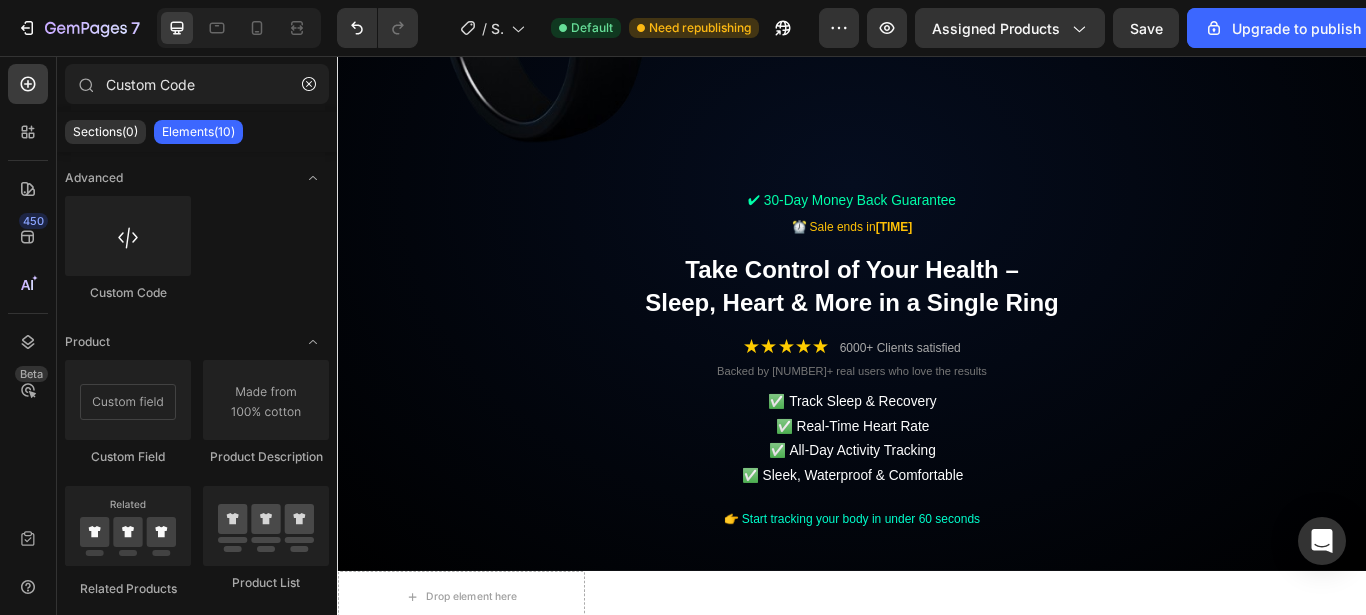 scroll, scrollTop: 501, scrollLeft: 0, axis: vertical 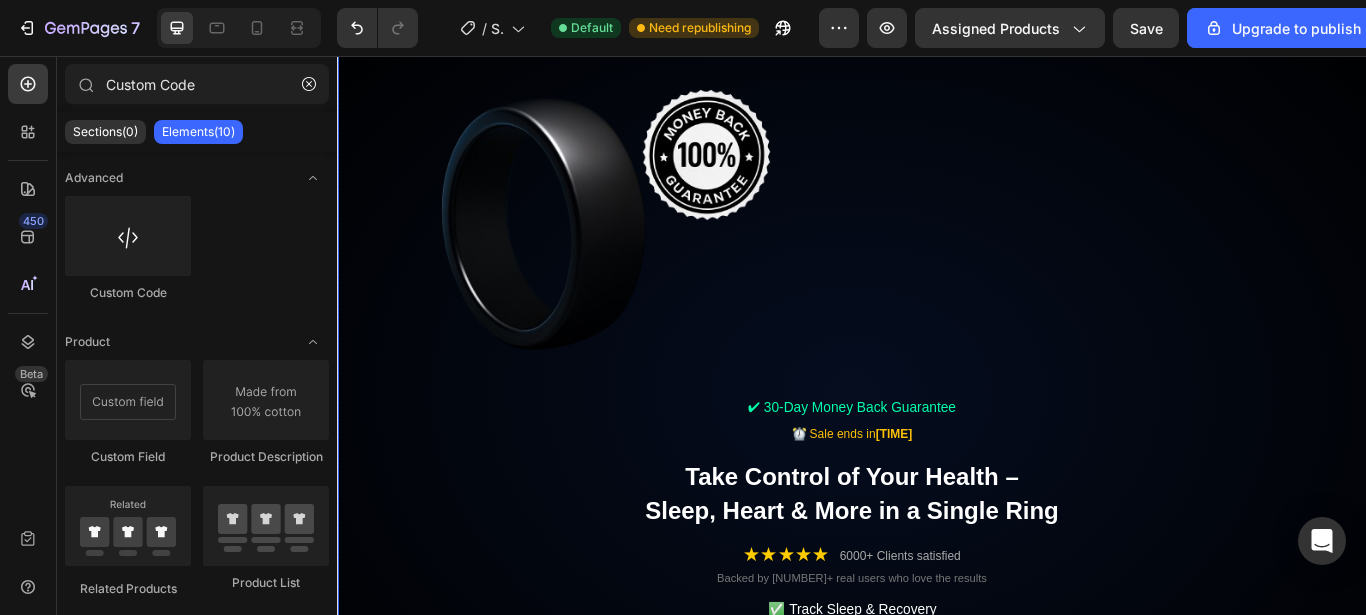 click at bounding box center [663, 250] 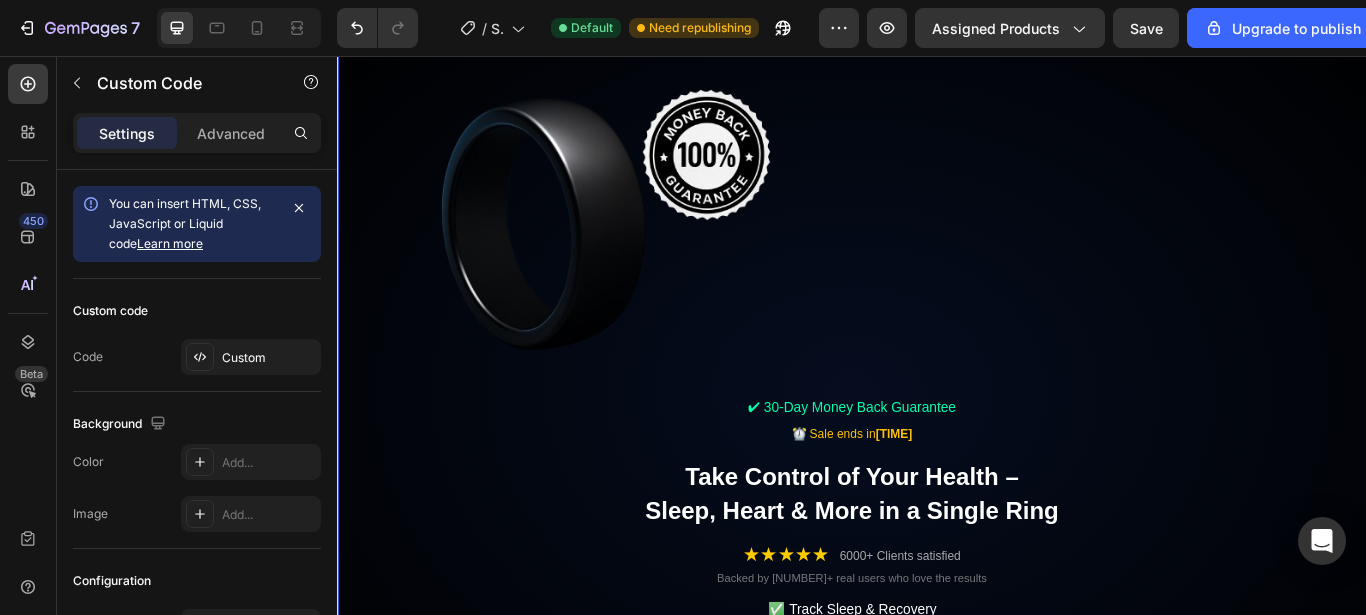 click at bounding box center (663, 250) 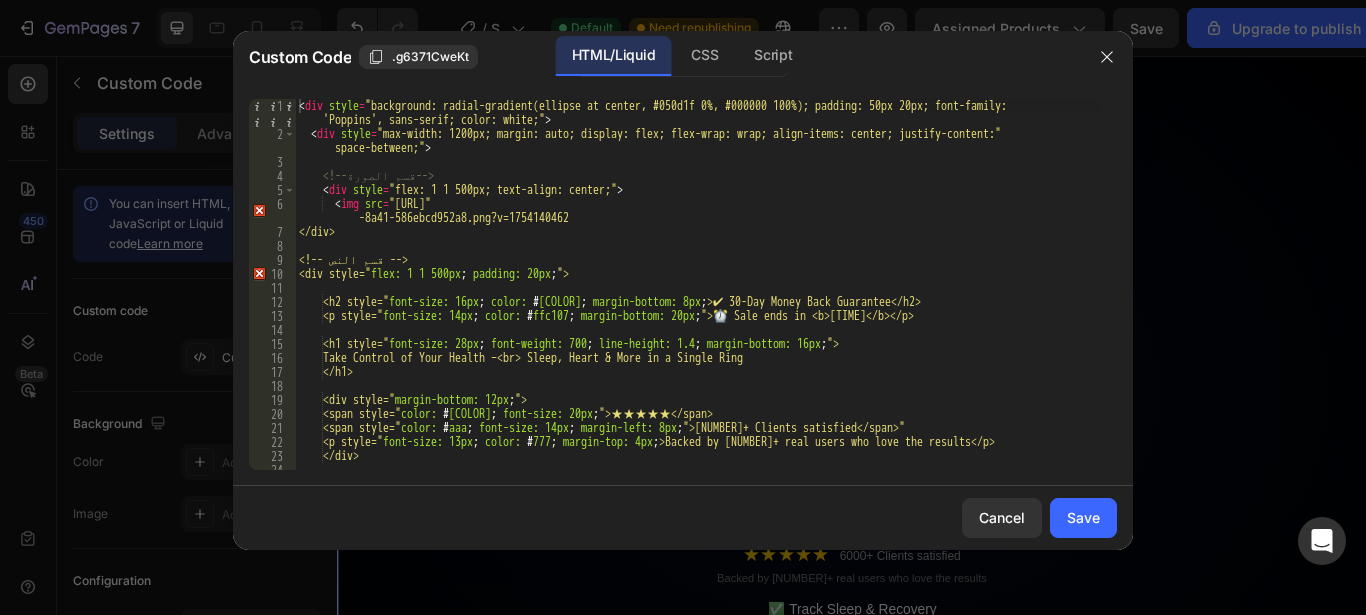 type on "<img src="https://cdn.shopify.com/s/files/1/0930/8297/6628/files/gempages_578134729346253765-0a1674cf-d88c-4e5e-8a41-586ebcd952a8.png?v=1754140462" 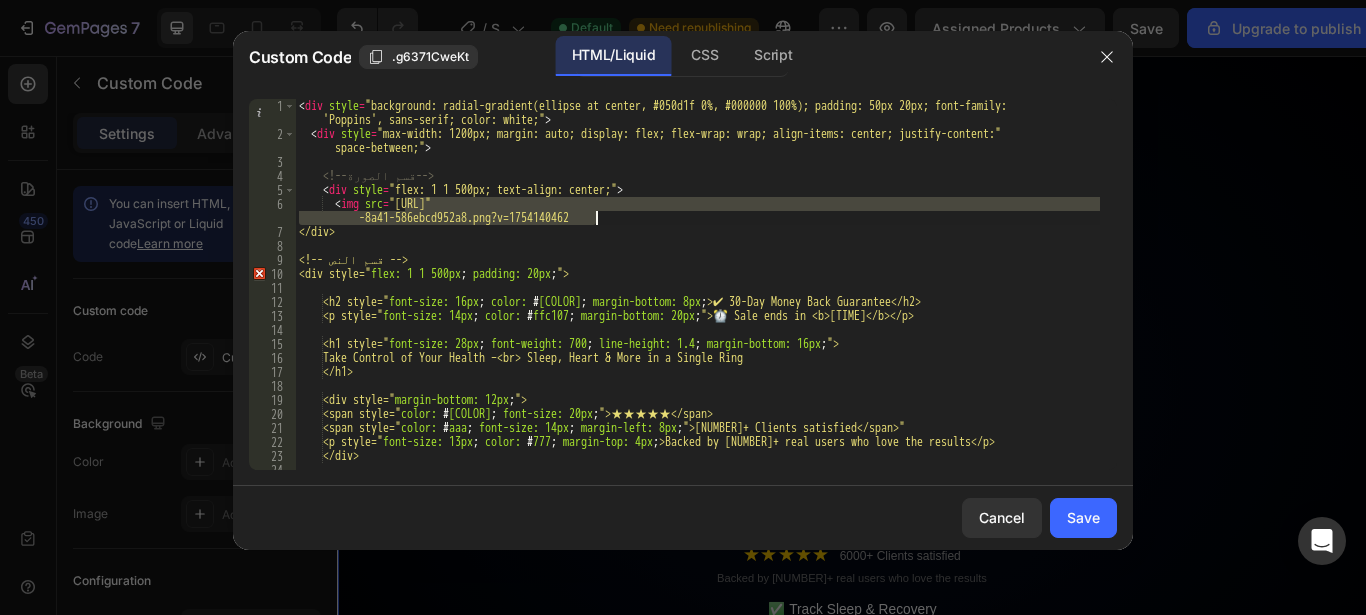 drag, startPoint x: 403, startPoint y: 203, endPoint x: 624, endPoint y: 219, distance: 221.57843 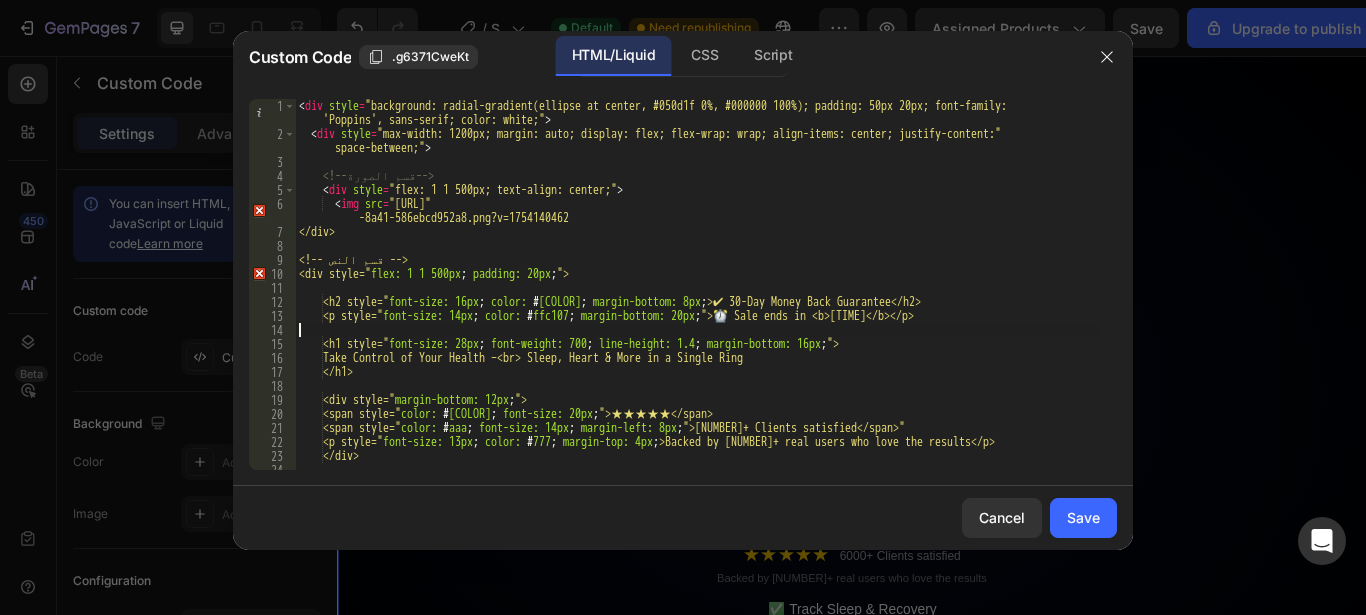 click on "< div   style = "background: radial-gradient(ellipse at center, #050d1f 0%, #000000 100%); padding: 50px 20px; font-family:       'Poppins', sans-serif; color: white;" >    < div   style = "max-width: 1200px; margin: auto; display: flex; flex-wrap: wrap; align-items: center; justify-content:         space-between;" >      <!--  قسم الصورة  -->      < div   style = "flex: 1 1 500px; text-align: center;" >         < img   src = "https://cdn.shopify.com/s/files/1/0930/8297/6628/files/gempages_578134729346253765-0a1674cf-d88c-4e5e            -8a41-586ebcd952a8.png?v=1754140462     </div>     <!-- قسم النص -->     <div style=" flex:   1   1   500px ;   padding:   20px ; ">        <h2 style=" font-size:   16px ;   color:   # 00ffaa ;   margin-bottom:   8px ; ">✔ 30-Day Money Back Guarantee</h2>        <p style=" font-size:   14px ;   color:   # ffc107 ;   margin-bottom:   20px ; ">⏰ Sale ends in <b>14:59</b></p>        <h1 style=" font-size:   28px ;   font-weight:   700 ;" at bounding box center [697, 305] 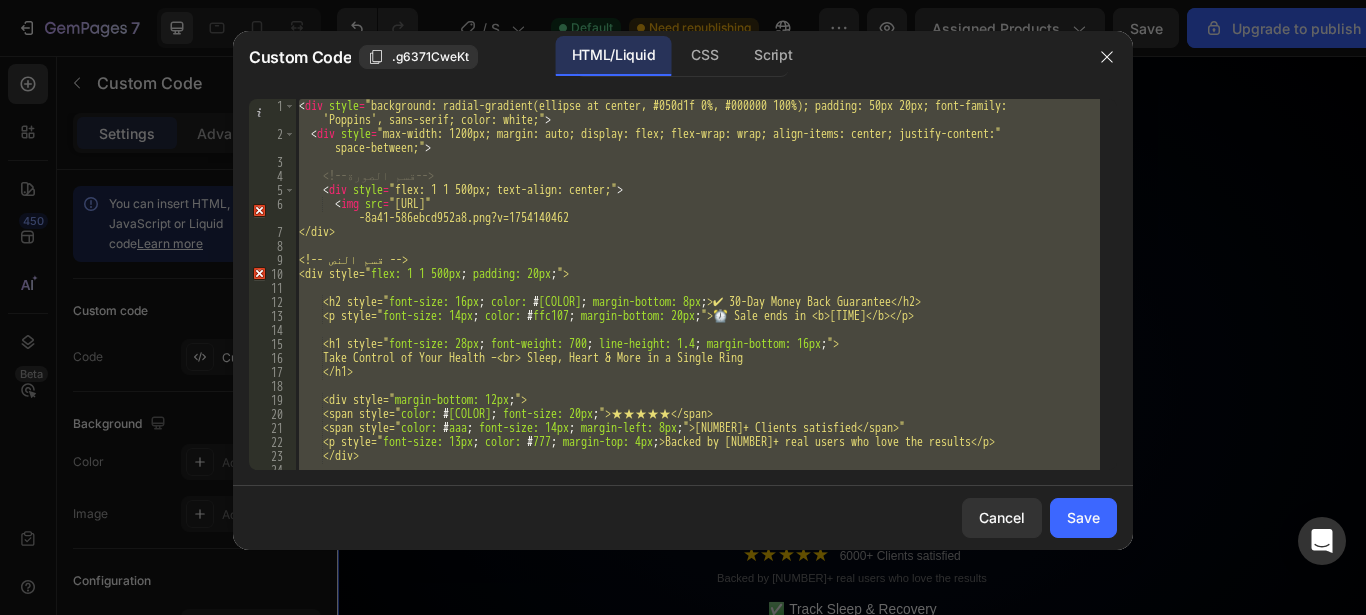 paste 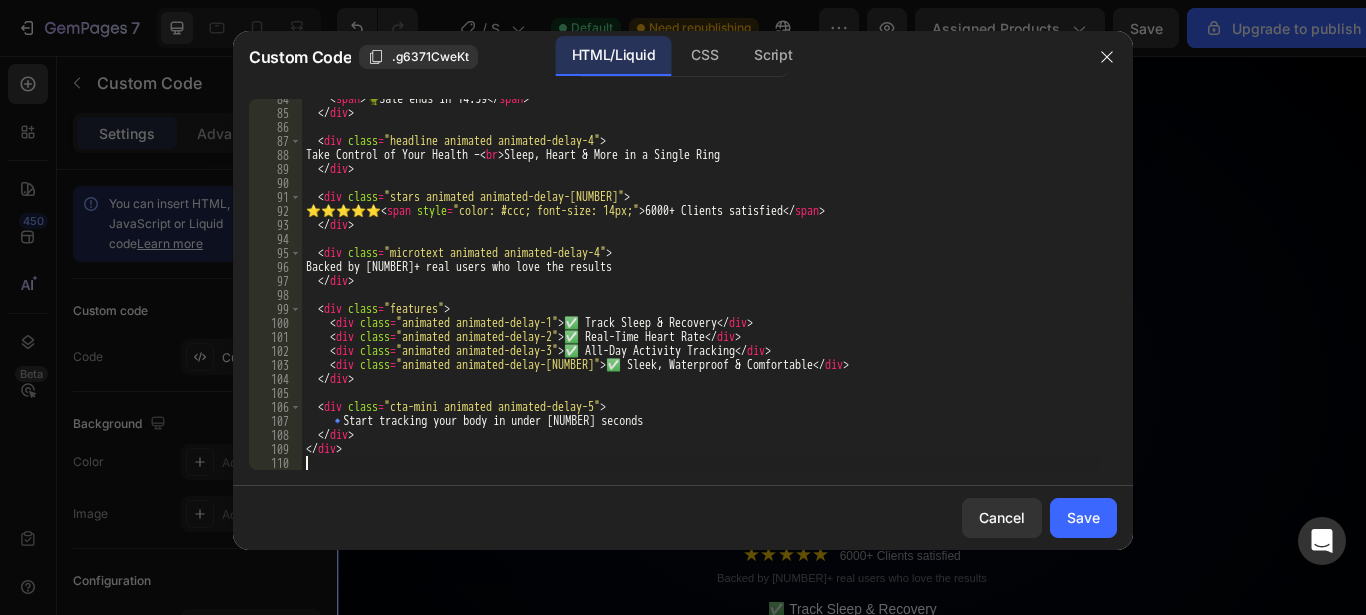 scroll, scrollTop: 1197, scrollLeft: 0, axis: vertical 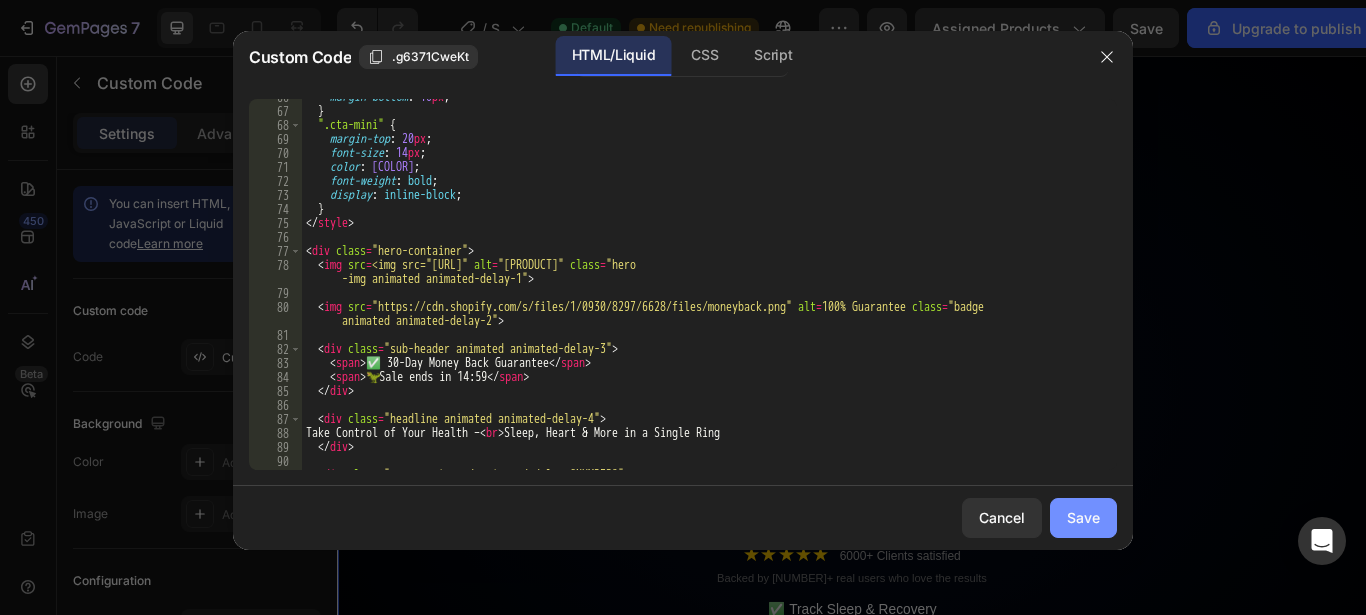 click on "Save" at bounding box center (1083, 517) 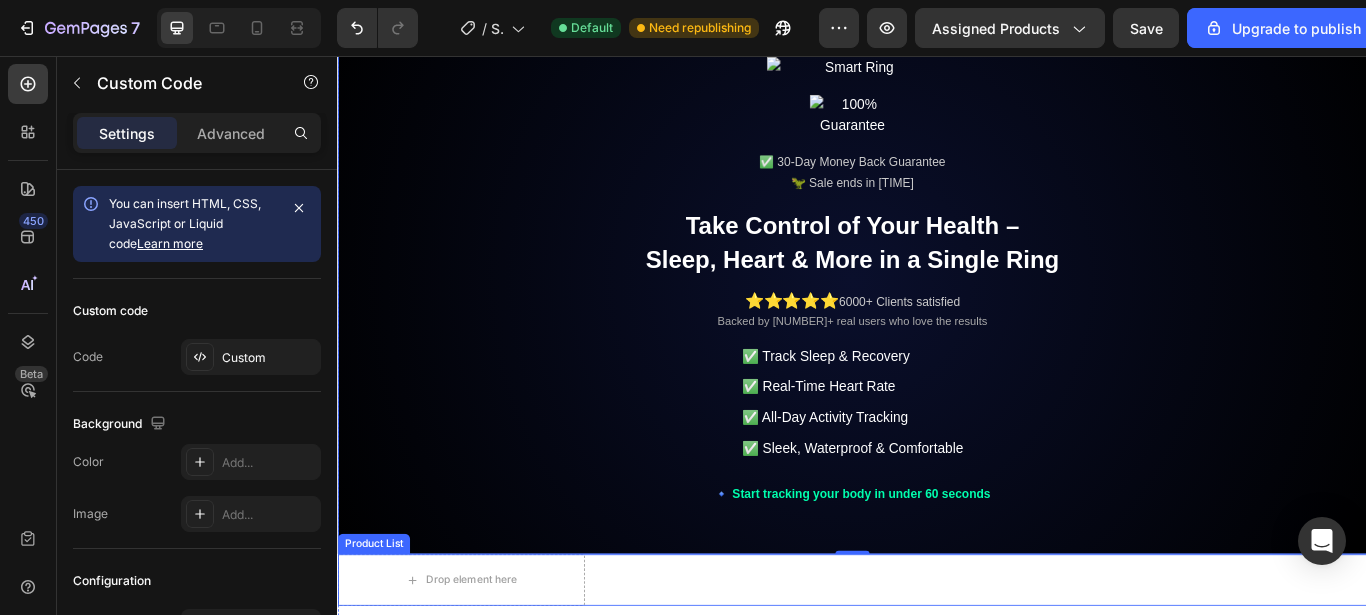 scroll, scrollTop: 311, scrollLeft: 0, axis: vertical 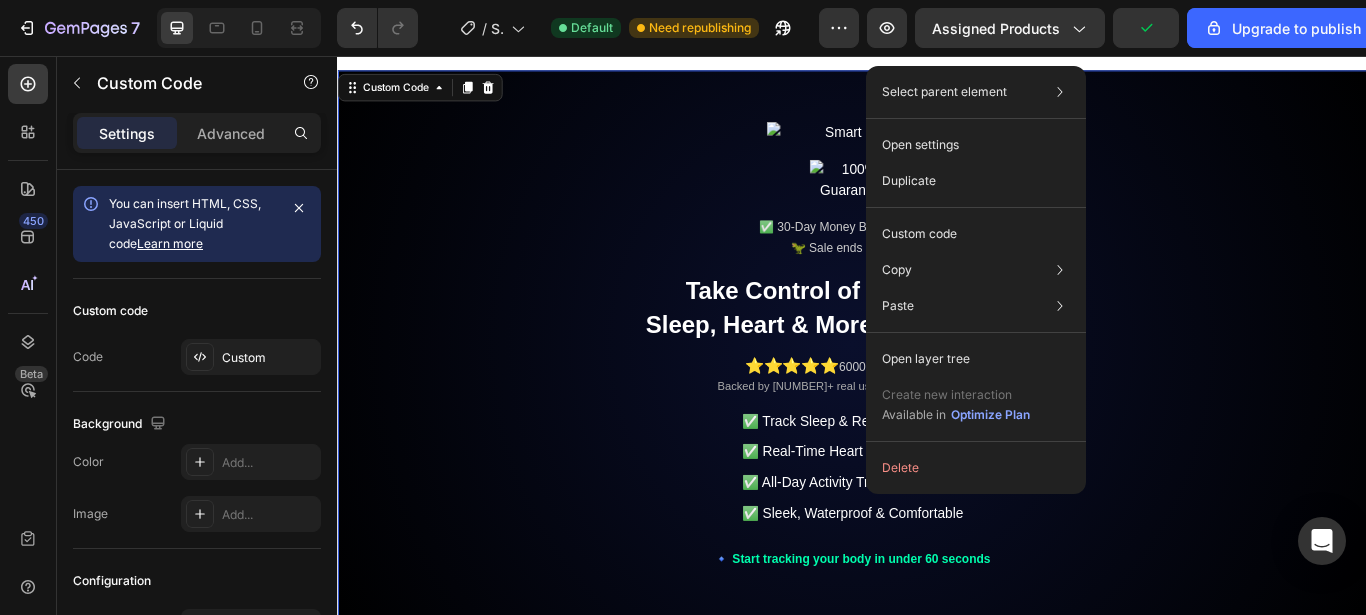 click on "Take Control of Your Health –   Sleep, Heart & More in a Single Ring" at bounding box center (937, 349) 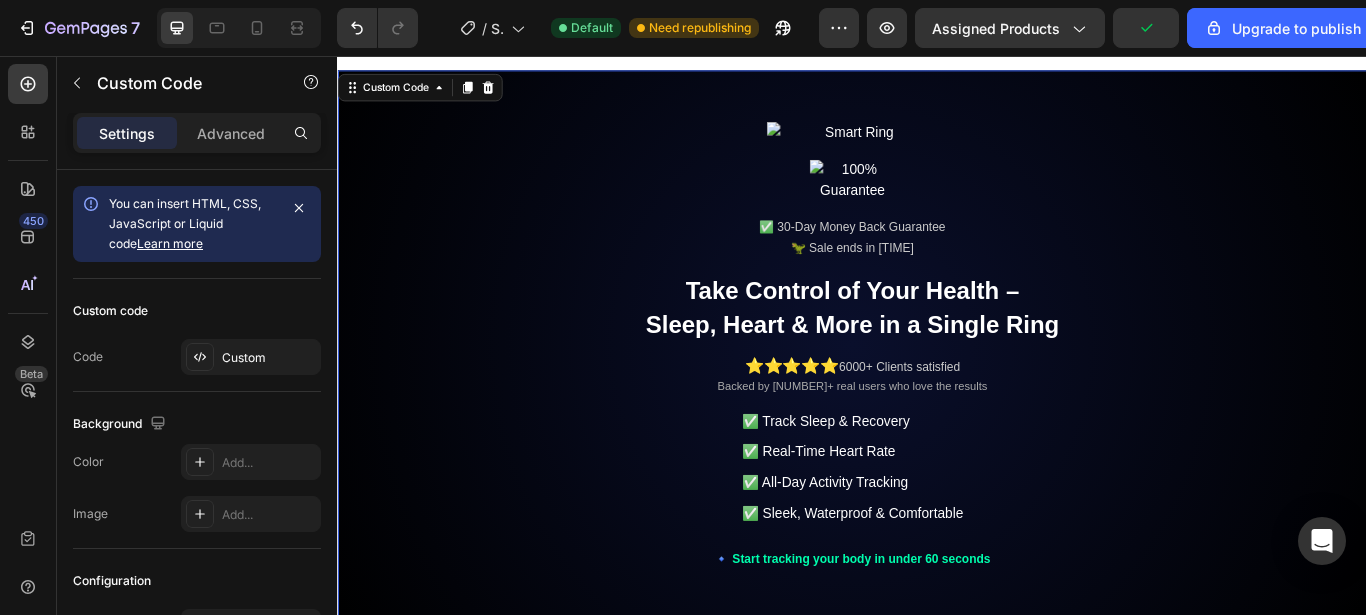 click on "Take Control of Your Health –   Sleep, Heart & More in a Single Ring" at bounding box center [937, 349] 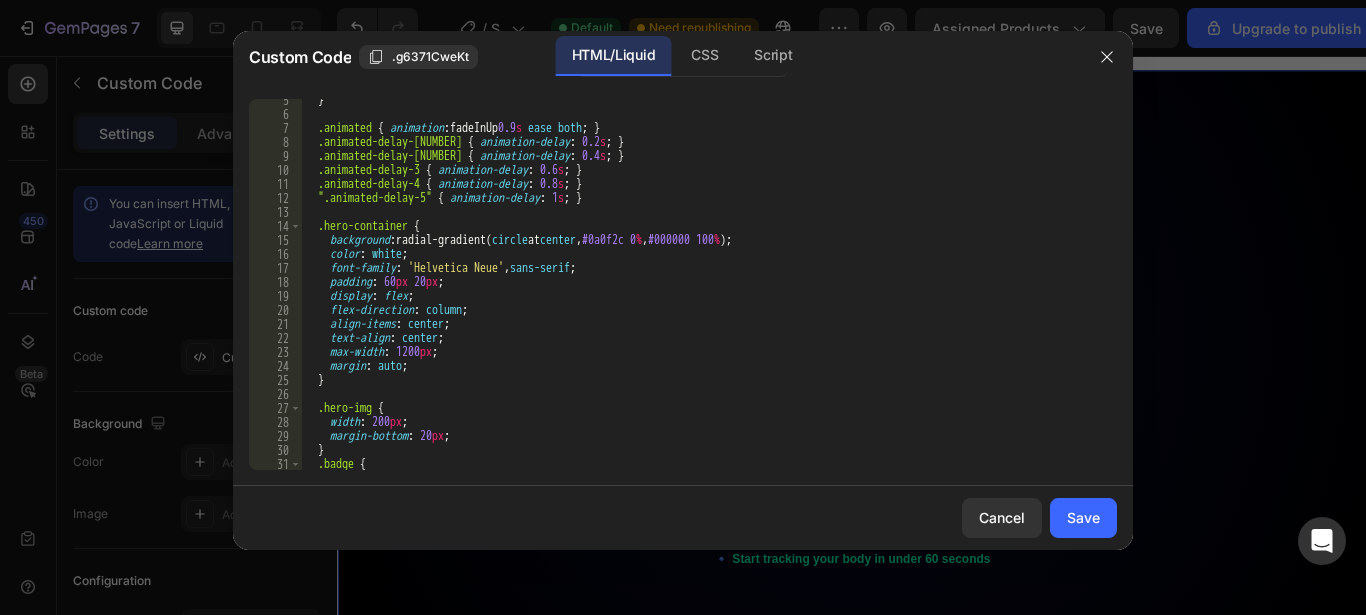 scroll, scrollTop: 67, scrollLeft: 0, axis: vertical 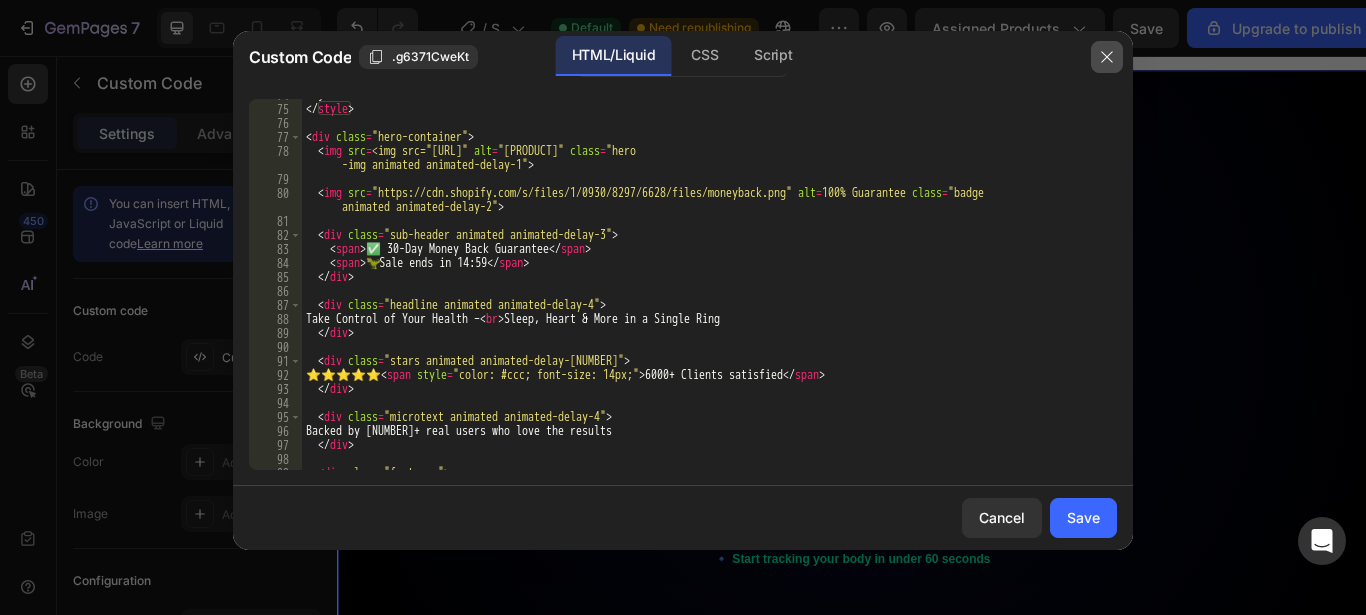 click at bounding box center (1107, 57) 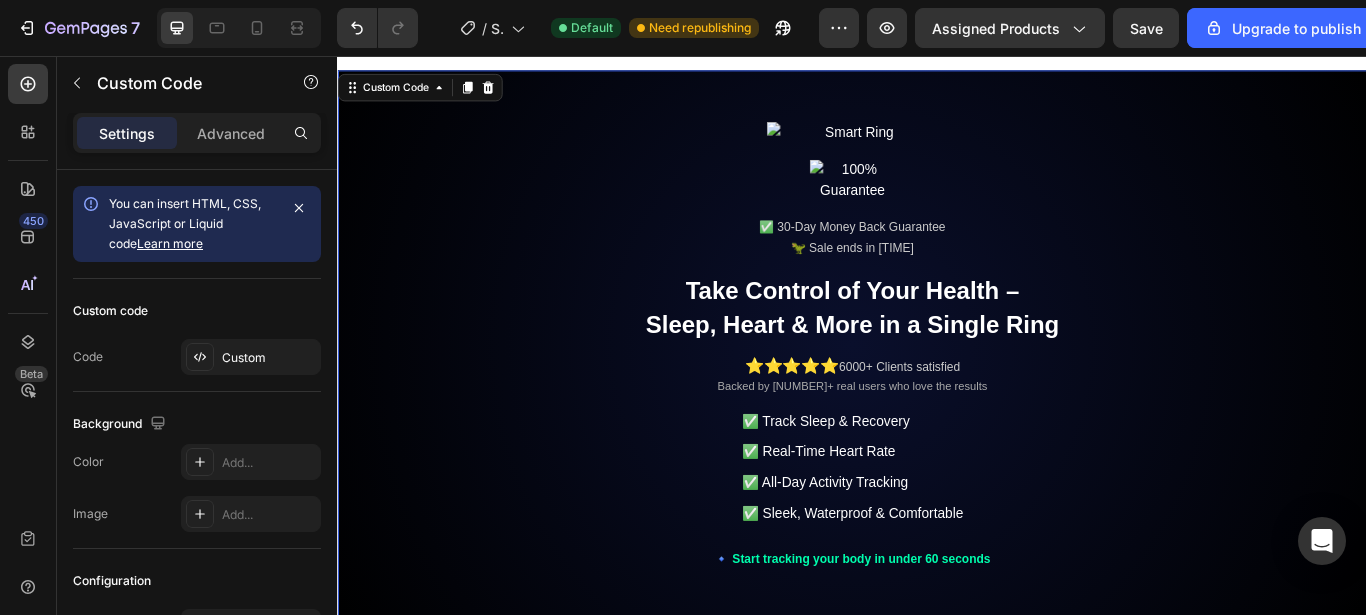 click on "✅ 30-Day Money Back Guarantee
🦖 Sale ends in 14:59
Take Control of Your Health –   Sleep, Heart & More in a Single Ring
⭐⭐⭐⭐⭐  6000+ Clients satisfied
Backed by 6000+ real users who love the results
✅ Track Sleep & Recovery
✅ Real-Time Heart Rate
✅ All-Day Activity Tracking
✅ Sleek, Waterproof & Comfortable
🔹 Start tracking your body in under 60 seconds" at bounding box center [937, 392] 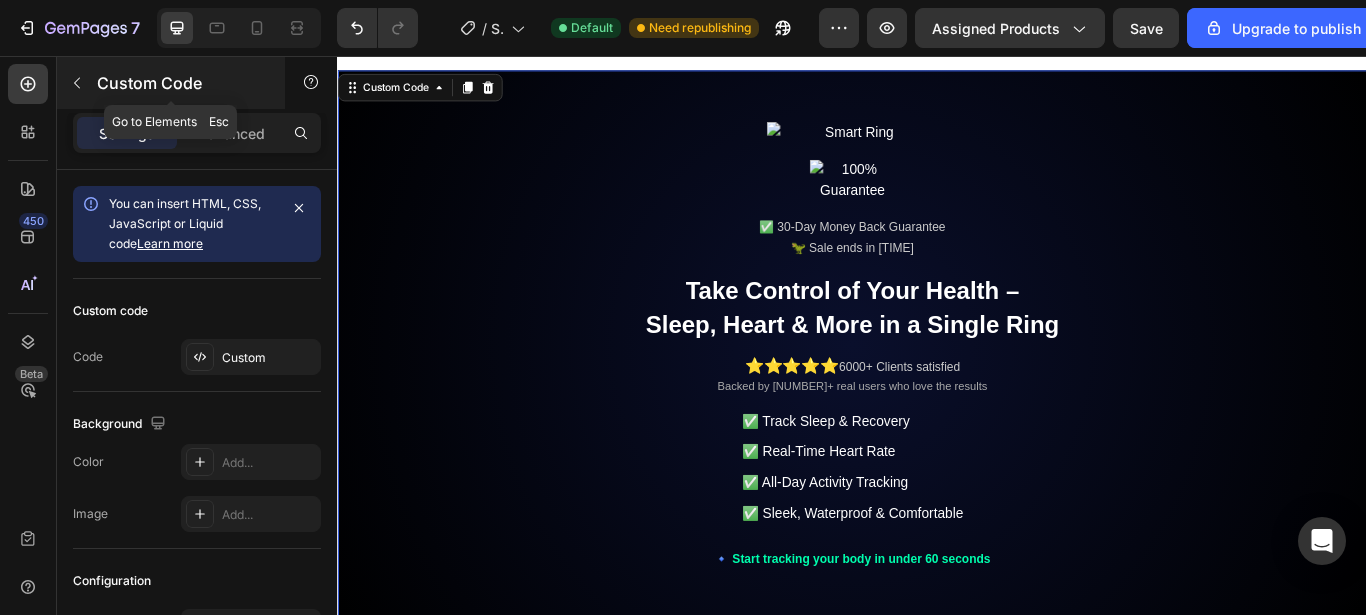 click 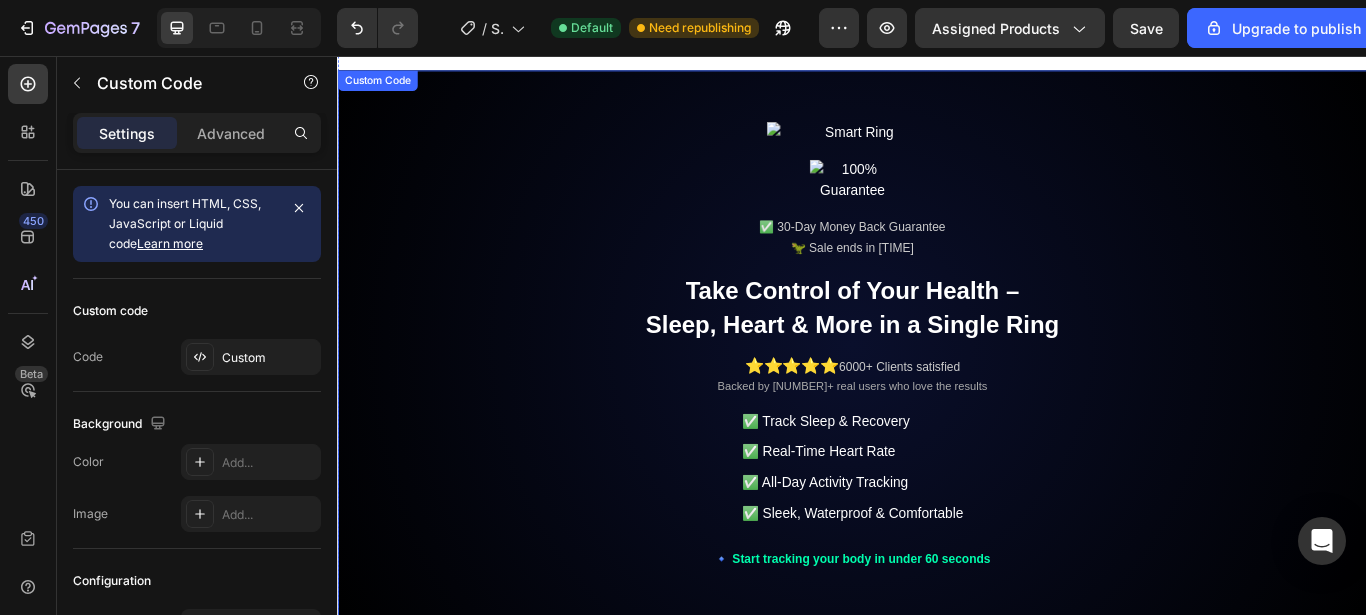 click on "✅ 30-Day Money Back Guarantee
🦖 Sale ends in 14:59
Take Control of Your Health –   Sleep, Heart & More in a Single Ring
⭐⭐⭐⭐⭐  6000+ Clients satisfied
Backed by 6000+ real users who love the results
✅ Track Sleep & Recovery
✅ Real-Time Heart Rate
✅ All-Day Activity Tracking
✅ Sleek, Waterproof & Comfortable
🔹 Start tracking your body in under 60 seconds
Custom Code
Drop element here Row Product List Product List" at bounding box center (937, 422) 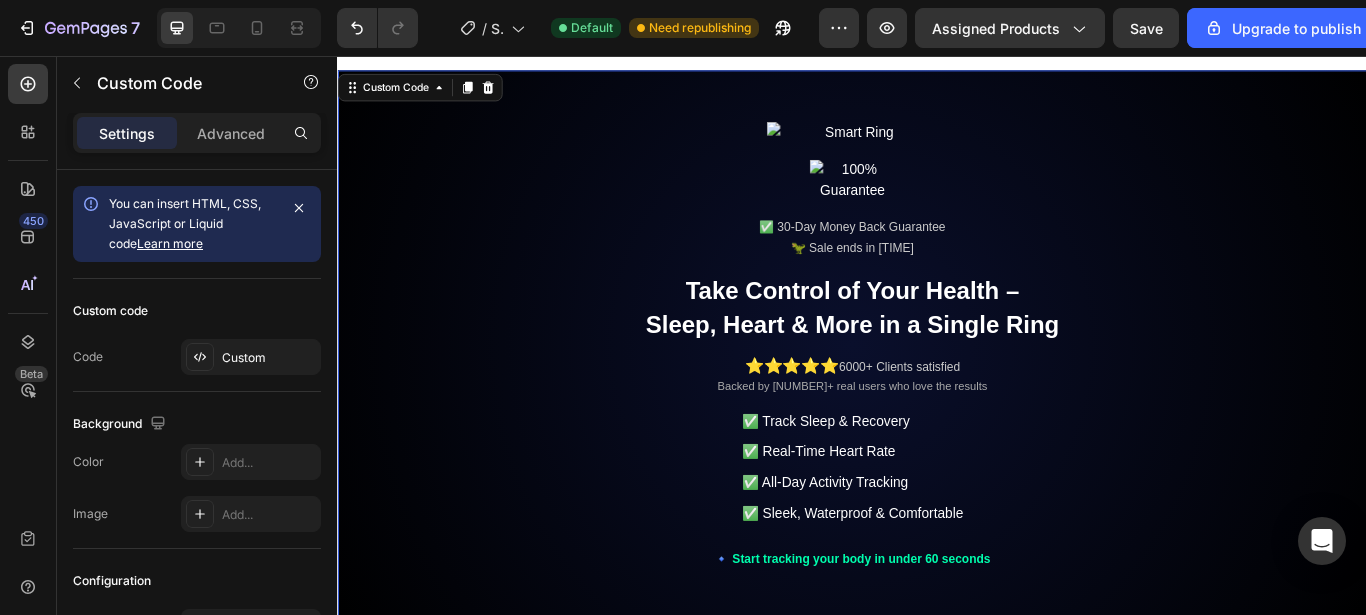 click on "✅ 30-Day Money Back Guarantee
🦖 Sale ends in 14:59
Take Control of Your Health –   Sleep, Heart & More in a Single Ring
⭐⭐⭐⭐⭐  6000+ Clients satisfied
Backed by 6000+ real users who love the results
✅ Track Sleep & Recovery
✅ Real-Time Heart Rate
✅ All-Day Activity Tracking
✅ Sleek, Waterproof & Comfortable
🔹 Start tracking your body in under 60 seconds" at bounding box center [937, 392] 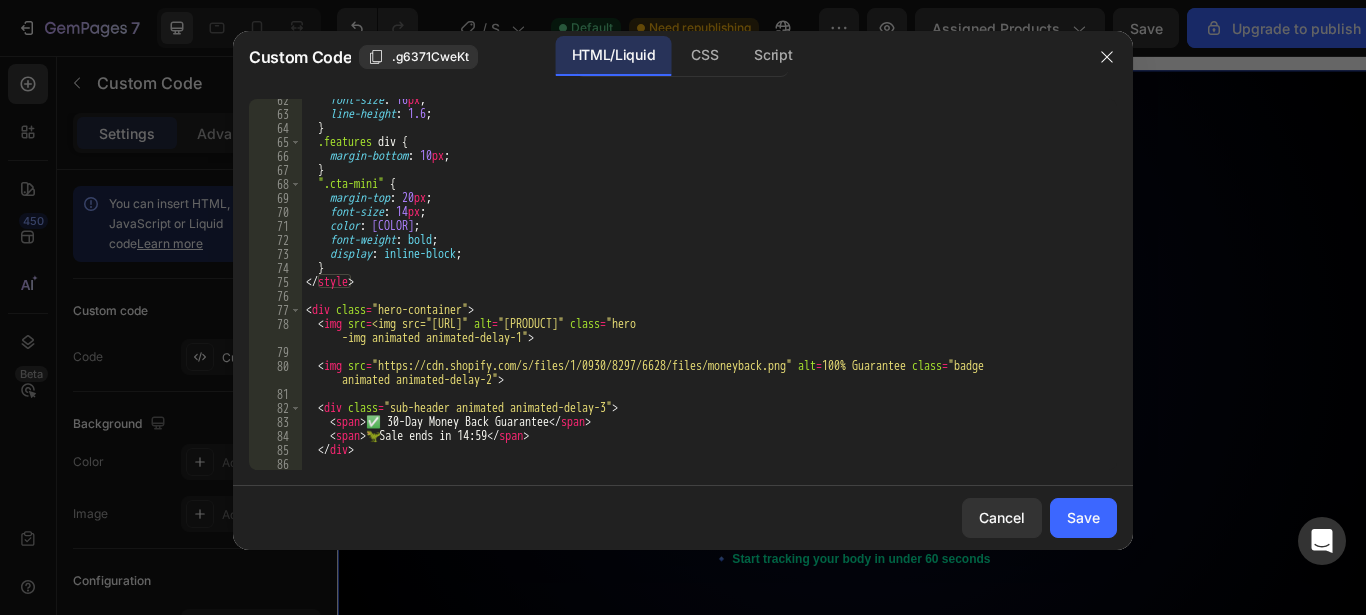scroll, scrollTop: 878, scrollLeft: 0, axis: vertical 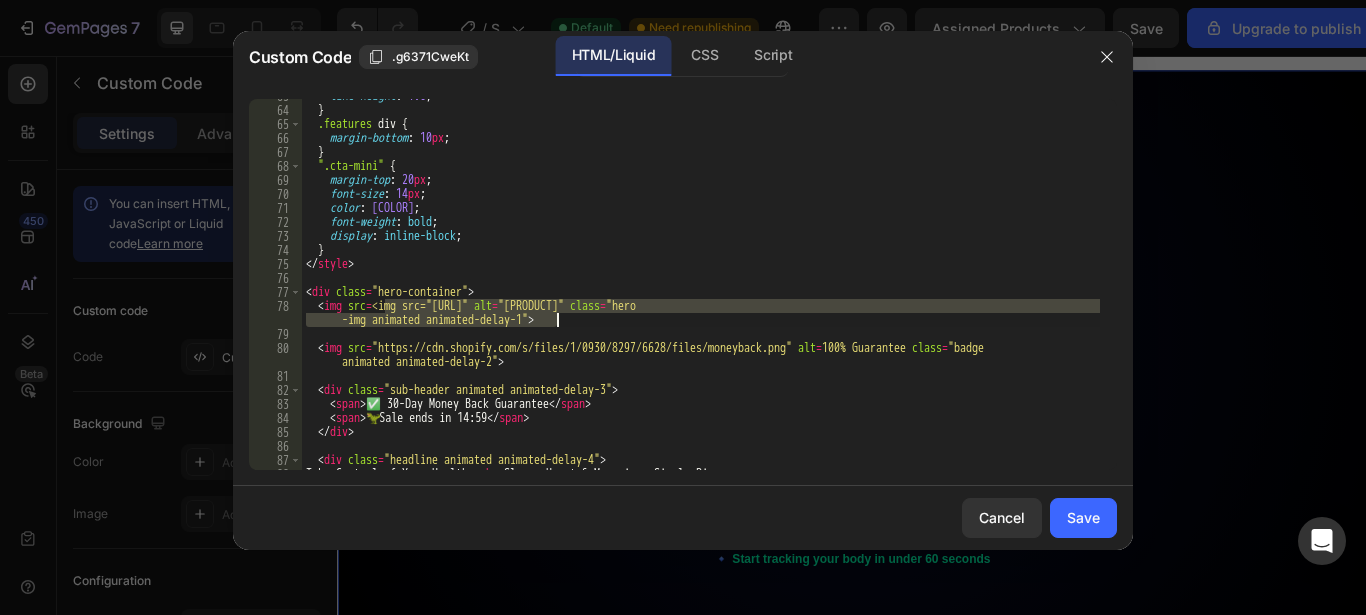 drag, startPoint x: 385, startPoint y: 307, endPoint x: 590, endPoint y: 323, distance: 205.62344 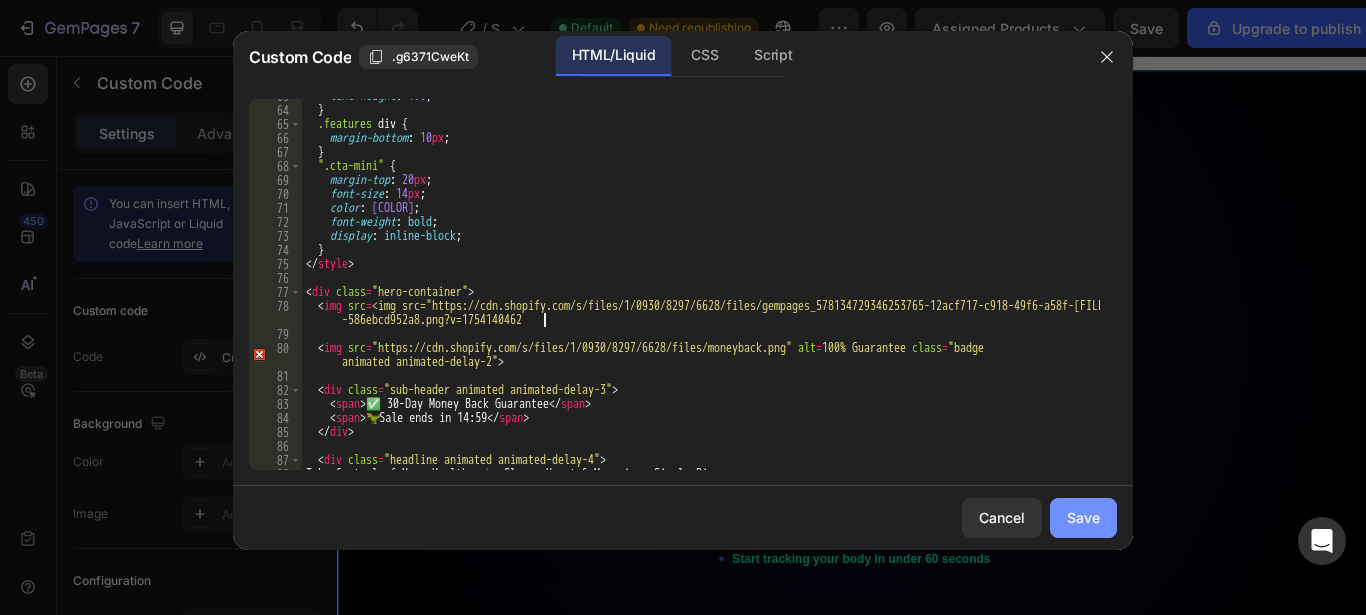 drag, startPoint x: 1114, startPoint y: 525, endPoint x: 1097, endPoint y: 524, distance: 17.029387 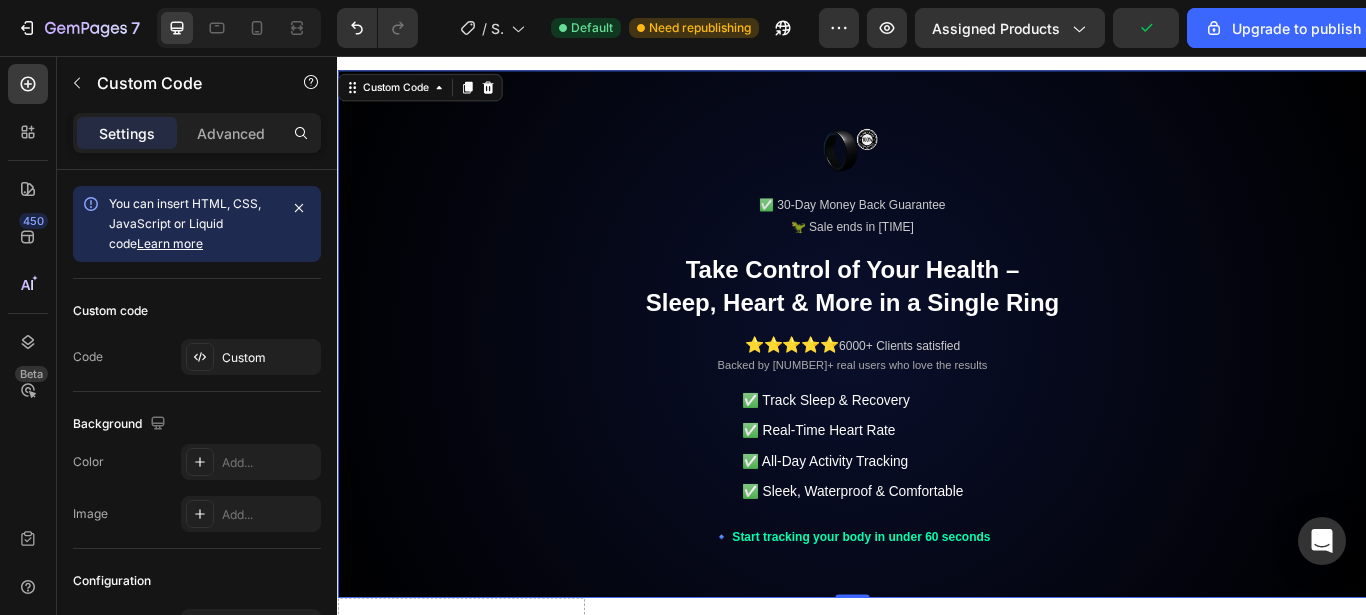 click at bounding box center [937, 165] 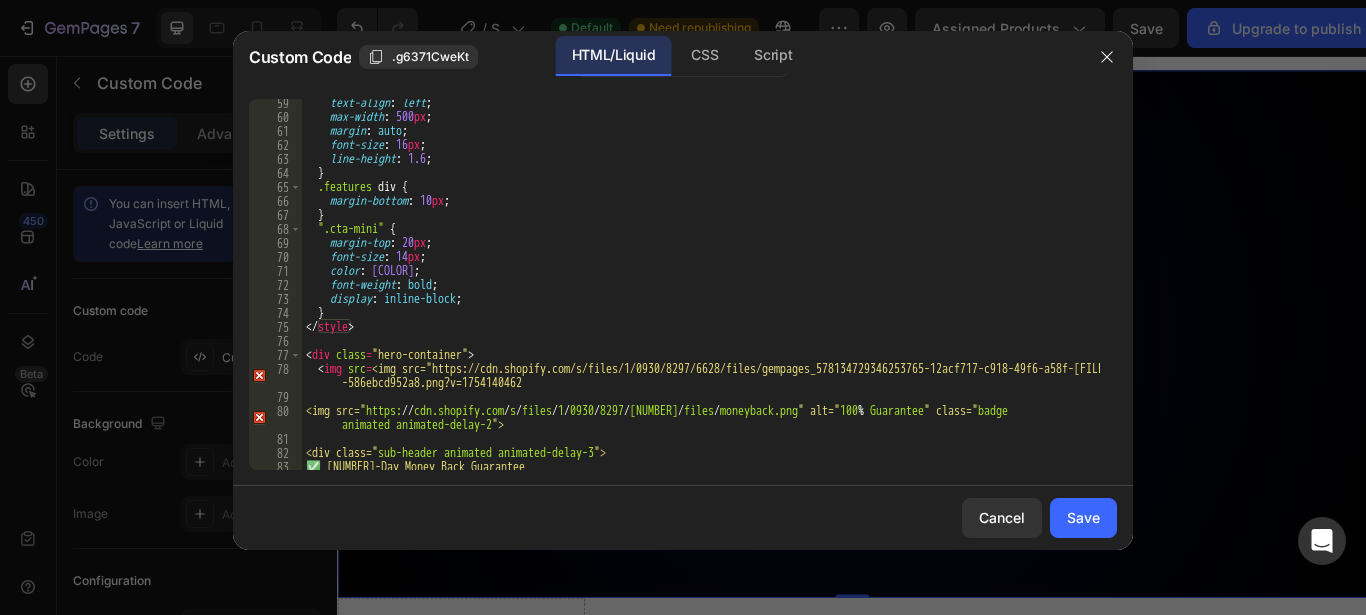 scroll, scrollTop: 928, scrollLeft: 0, axis: vertical 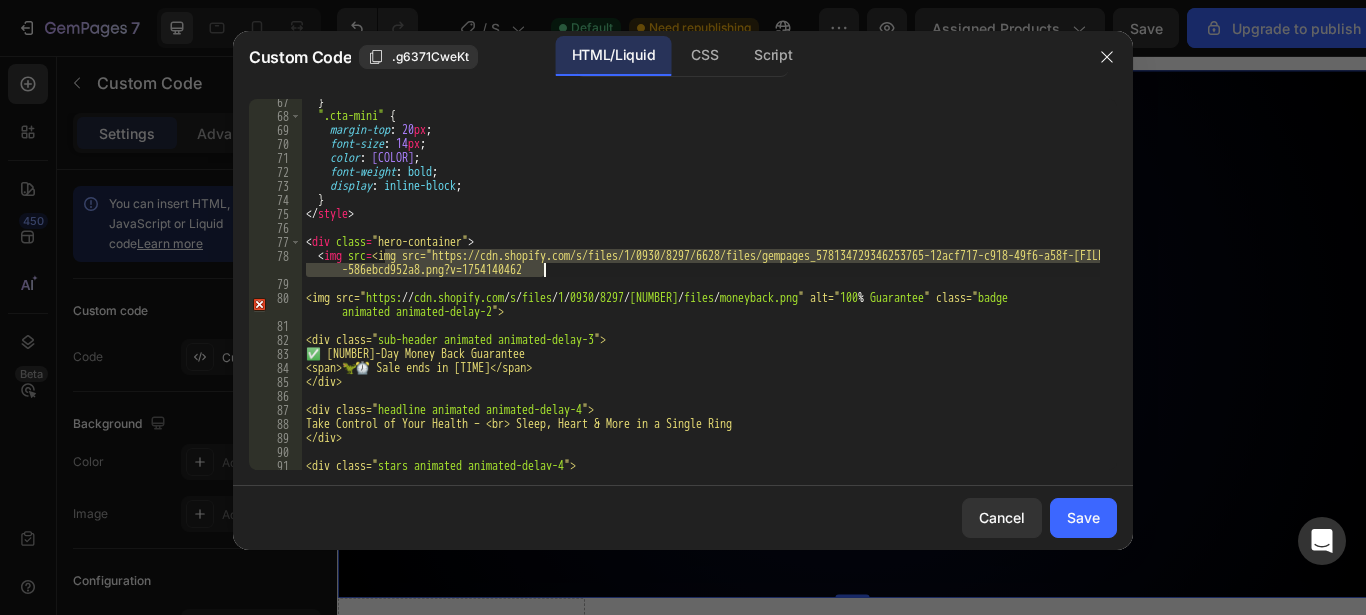 drag, startPoint x: 383, startPoint y: 254, endPoint x: 572, endPoint y: 271, distance: 189.76302 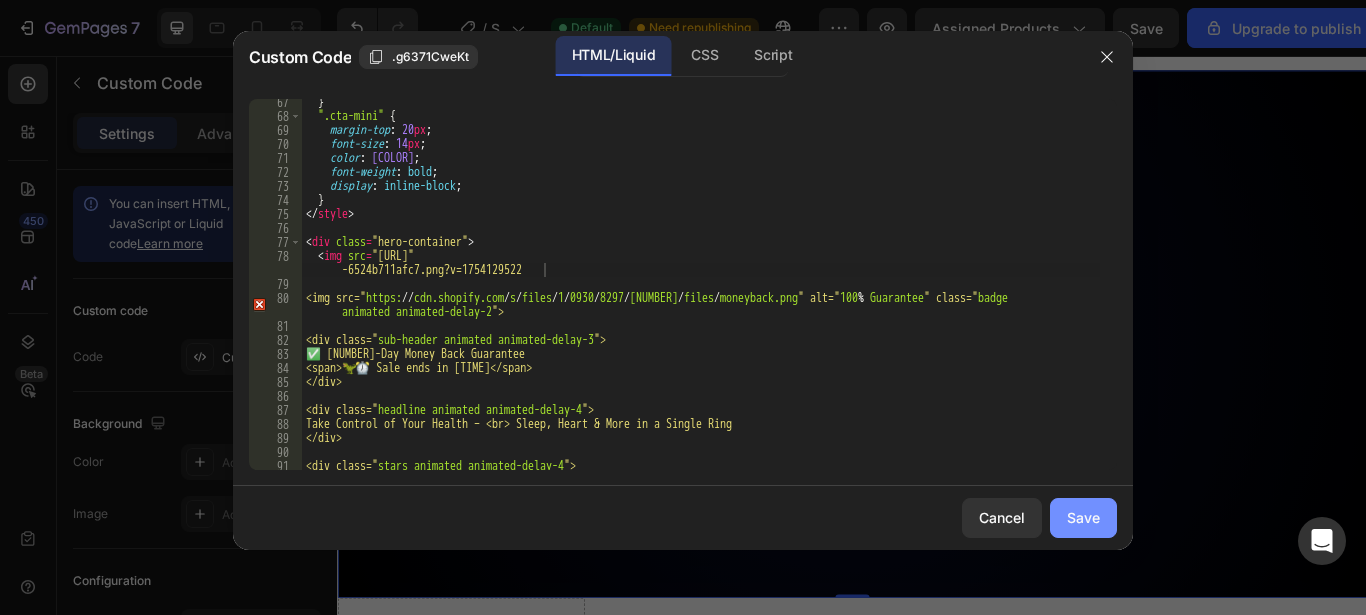 click on "Save" 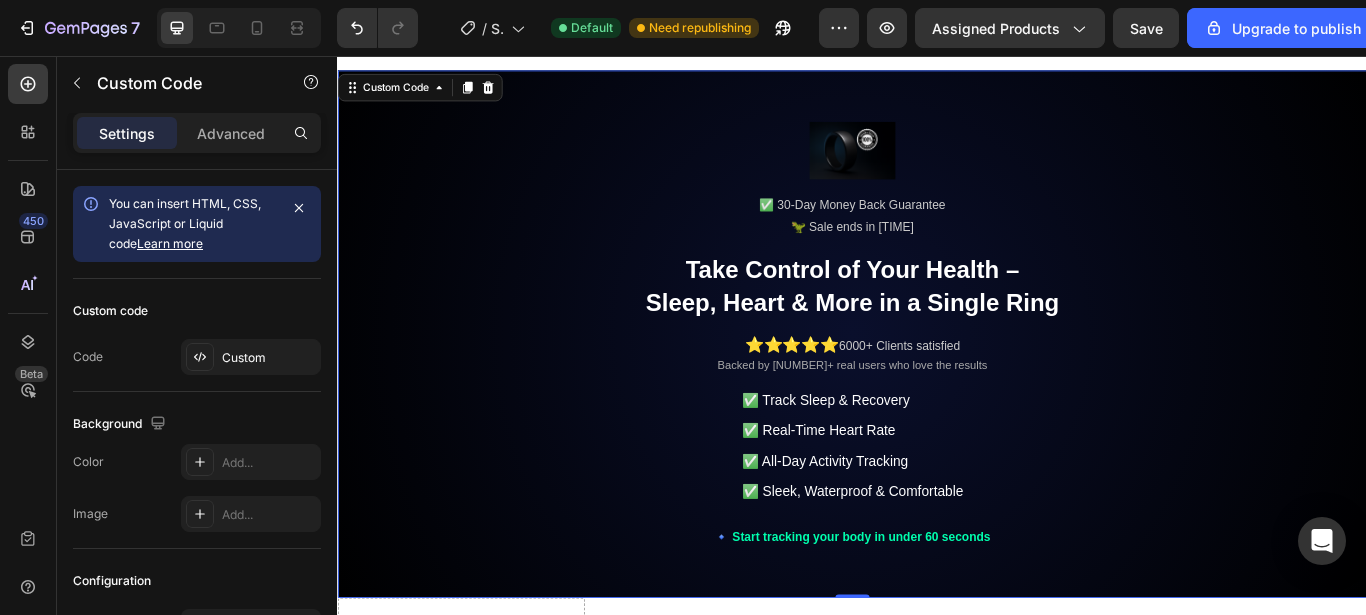 click at bounding box center [937, 165] 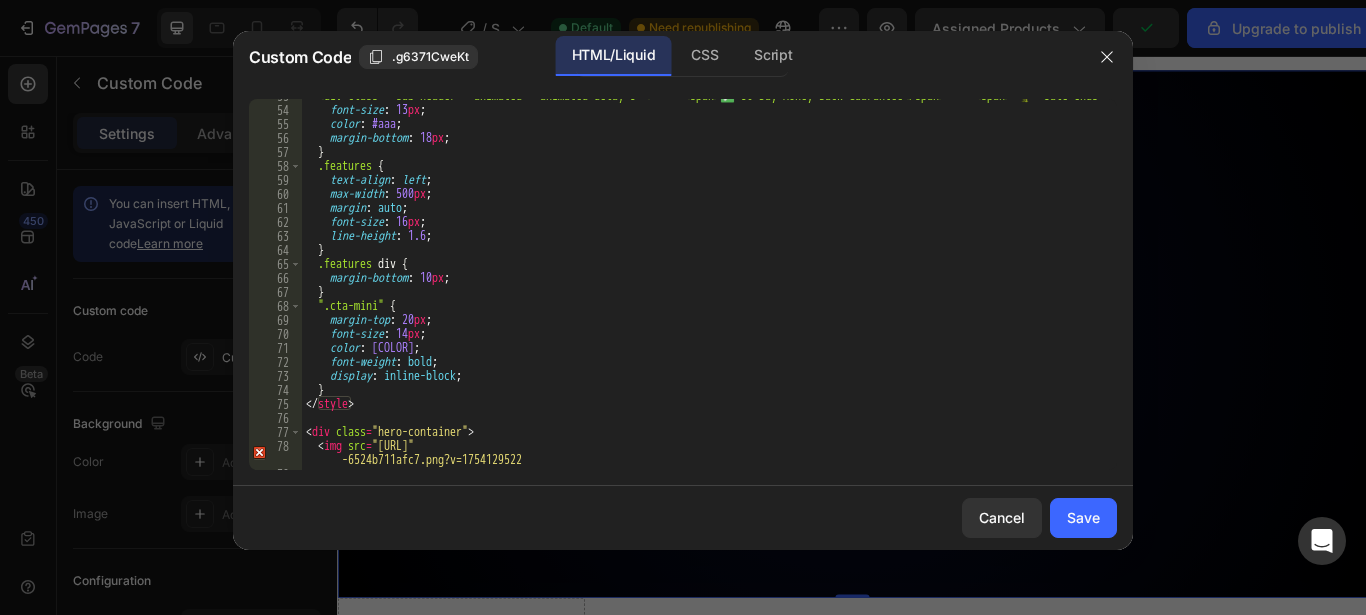 scroll, scrollTop: 878, scrollLeft: 0, axis: vertical 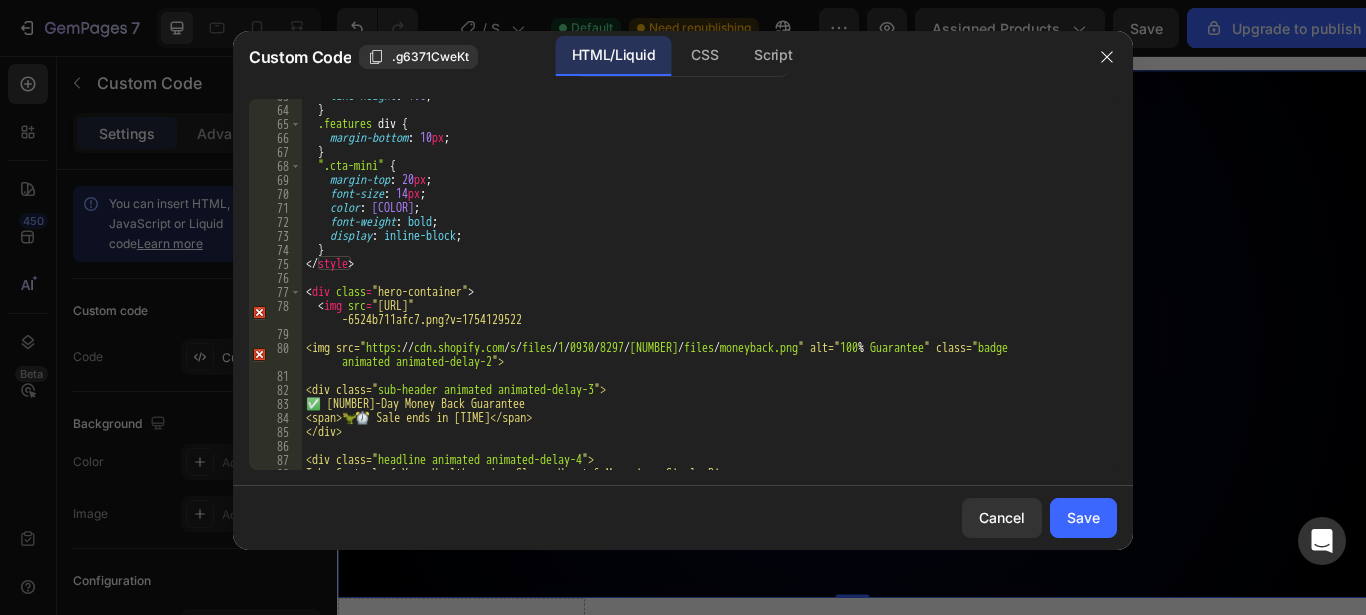 type on ""<img src="[URL]"" 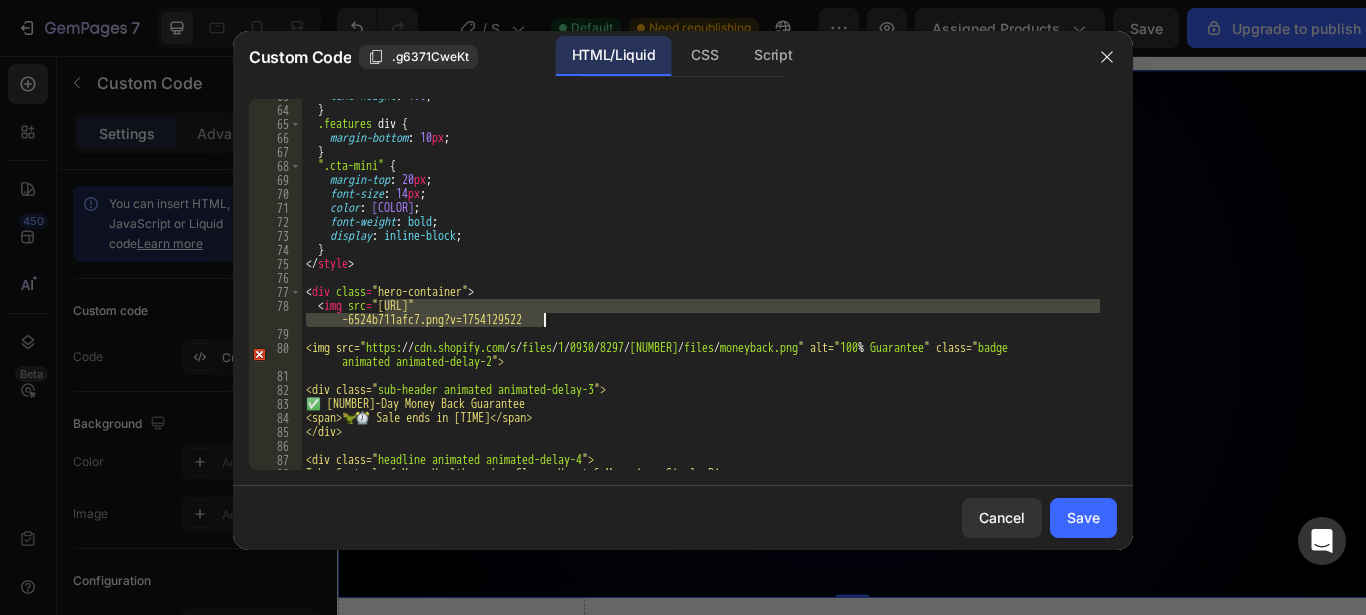 drag, startPoint x: 386, startPoint y: 304, endPoint x: 578, endPoint y: 319, distance: 192.58505 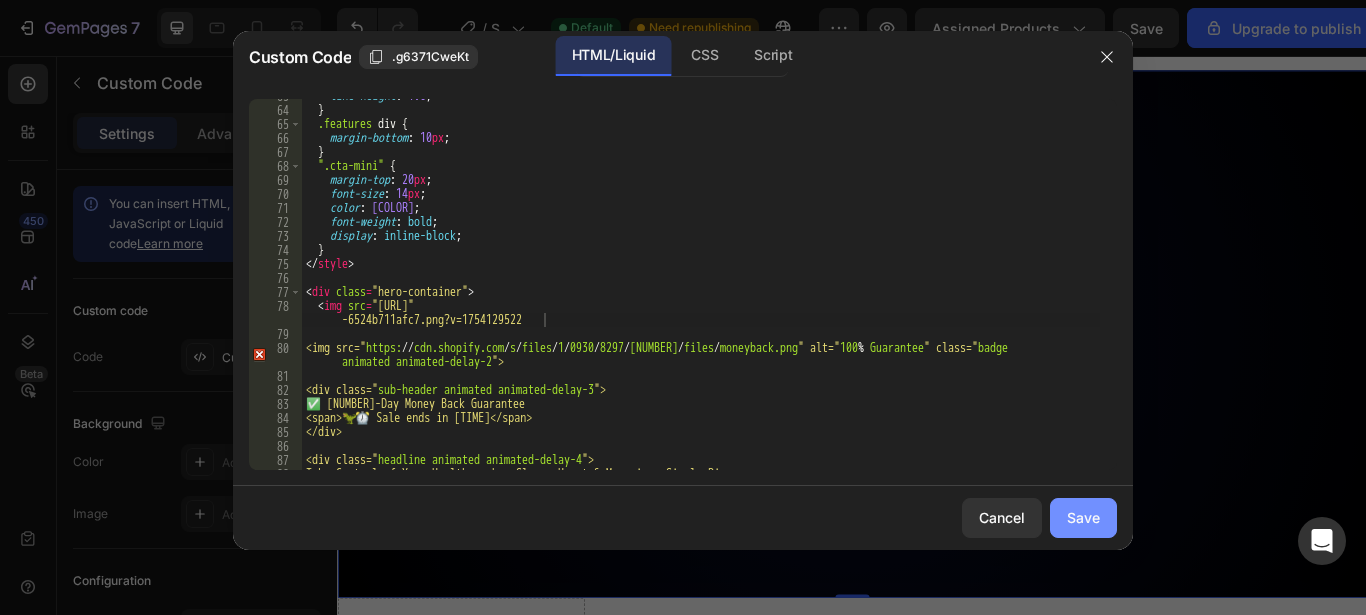 click on "Save" 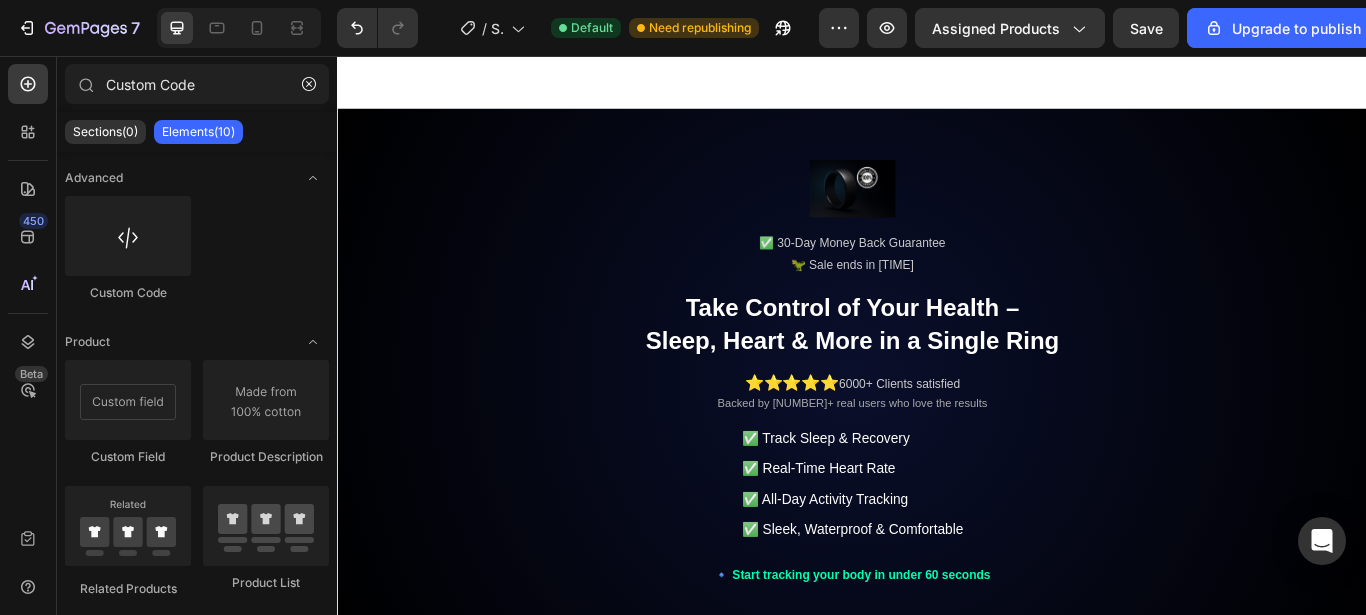 scroll, scrollTop: 108, scrollLeft: 0, axis: vertical 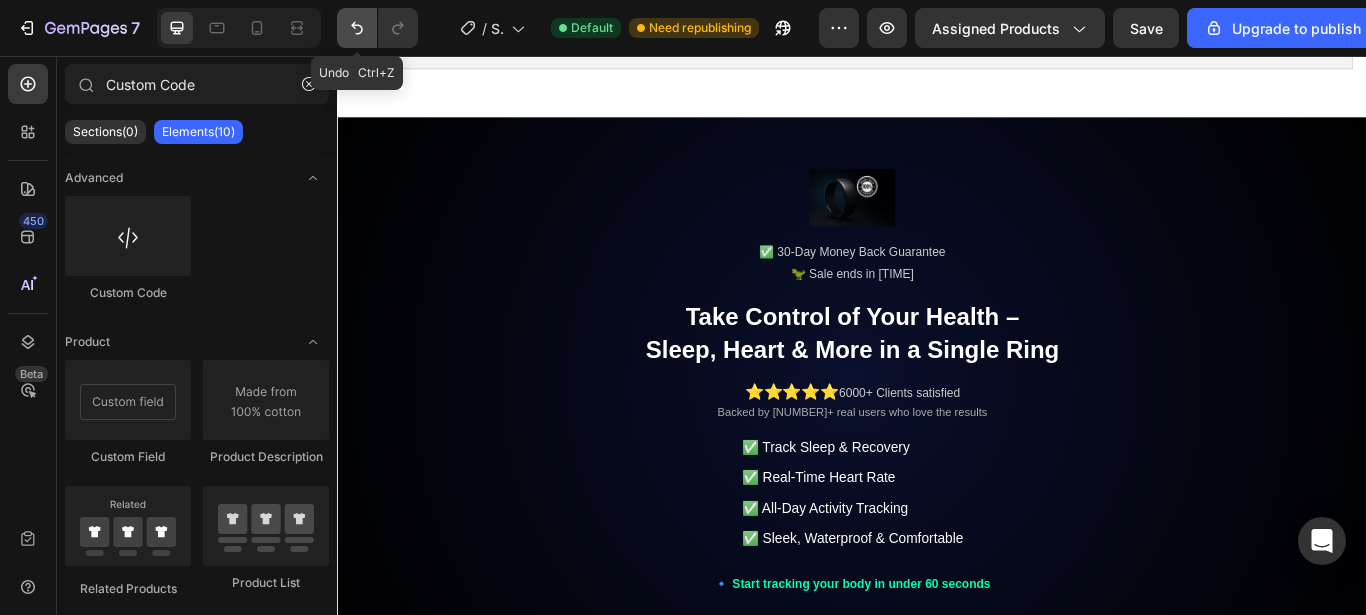 click 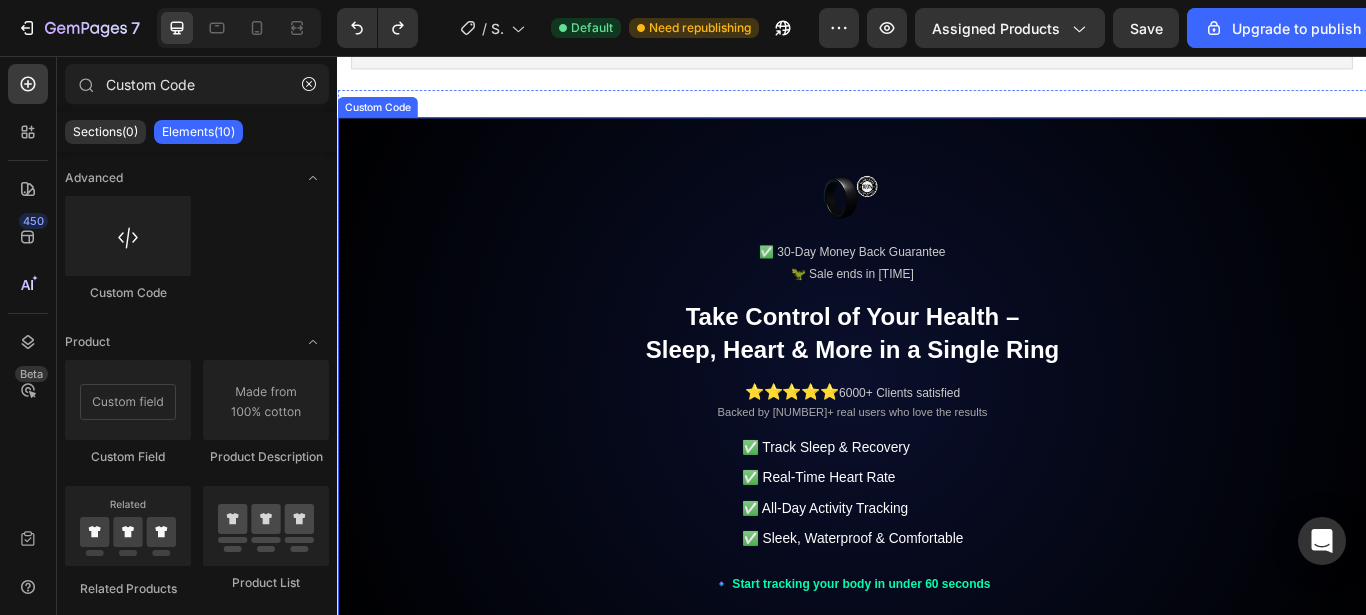 click on "✅ 30-Day Money Back Guarantee
🦖 Sale ends in 14:59
Take Control of Your Health –   Sleep, Heart & More in a Single Ring
⭐⭐⭐⭐⭐  6000+ Clients satisfied
Backed by 6000+ real users who love the results
✅ Track Sleep & Recovery
✅ Real-Time Heart Rate
✅ All-Day Activity Tracking
✅ Sleek, Waterproof & Comfortable
🔹 Start tracking your body in under 60 seconds" at bounding box center (937, 434) 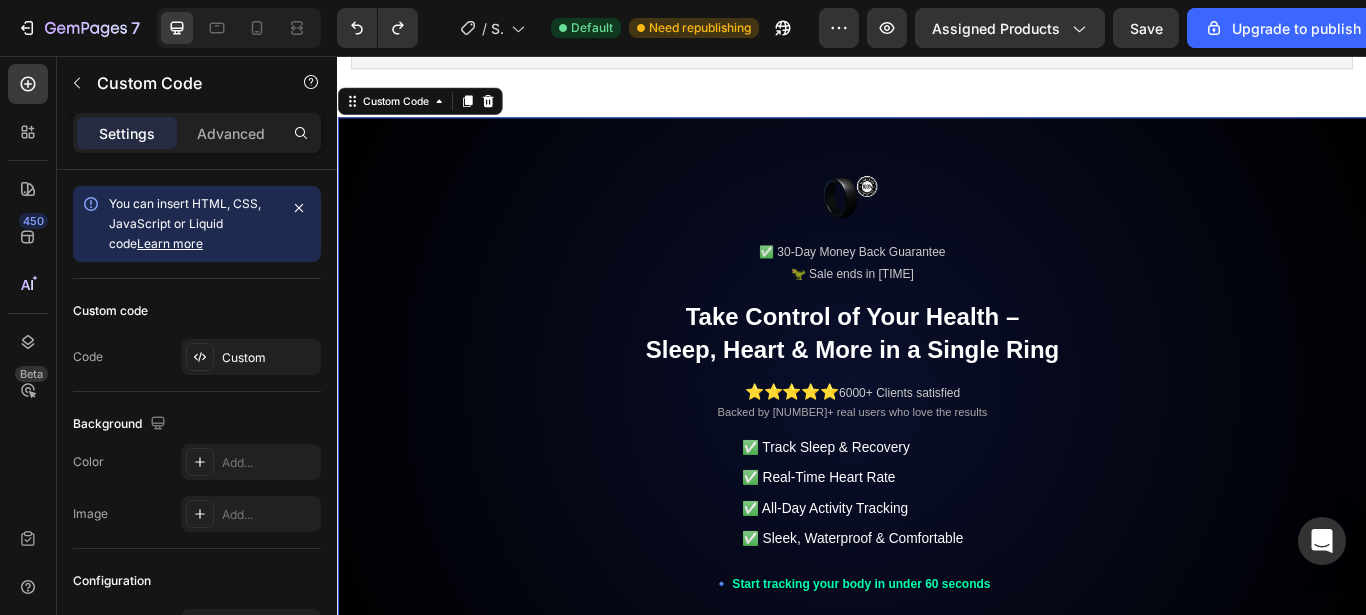 click on "✅ 30-Day Money Back Guarantee
🦖 Sale ends in 14:59
Take Control of Your Health –   Sleep, Heart & More in a Single Ring
⭐⭐⭐⭐⭐  6000+ Clients satisfied
Backed by 6000+ real users who love the results
✅ Track Sleep & Recovery
✅ Real-Time Heart Rate
✅ All-Day Activity Tracking
✅ Sleek, Waterproof & Comfortable
🔹 Start tracking your body in under 60 seconds" at bounding box center (937, 434) 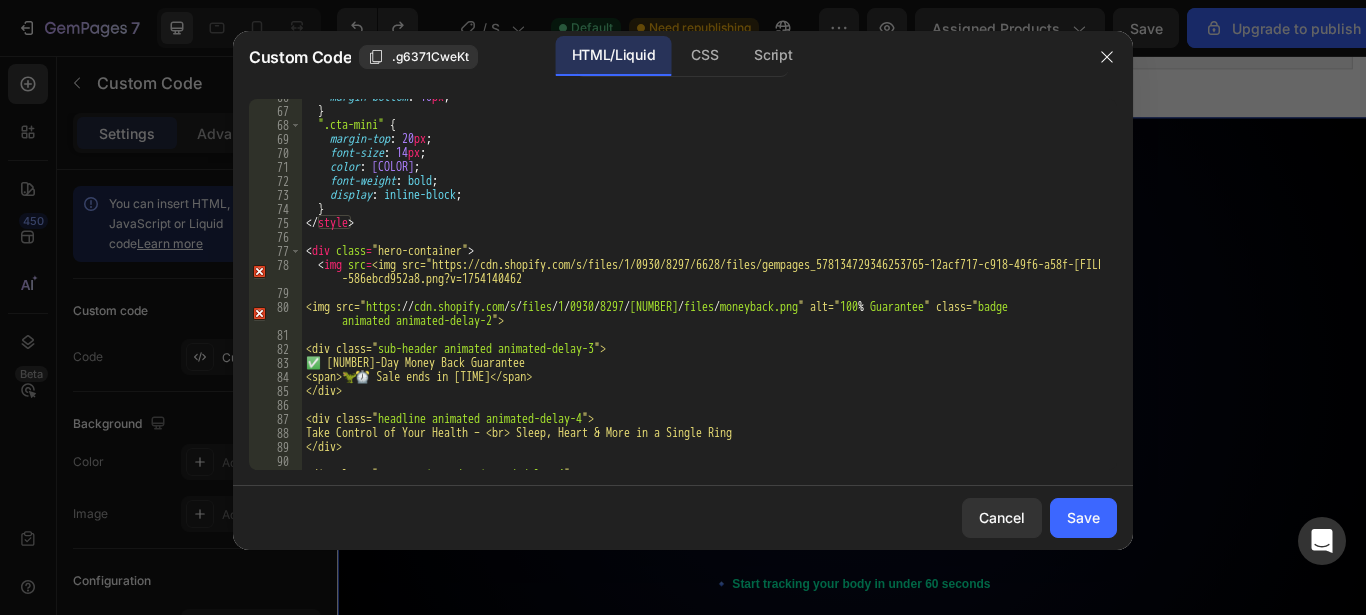 scroll, scrollTop: 915, scrollLeft: 0, axis: vertical 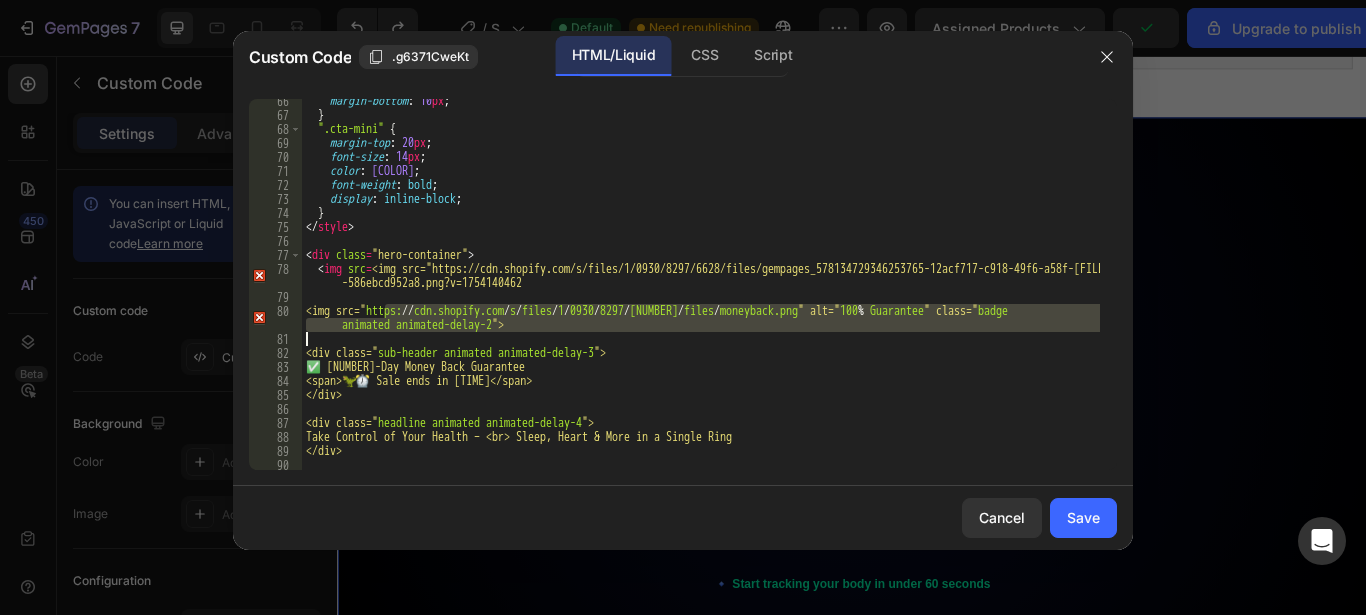 drag, startPoint x: 386, startPoint y: 312, endPoint x: 550, endPoint y: 332, distance: 165.21501 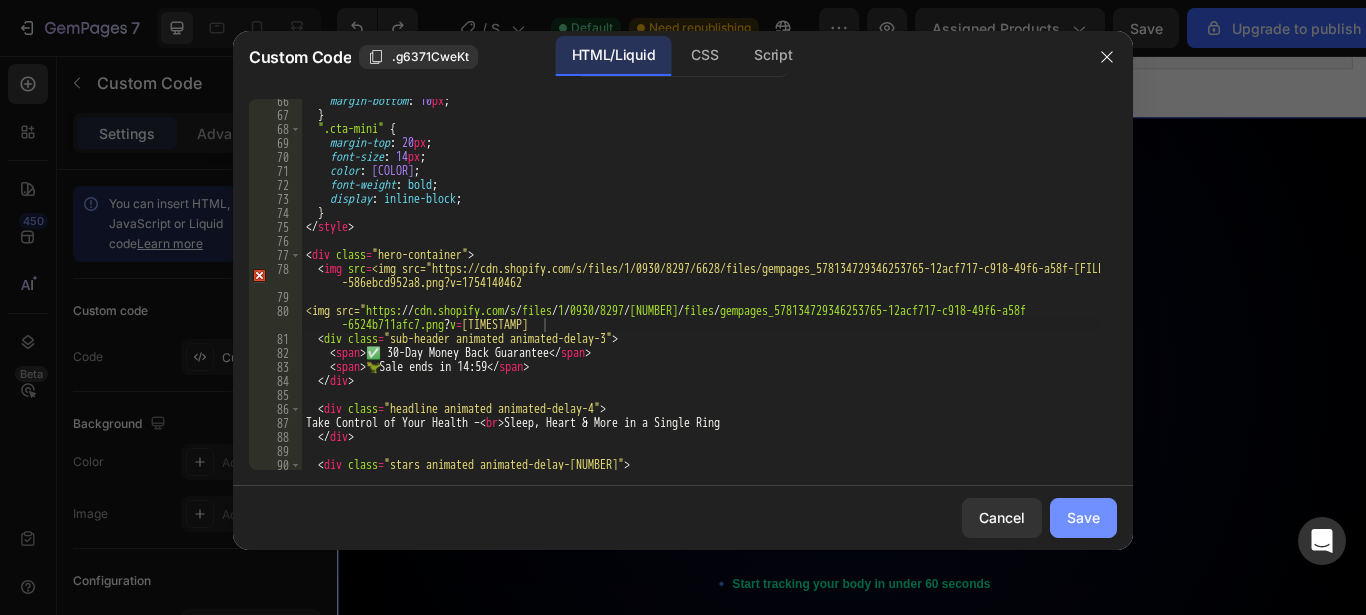 click on "Save" at bounding box center (1083, 517) 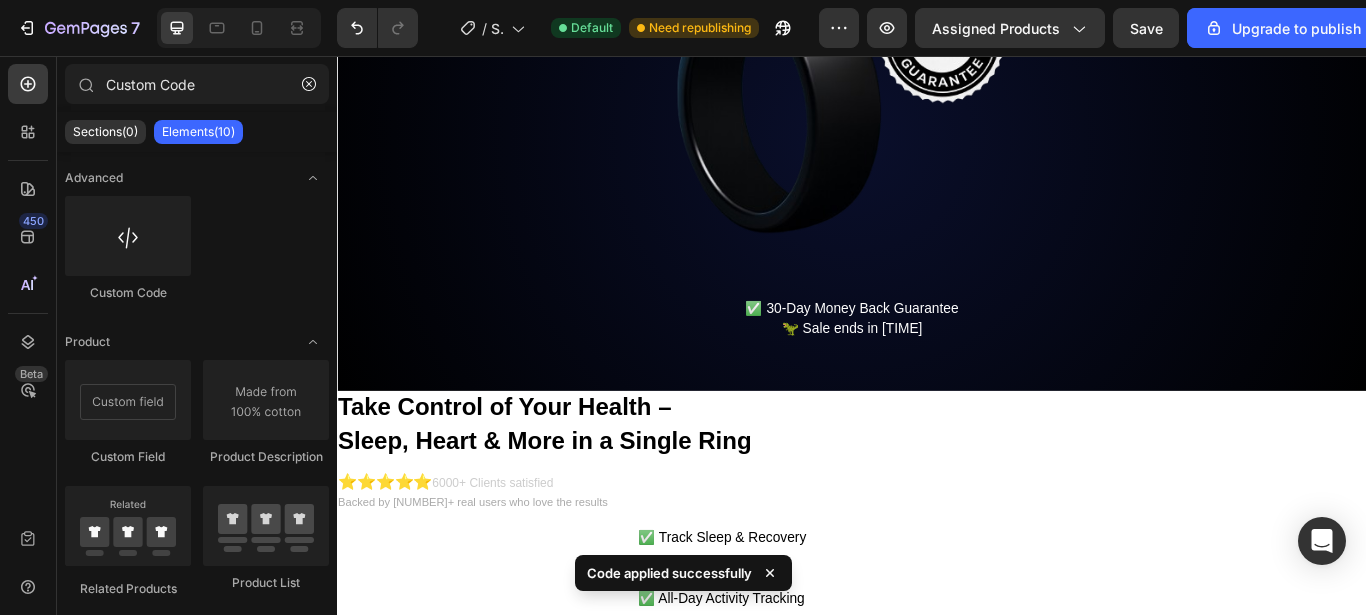 scroll, scrollTop: 389, scrollLeft: 0, axis: vertical 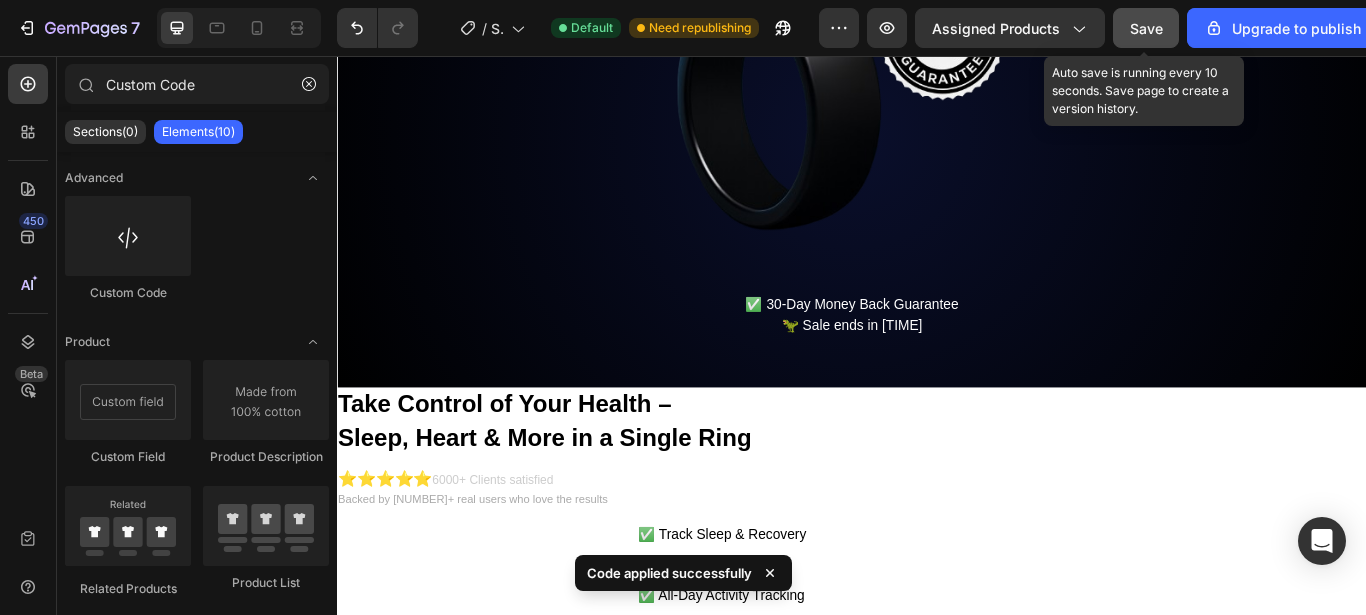 click on "Save" at bounding box center (1146, 28) 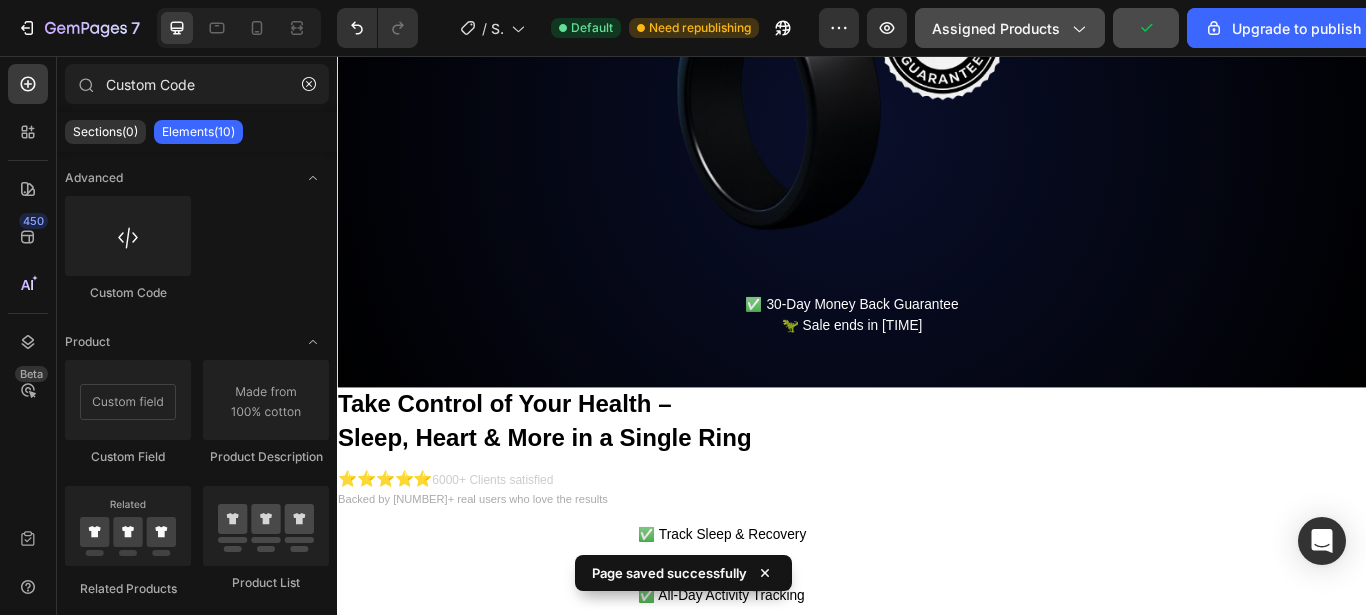click 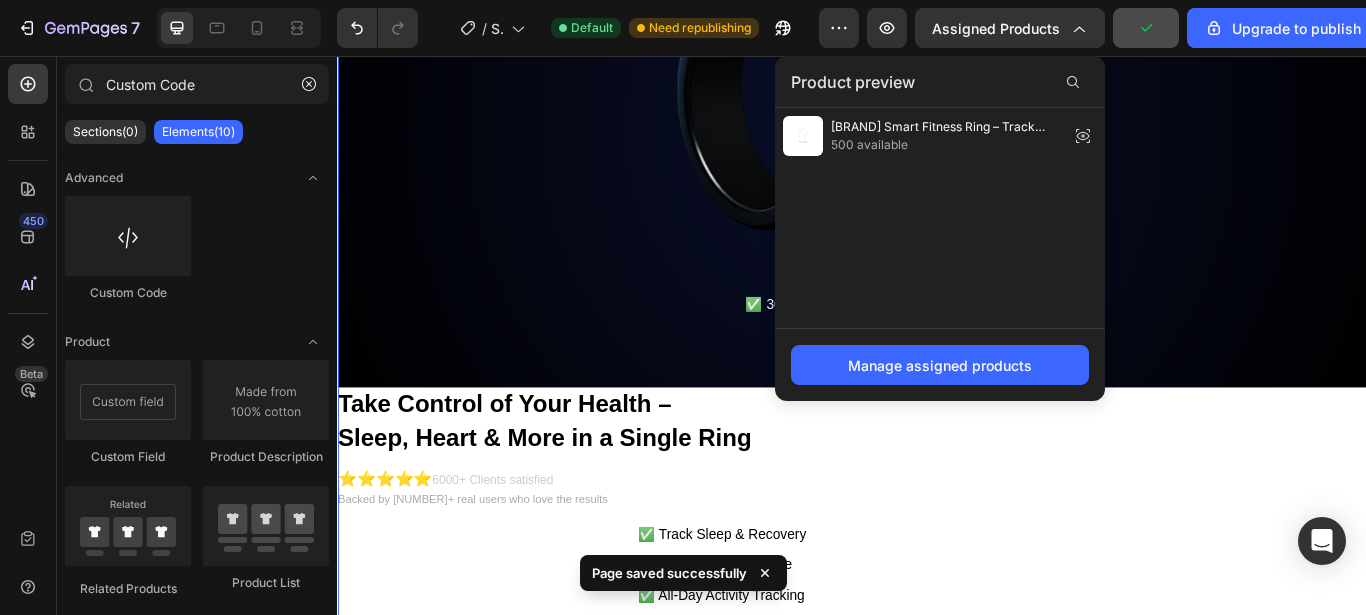 click on "✅ 30-Day Money Back Guarantee
🦖 Sale ends in 14:59" at bounding box center [937, 144] 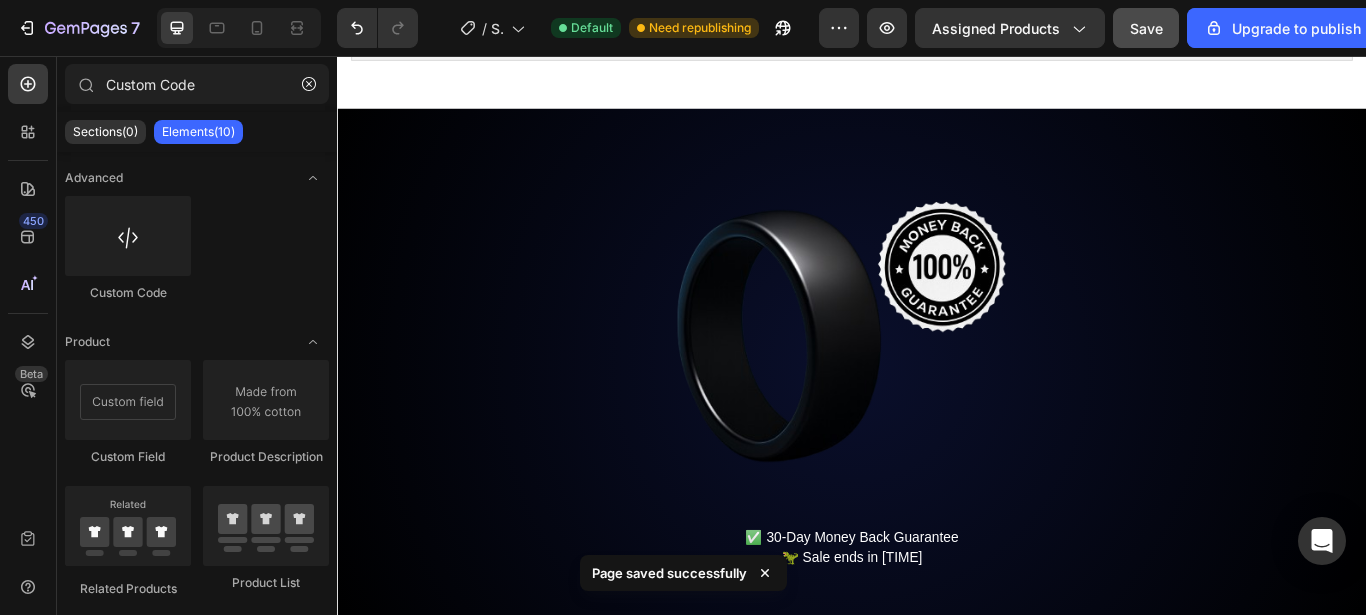 scroll, scrollTop: 0, scrollLeft: 0, axis: both 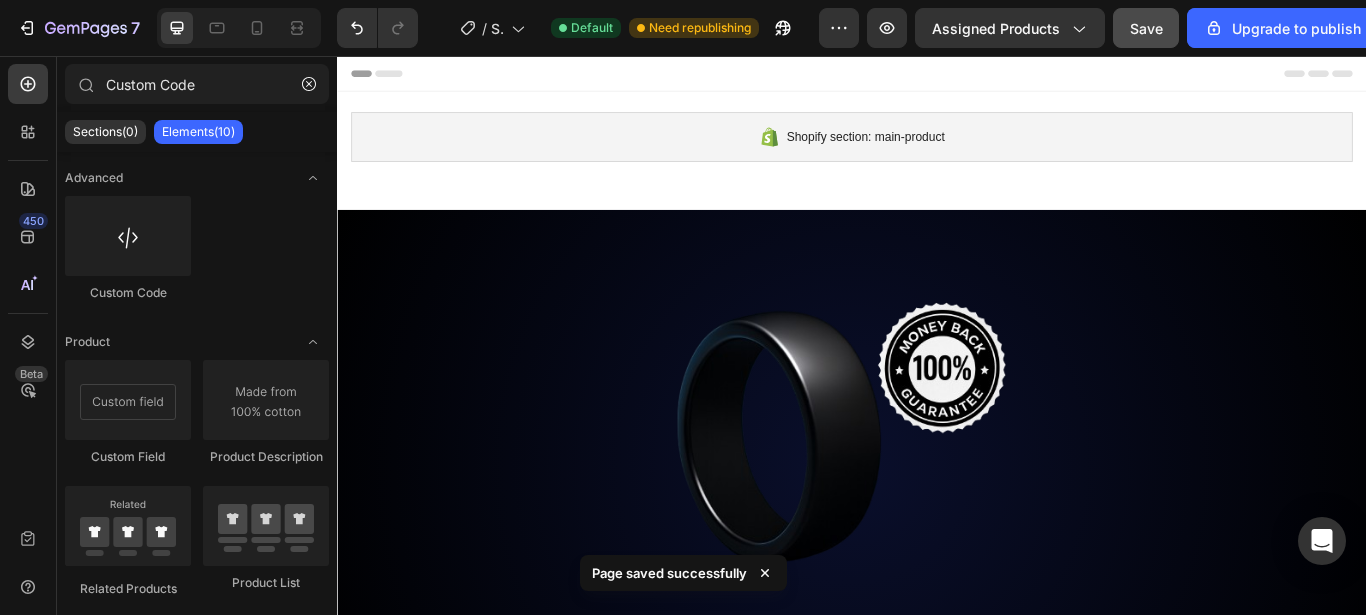drag, startPoint x: 1536, startPoint y: 164, endPoint x: 1666, endPoint y: 100, distance: 144.89996 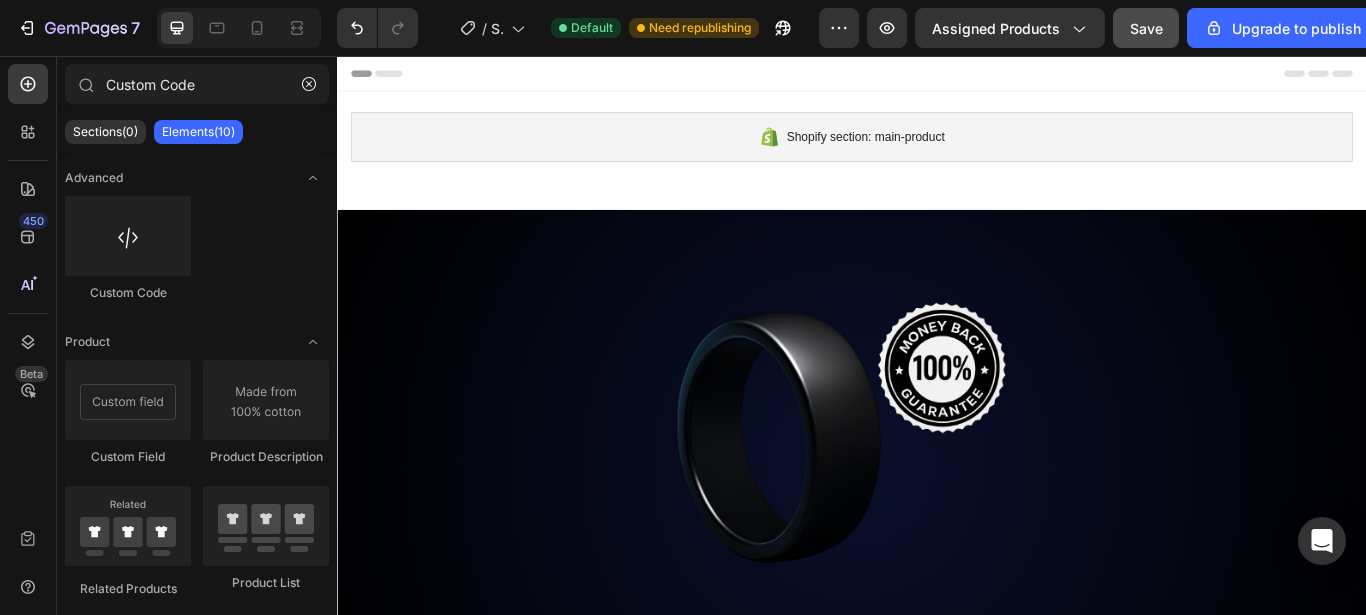click on "Preview Assigned Products  Save  Upgrade to publish" at bounding box center [1098, 28] 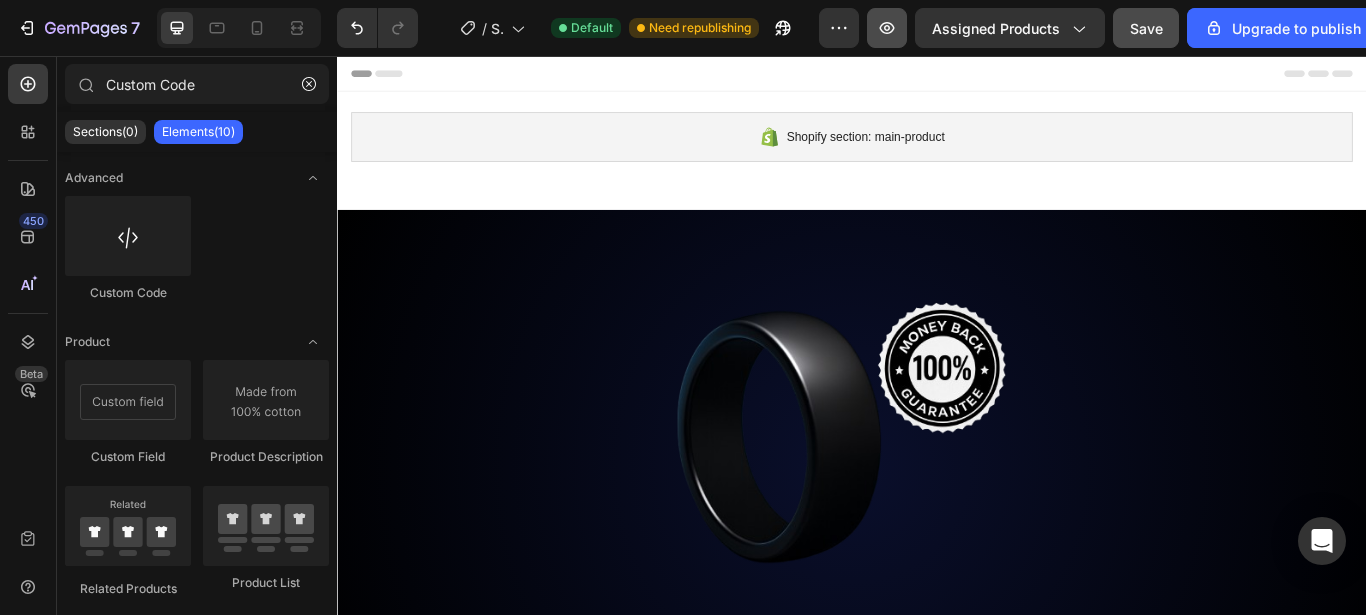 click 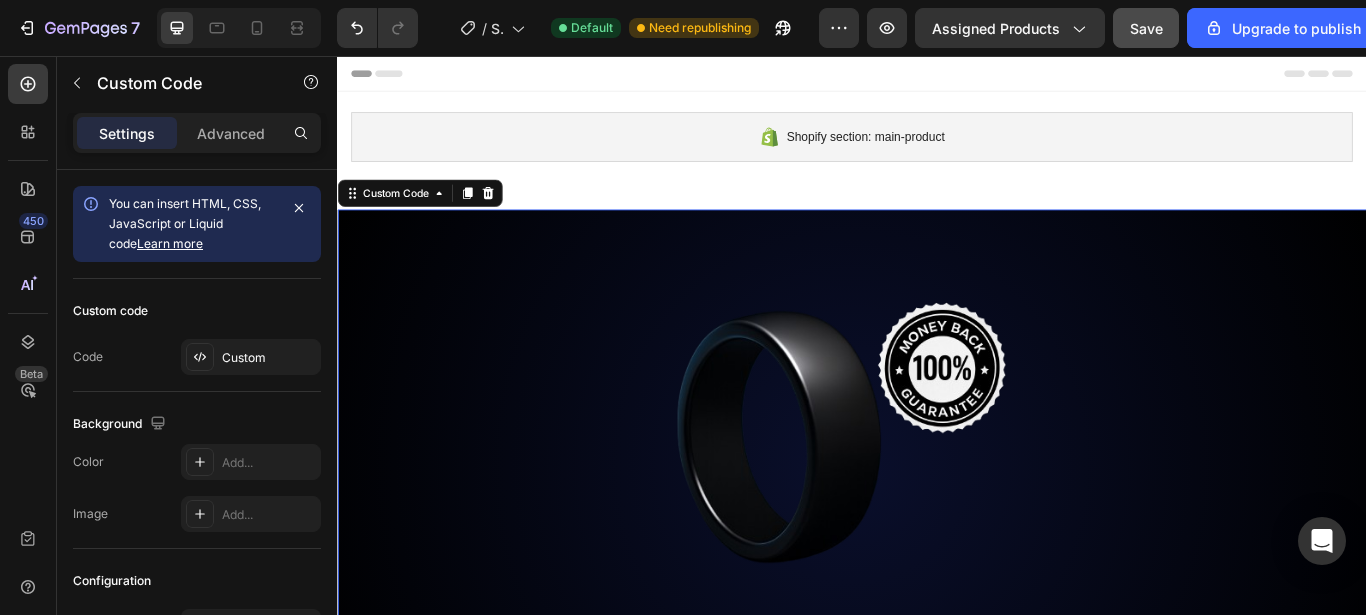 click on "✅ 30-Day Money Back Guarantee
🦖 Sale ends in 14:59
Take Control of Your Health –   Sleep, Heart & More in a Single Ring
⭐⭐⭐⭐⭐  6000+ Clients satisfied
Backed by 6000+ real users who love the results
✅ Track Sleep & Recovery
✅ Real-Time Heart Rate
✅ All-Day Activity Tracking
✅ Sleek, Waterproof & Comfortable
🔹 Start tracking your body in under 60 seconds
Custom Code   0
Drop element here Row Product List Product List" at bounding box center (937, 734) 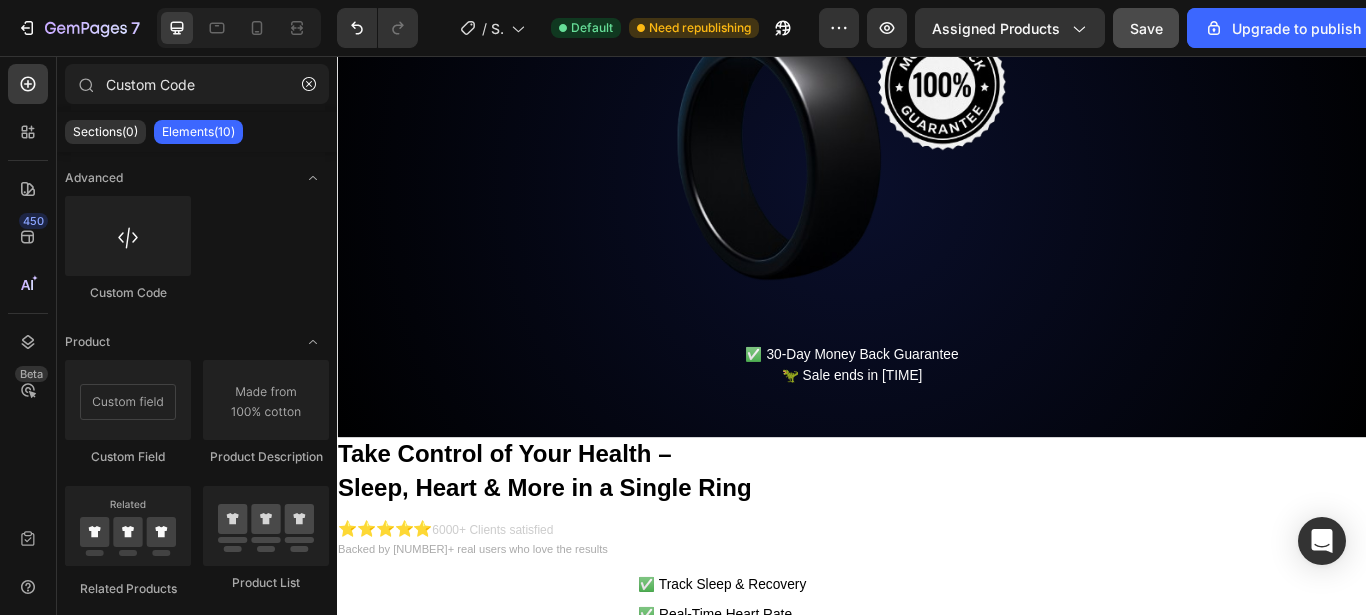 scroll, scrollTop: 362, scrollLeft: 0, axis: vertical 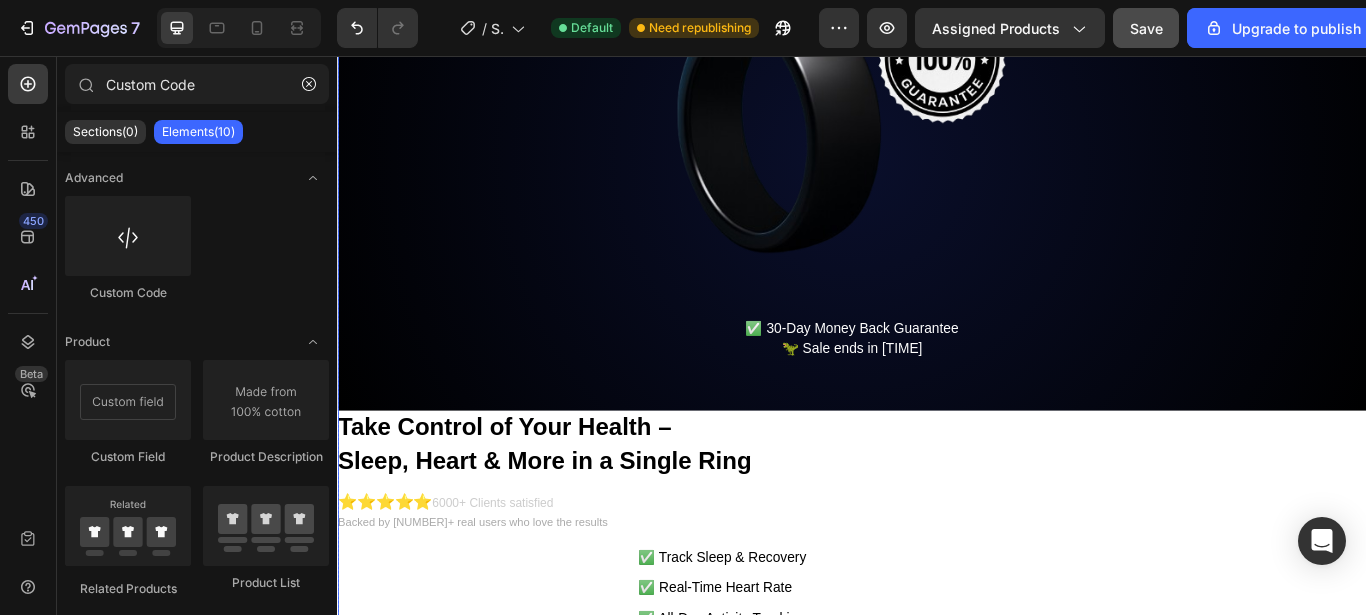 click at bounding box center (937, 137) 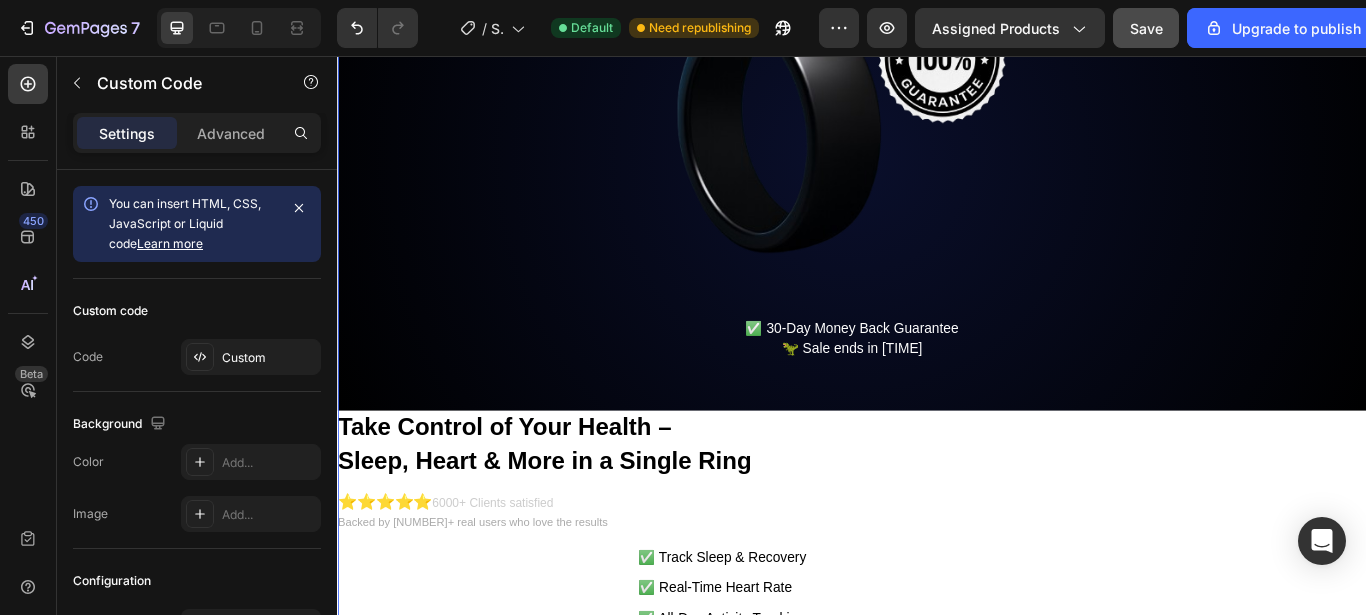 click at bounding box center (937, 137) 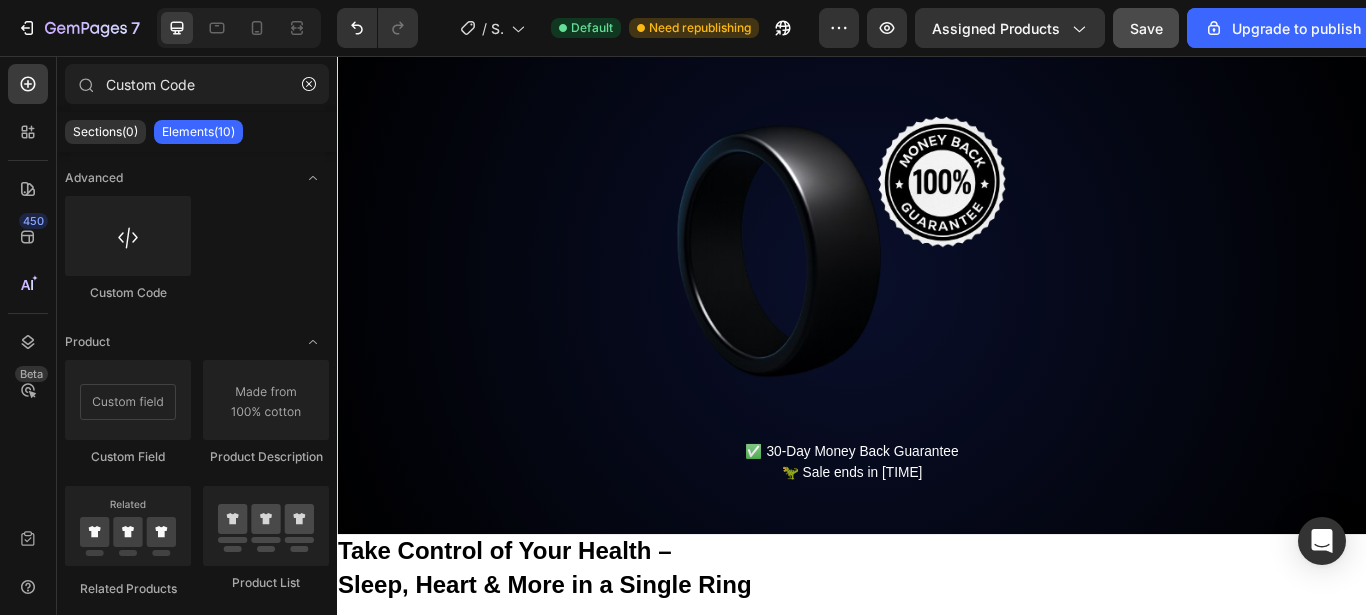 scroll, scrollTop: 209, scrollLeft: 0, axis: vertical 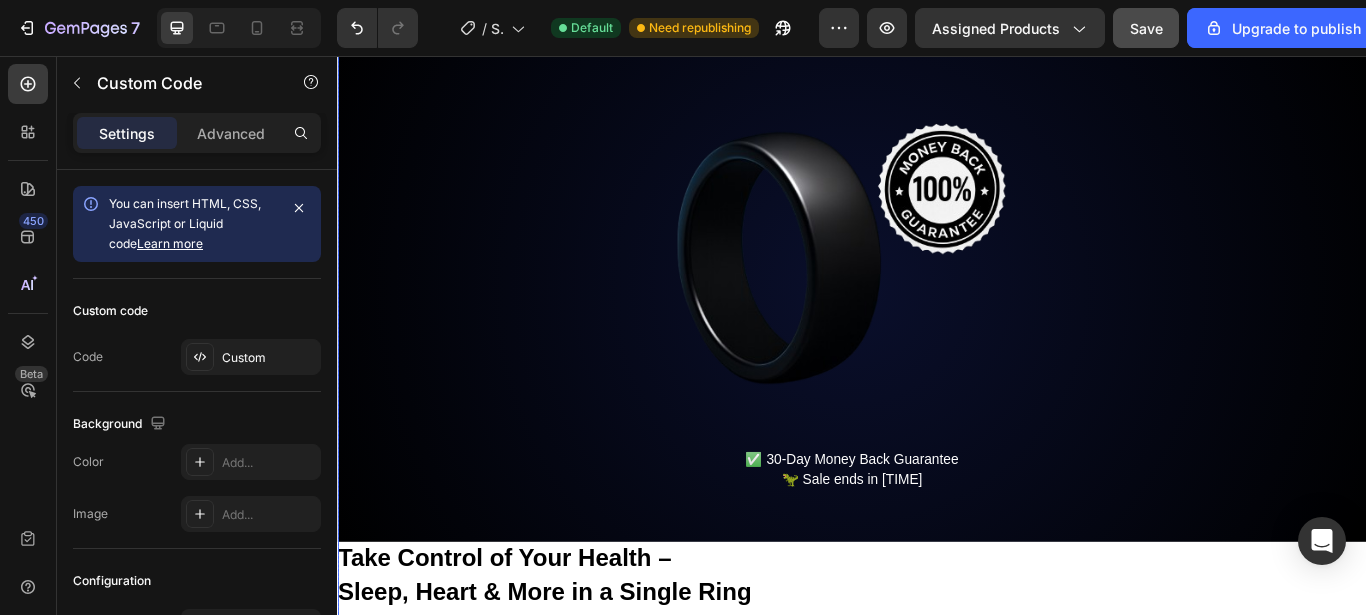 click at bounding box center (937, 290) 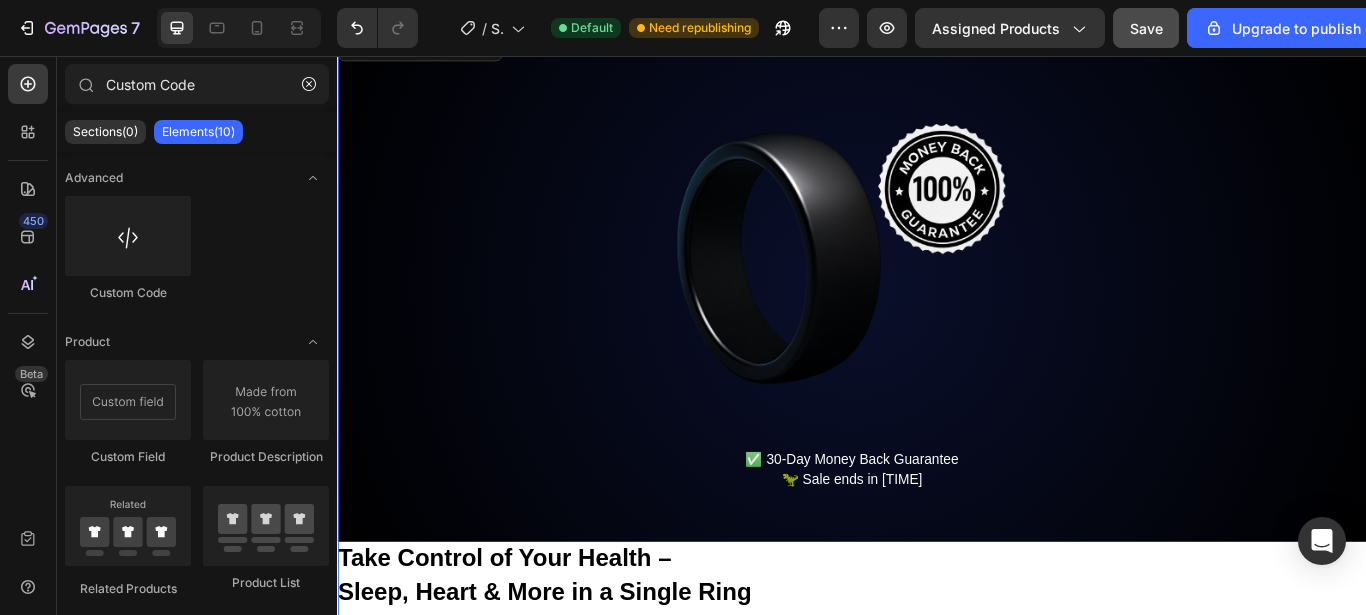 scroll, scrollTop: 0, scrollLeft: 0, axis: both 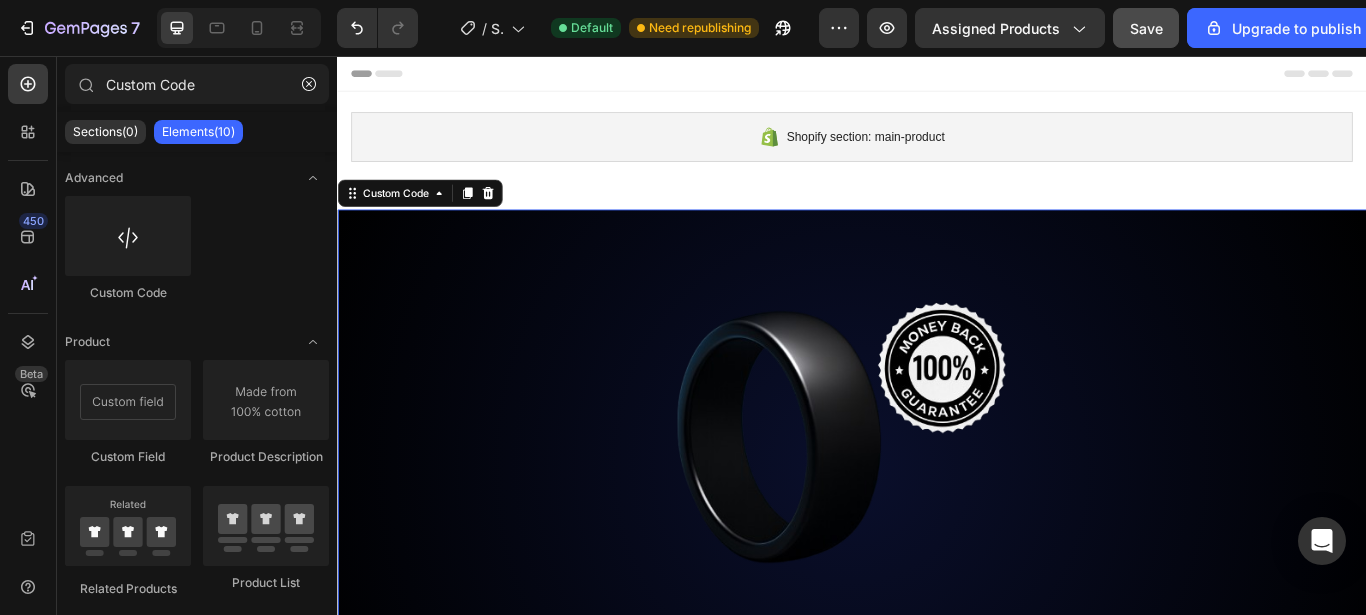 click at bounding box center [937, 499] 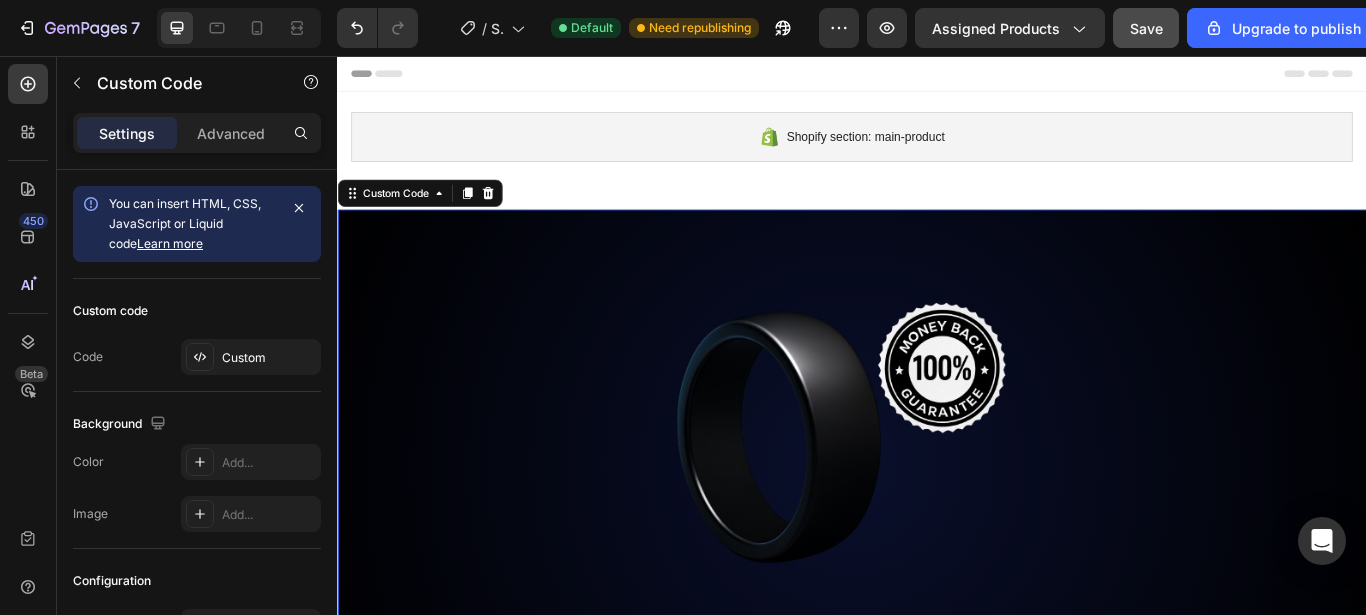 click at bounding box center (937, 499) 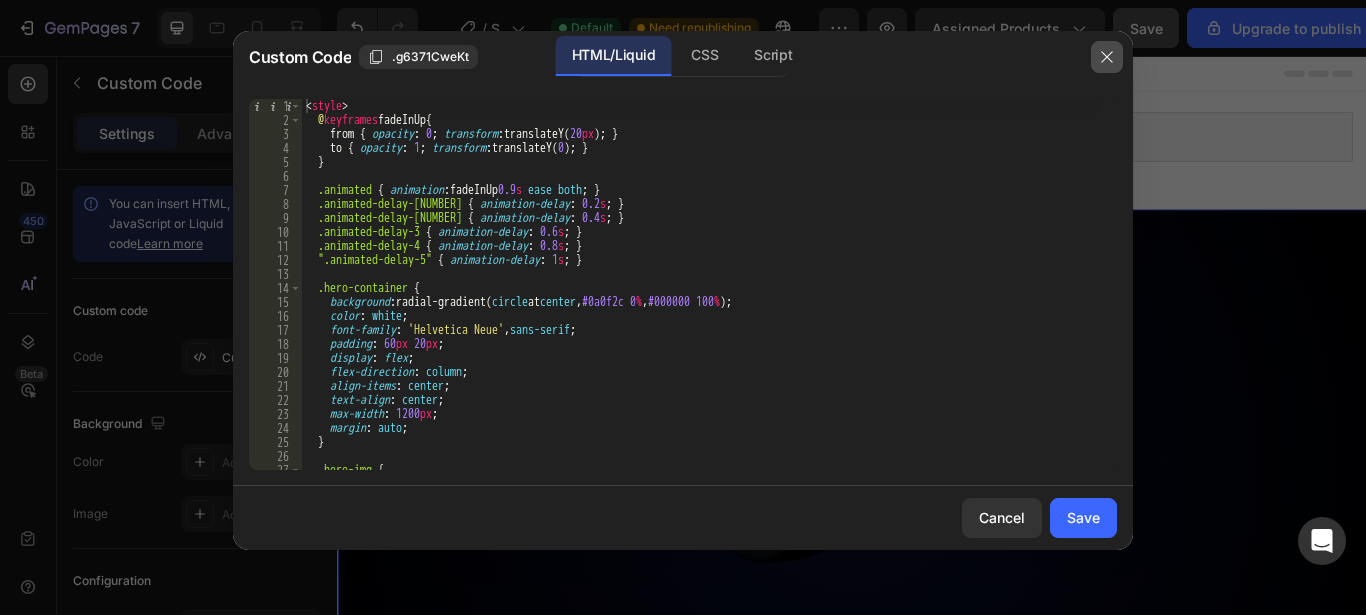 click 